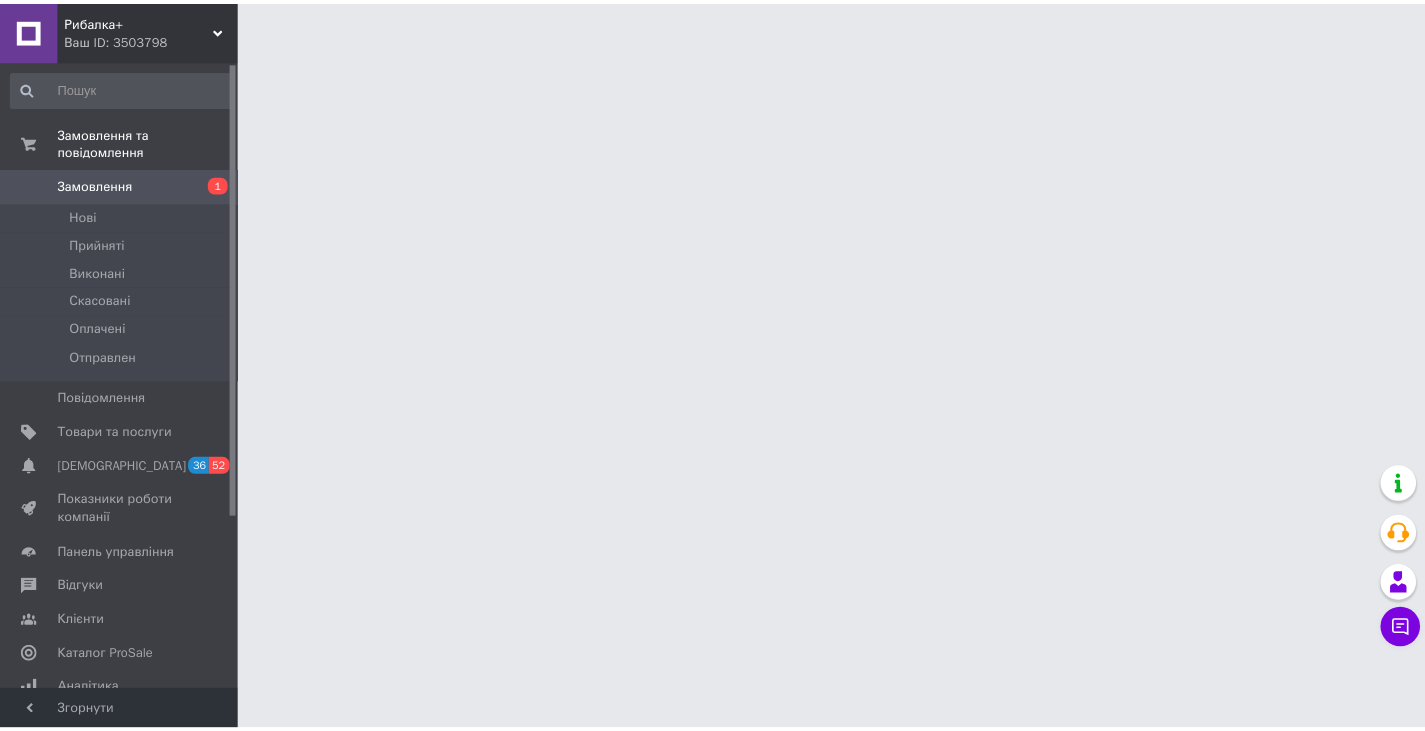 scroll, scrollTop: 0, scrollLeft: 0, axis: both 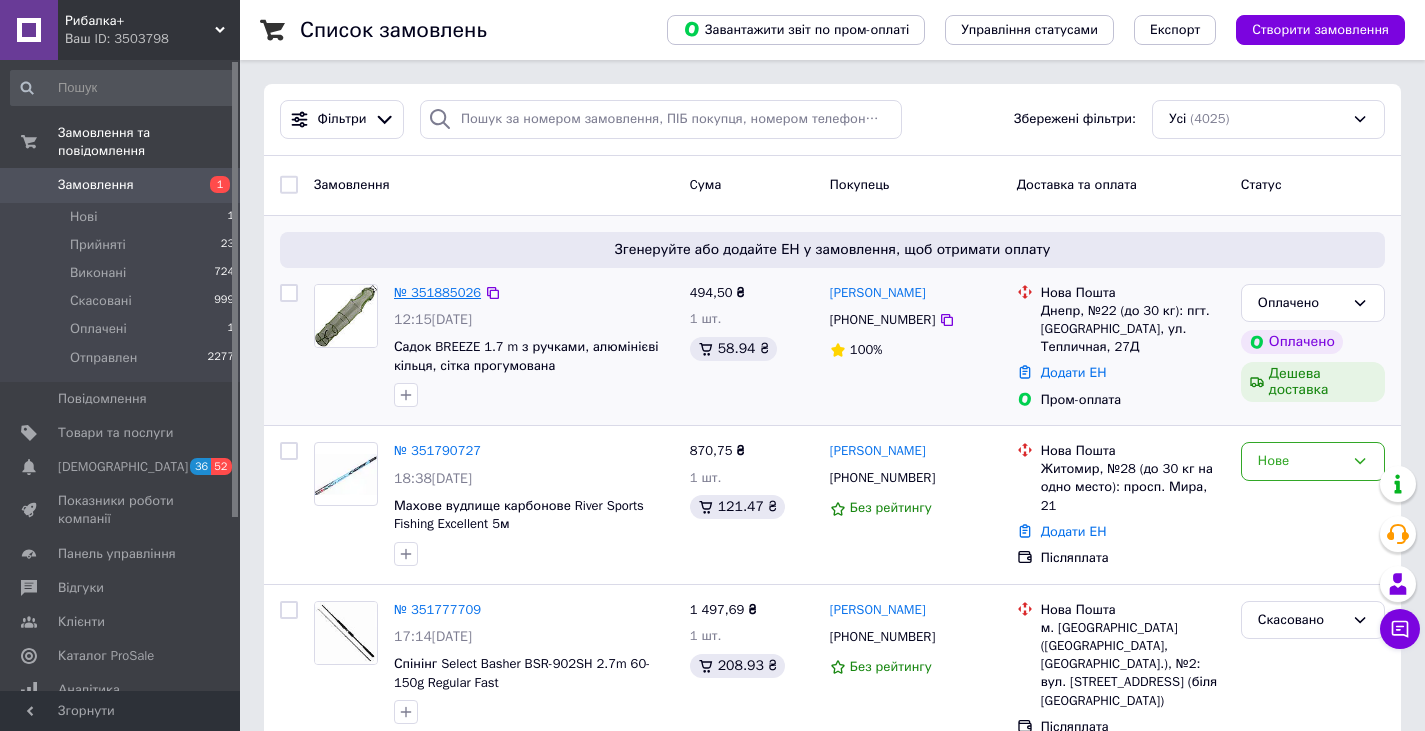 click on "№ 351885026" at bounding box center [437, 292] 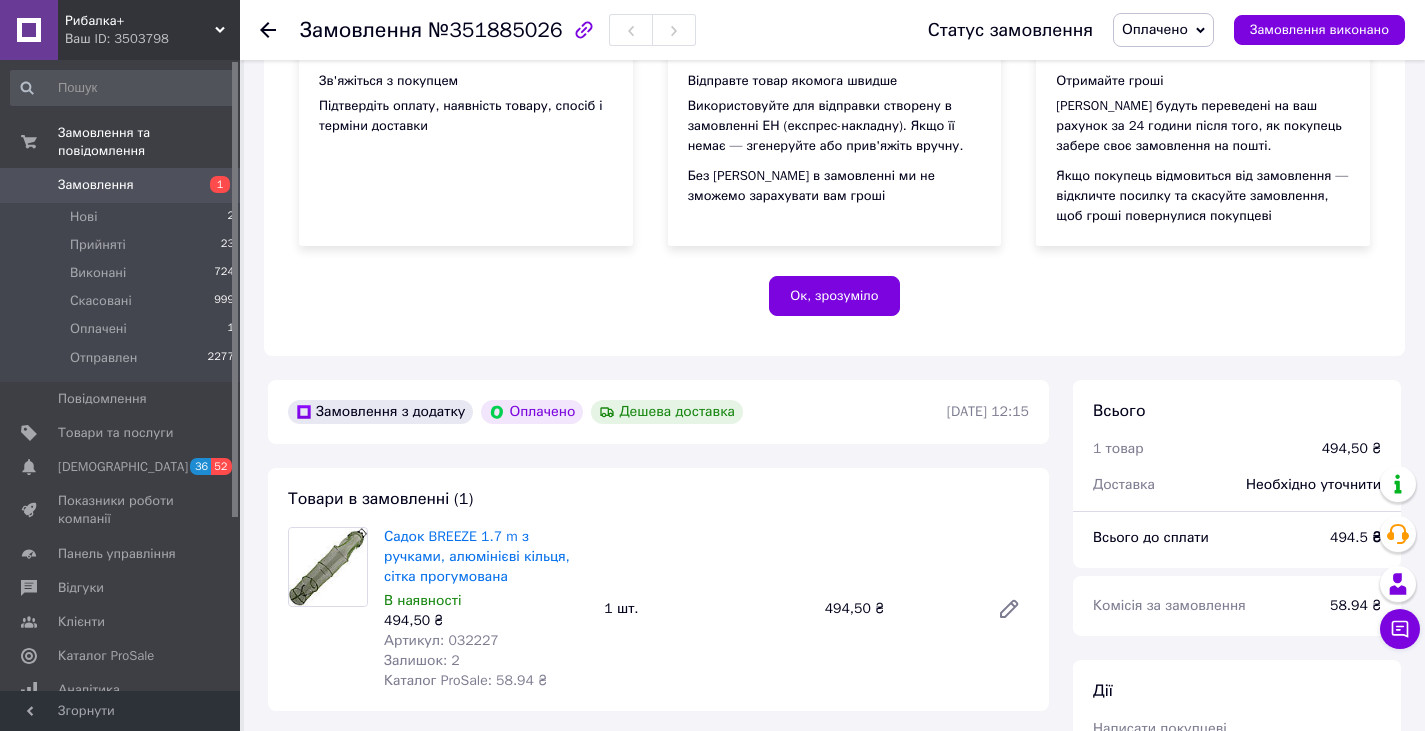 scroll, scrollTop: 400, scrollLeft: 0, axis: vertical 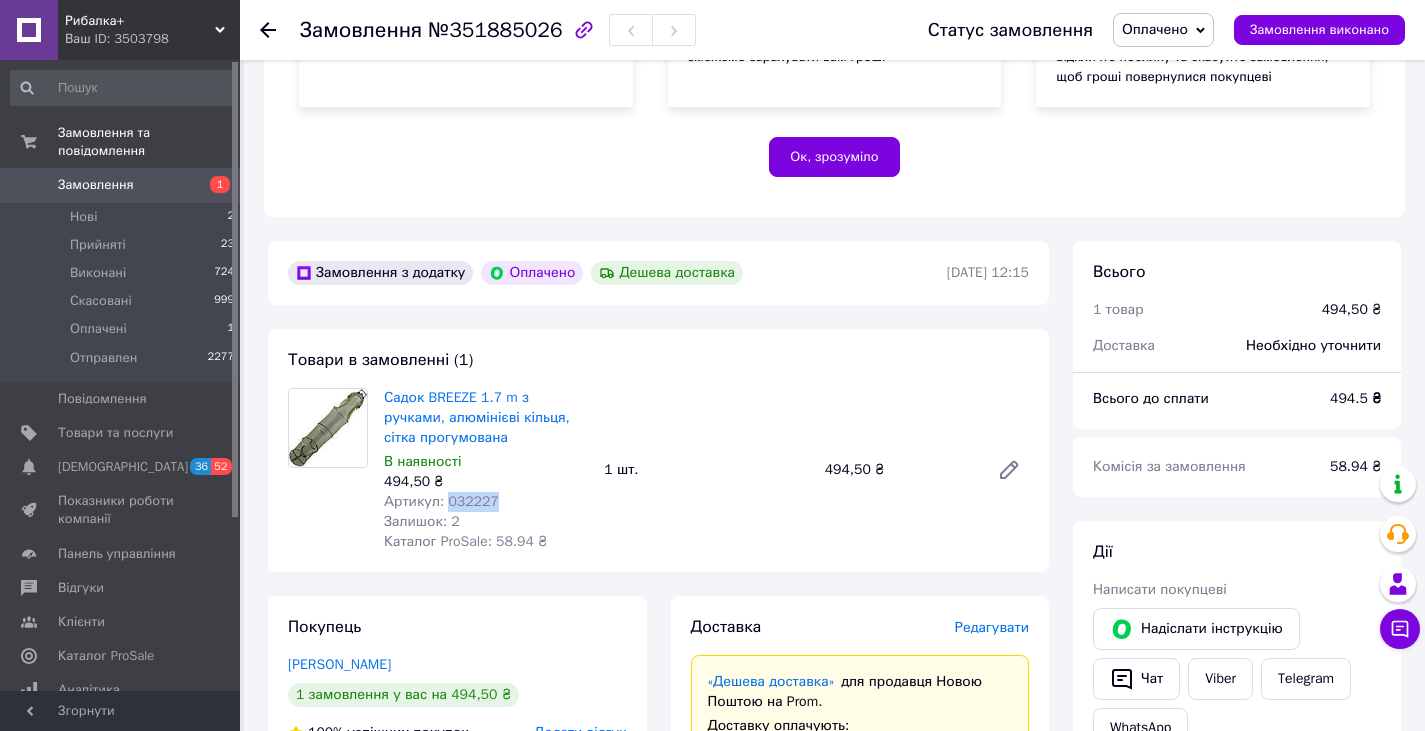 drag, startPoint x: 494, startPoint y: 505, endPoint x: 442, endPoint y: 502, distance: 52.086468 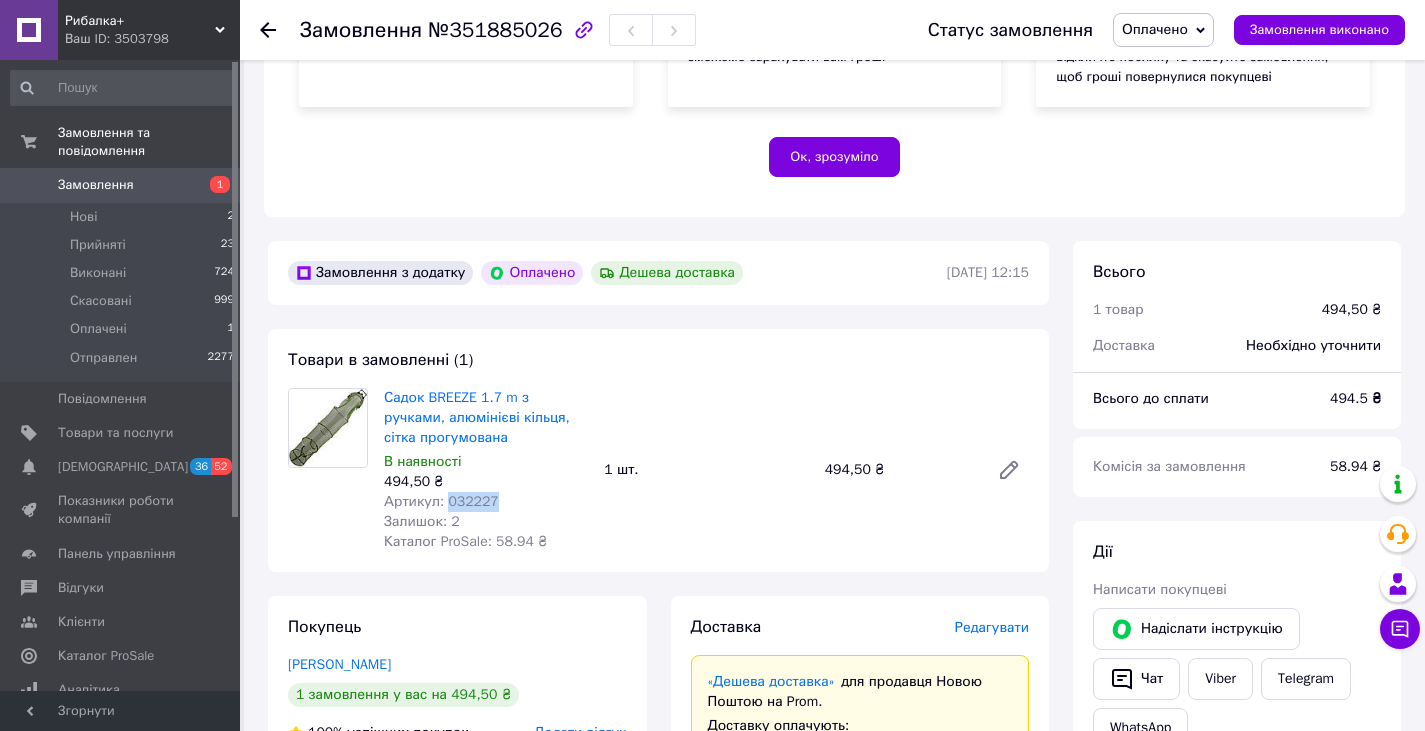 copy on "032227" 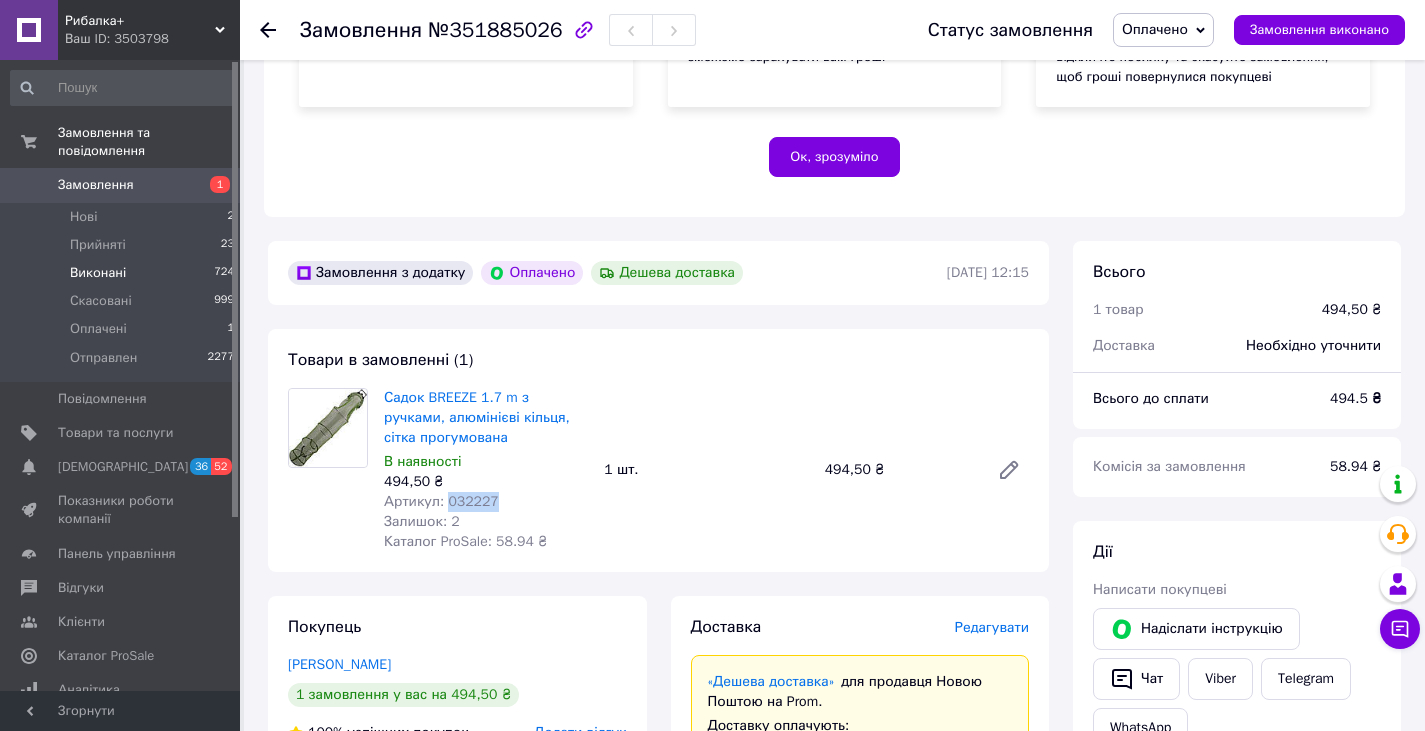 scroll, scrollTop: 0, scrollLeft: 0, axis: both 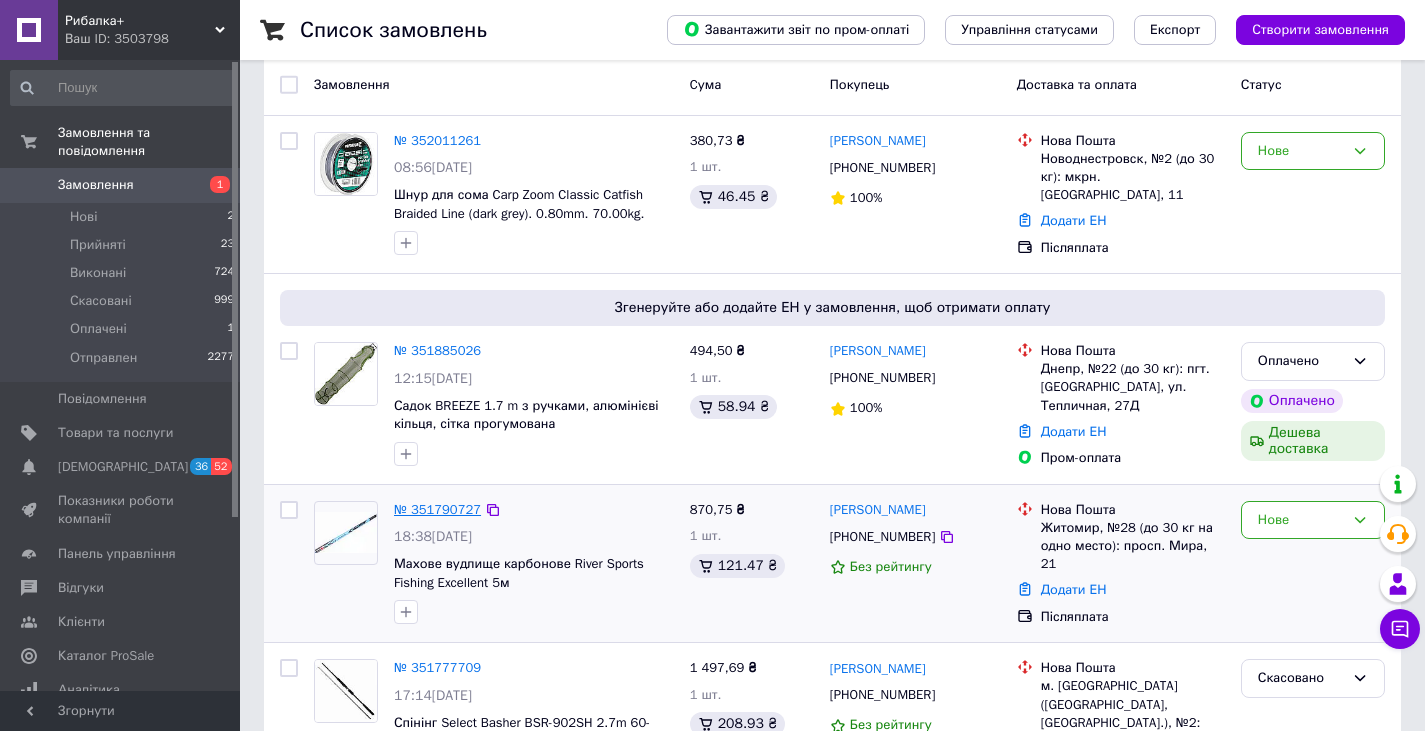 click on "№ 351790727" at bounding box center (437, 509) 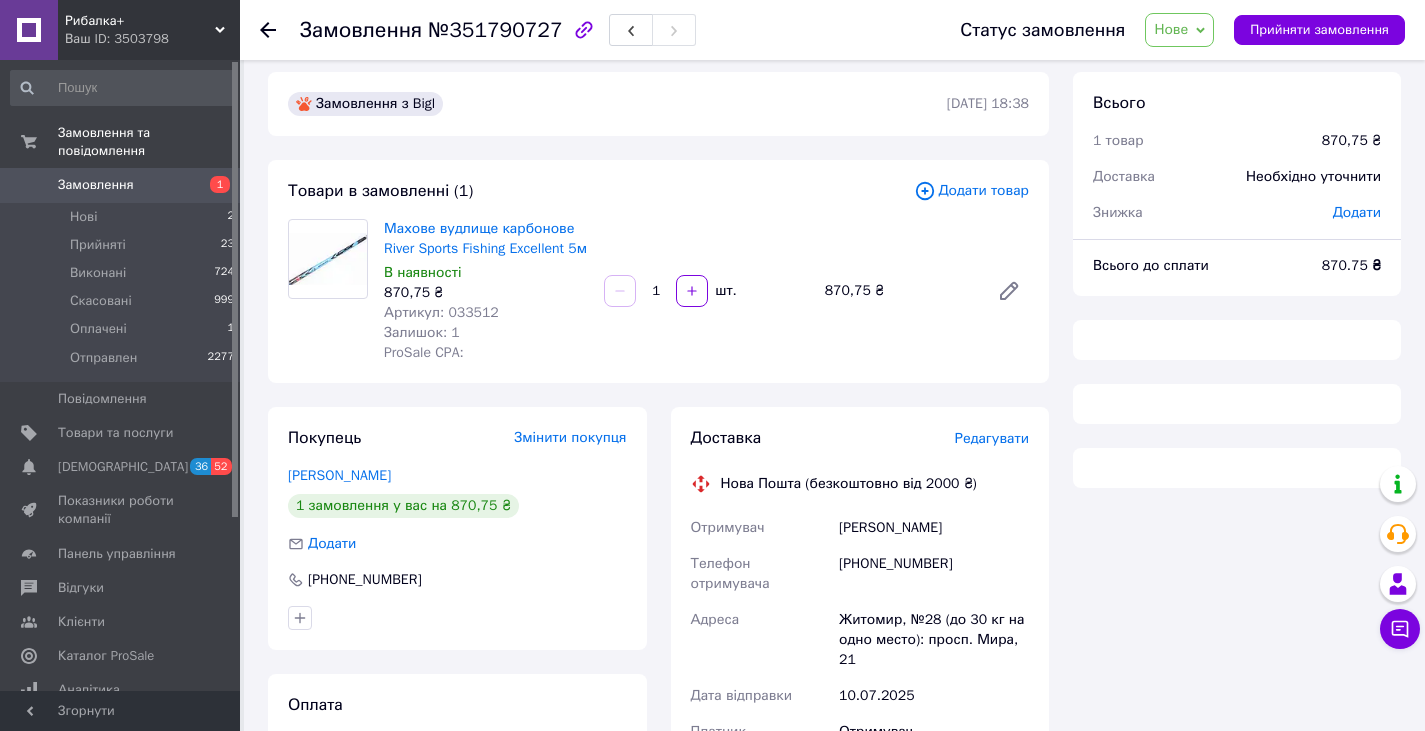 scroll, scrollTop: 0, scrollLeft: 0, axis: both 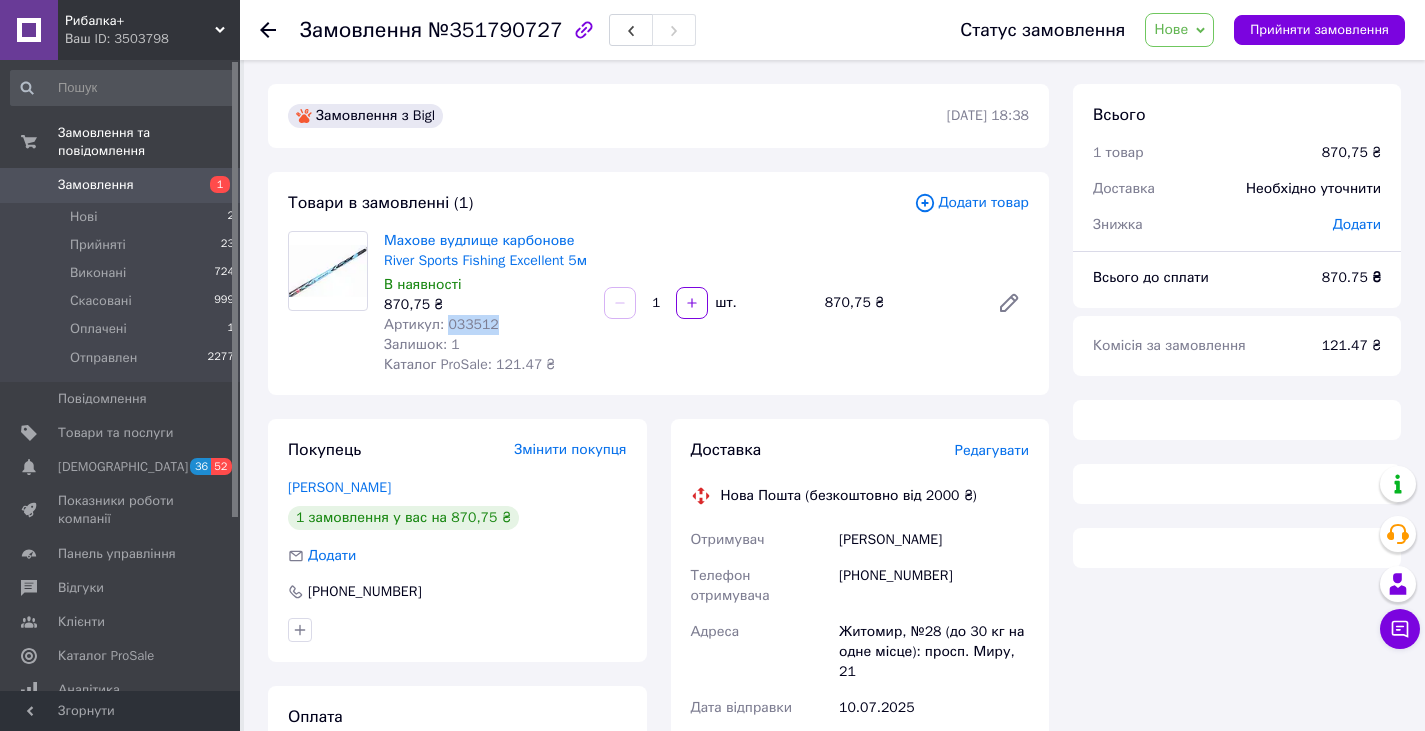 drag, startPoint x: 490, startPoint y: 319, endPoint x: 445, endPoint y: 324, distance: 45.276924 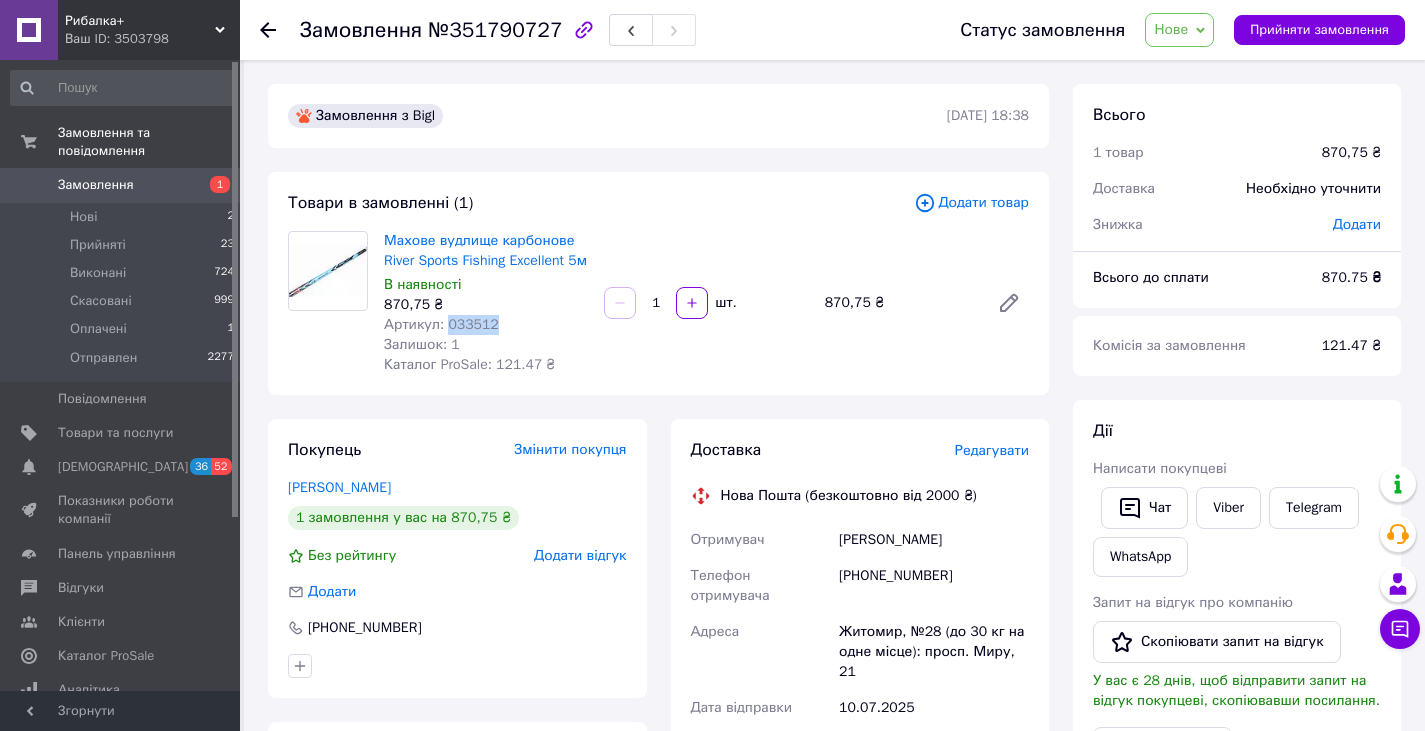 copy on "033512" 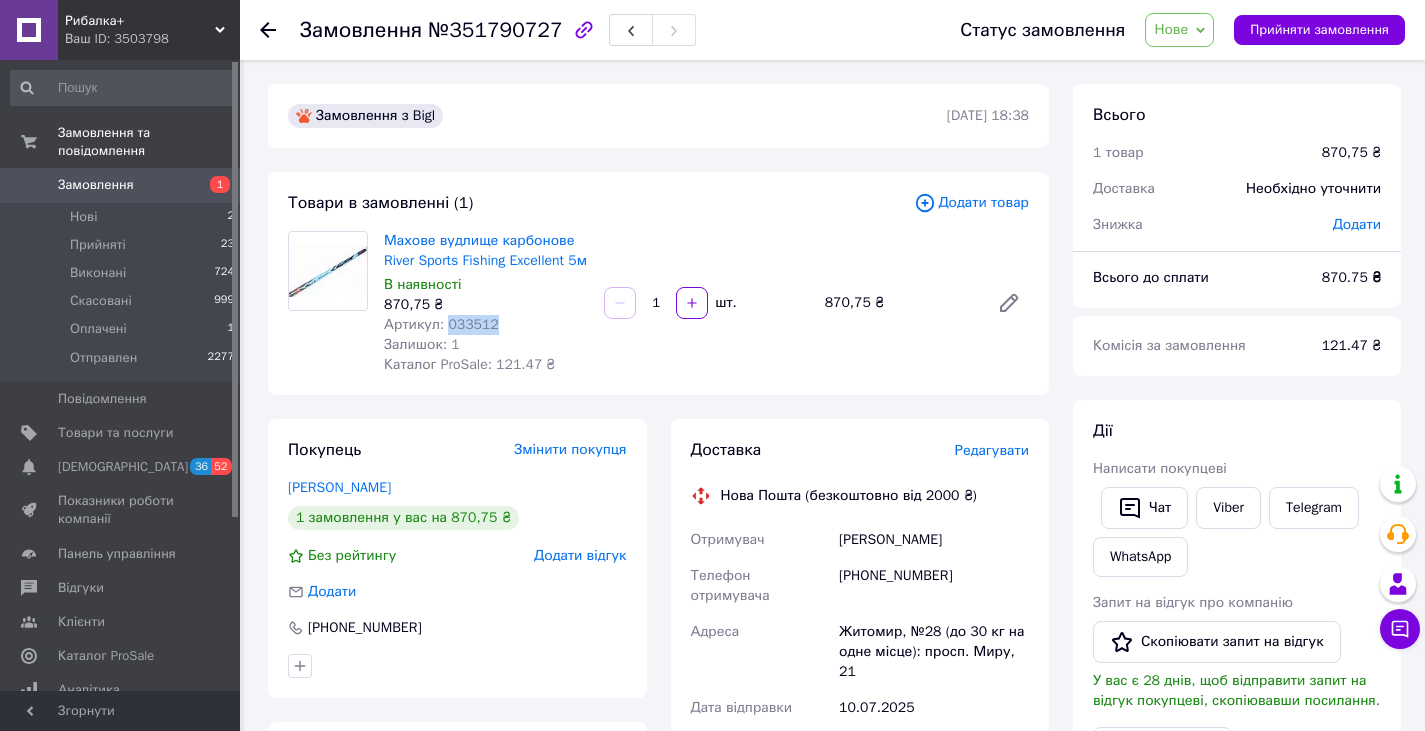 click on "Замовлення" at bounding box center (96, 185) 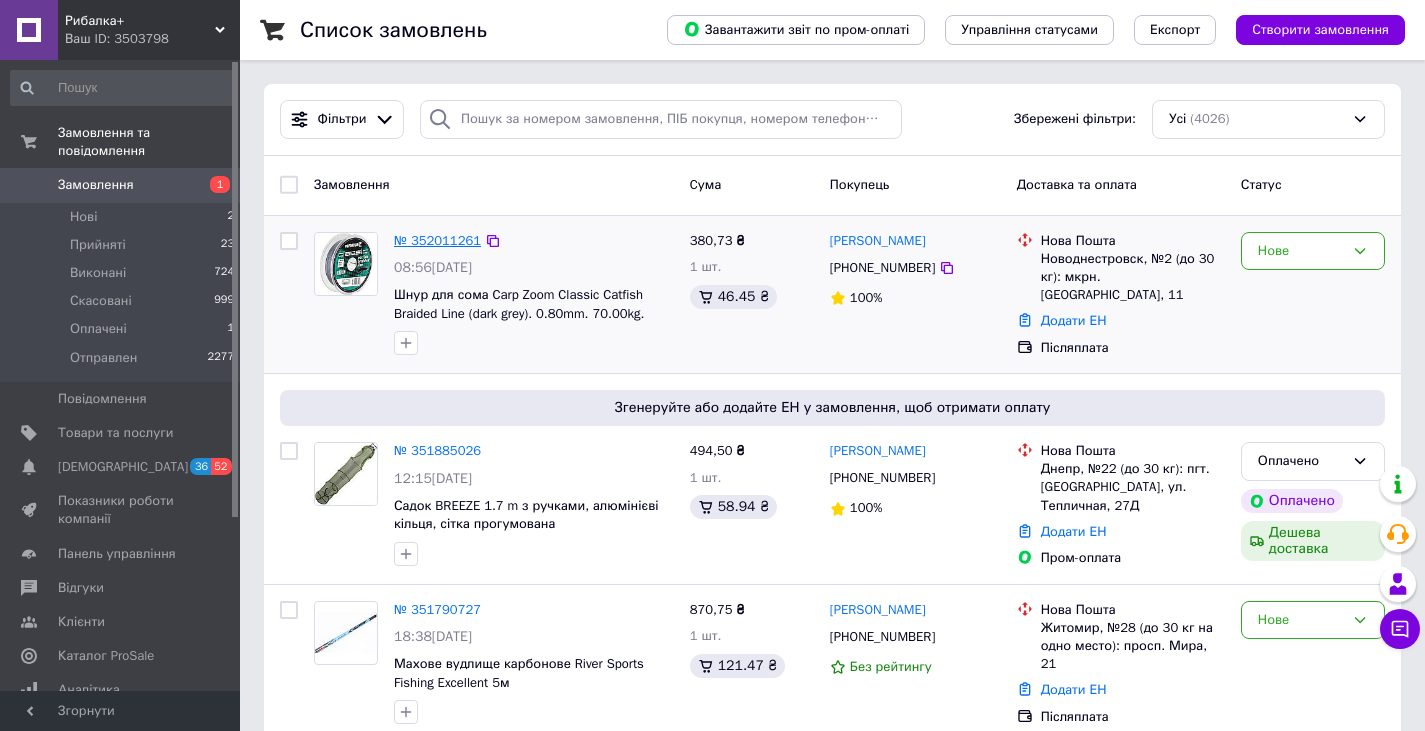 click on "№ 352011261" at bounding box center [437, 240] 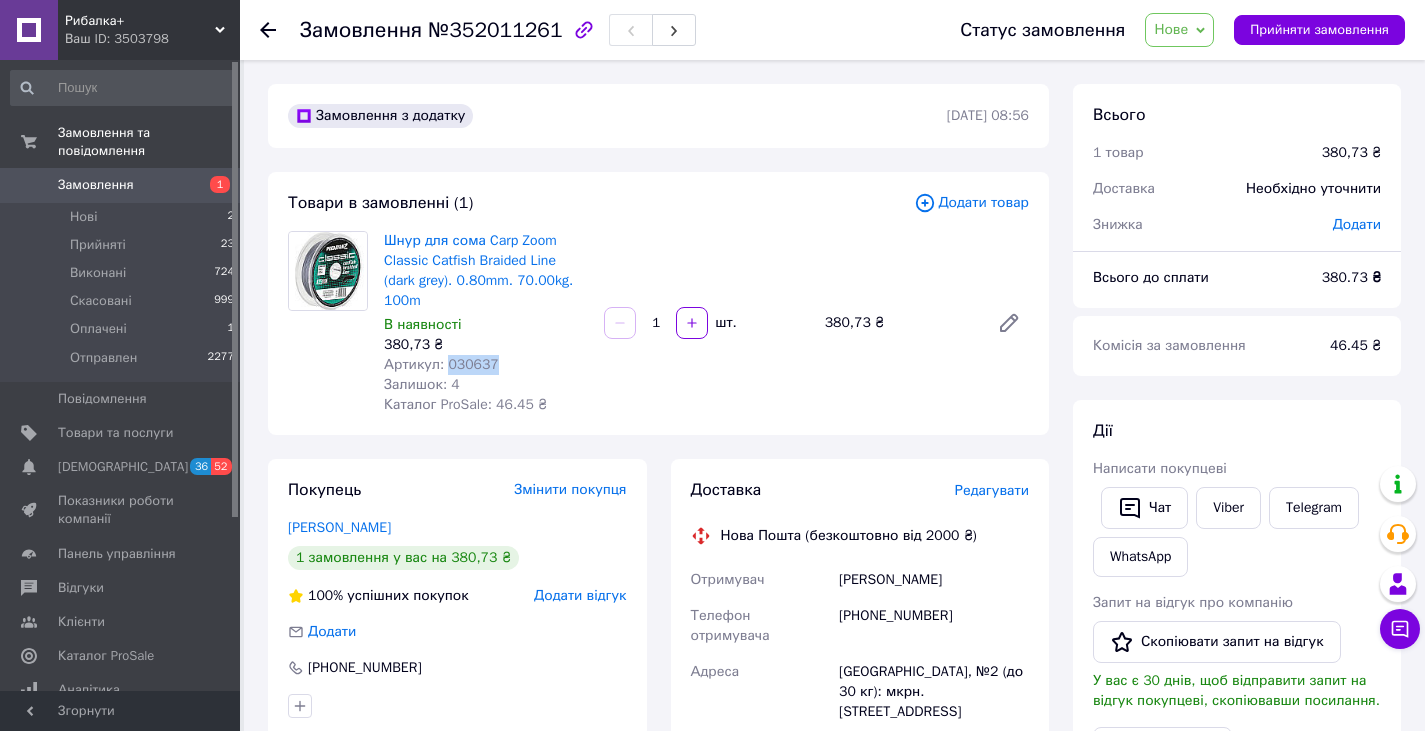 drag, startPoint x: 500, startPoint y: 349, endPoint x: 446, endPoint y: 351, distance: 54.037025 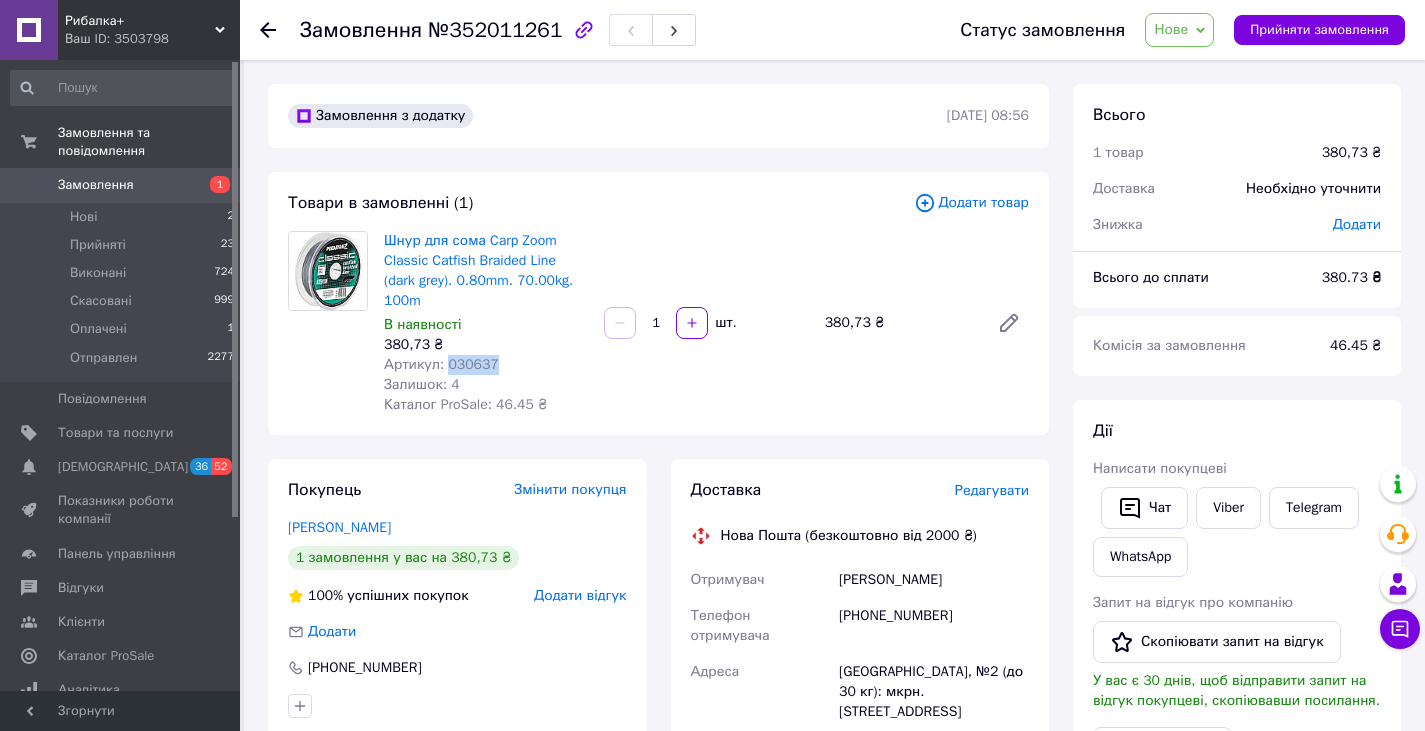 click on "Замовлення" at bounding box center (96, 185) 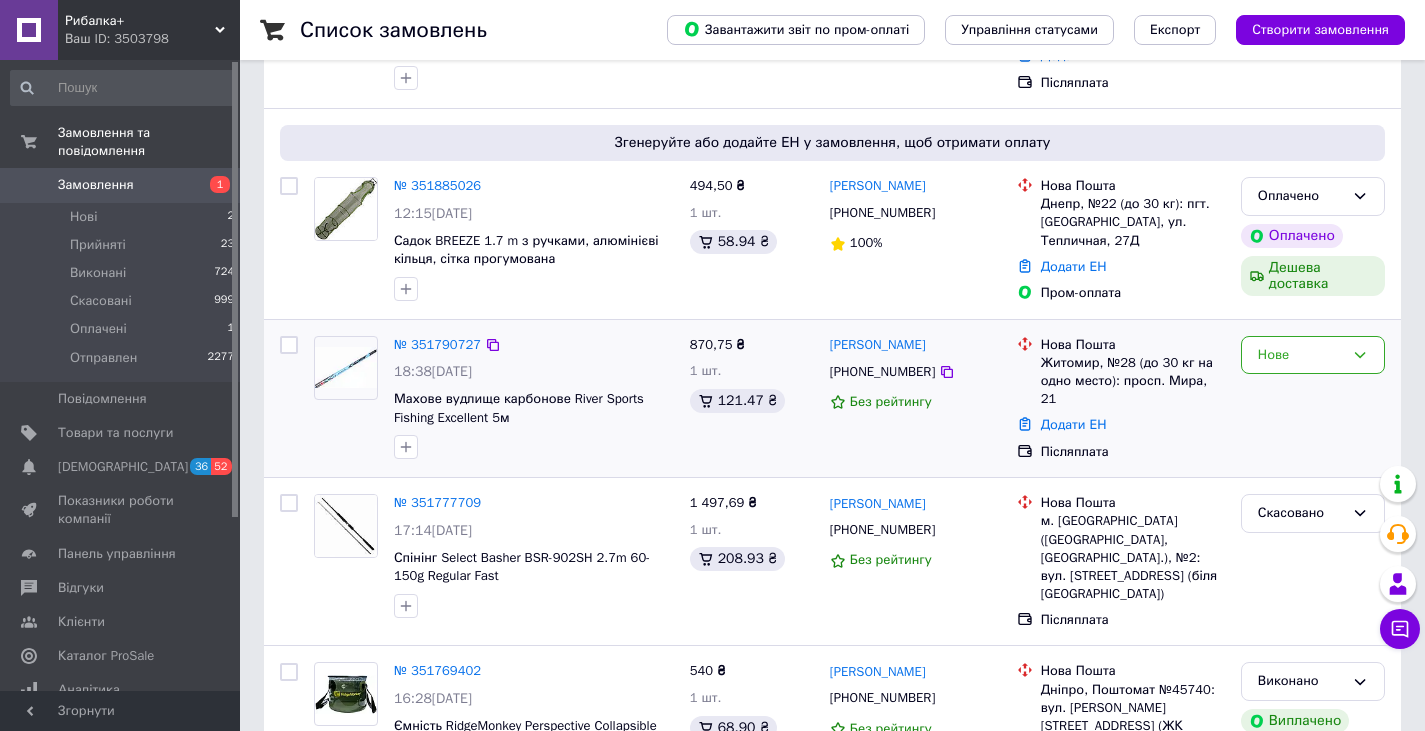 scroll, scrollTop: 300, scrollLeft: 0, axis: vertical 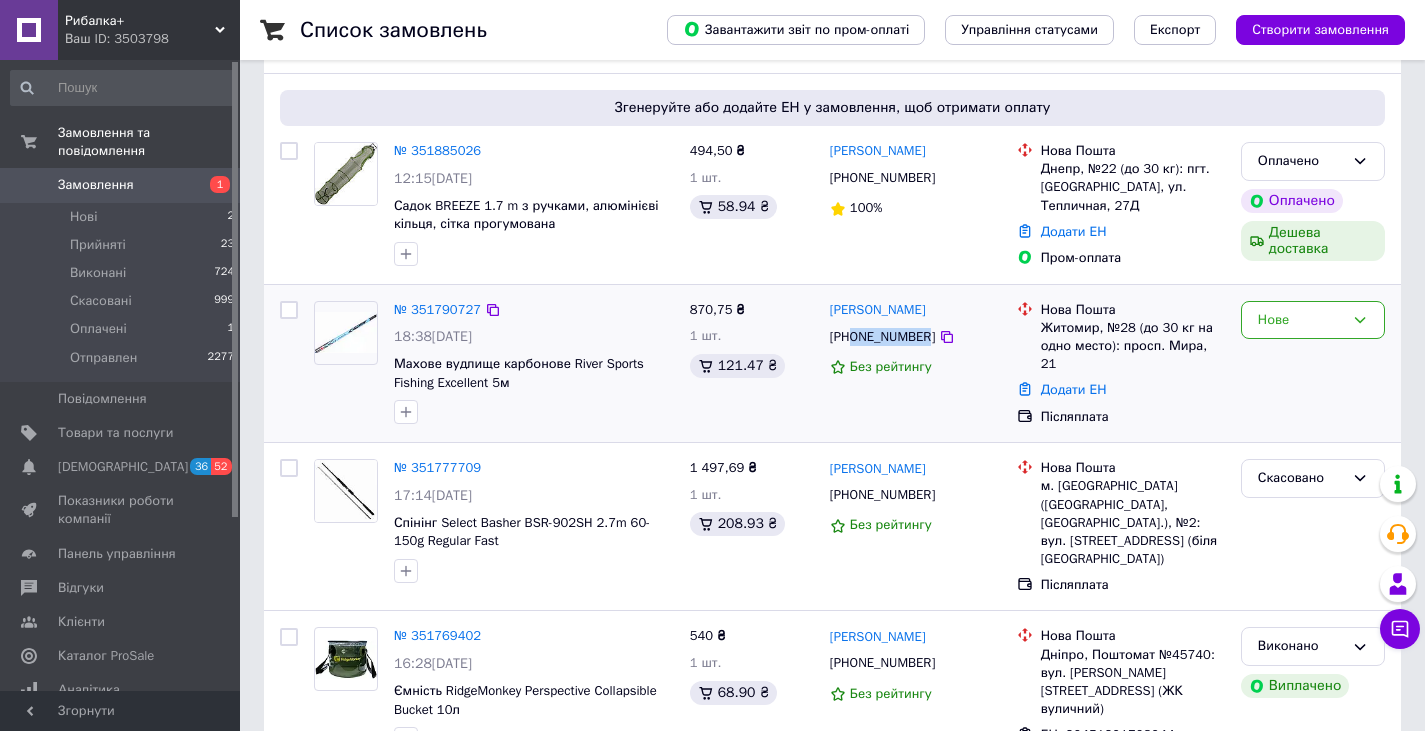 drag, startPoint x: 857, startPoint y: 338, endPoint x: 921, endPoint y: 343, distance: 64.195015 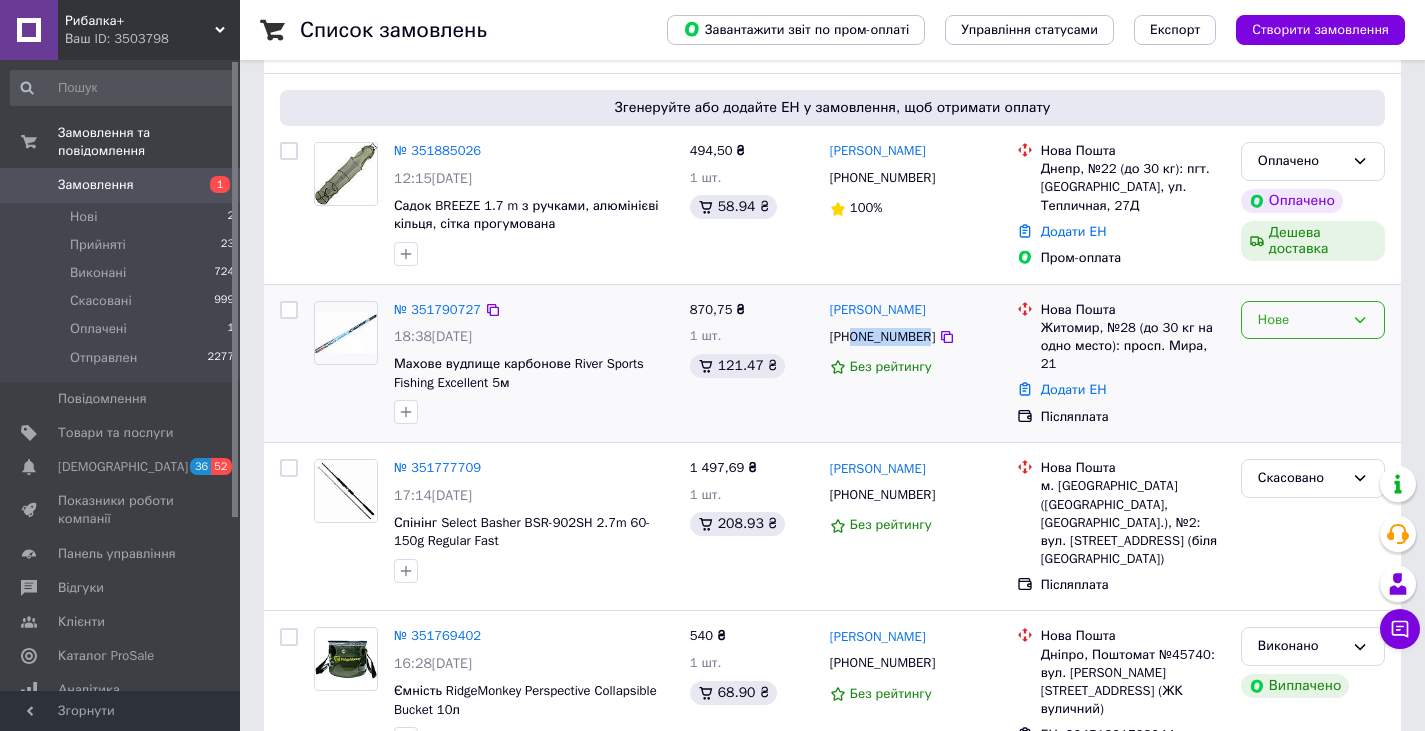 click on "Нове" at bounding box center [1301, 320] 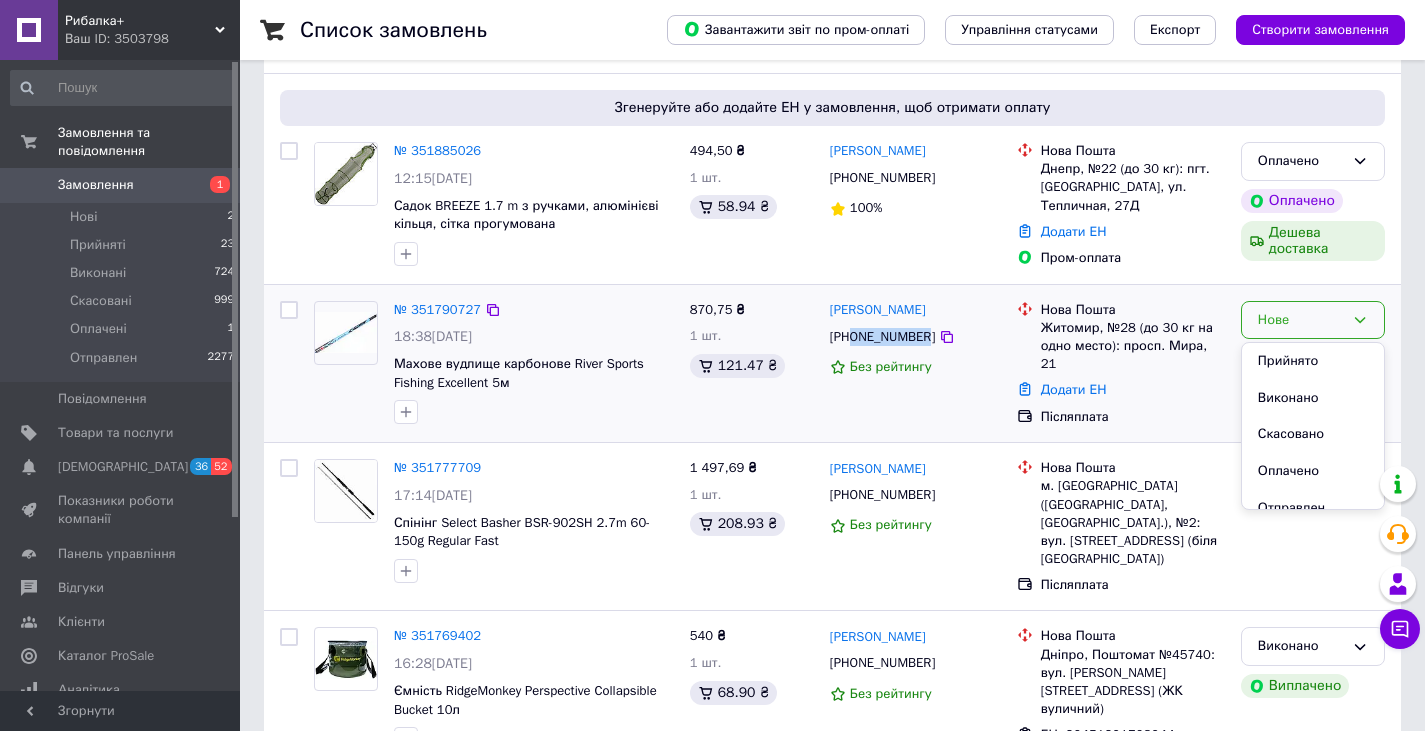 click on "Скасовано" at bounding box center [1313, 434] 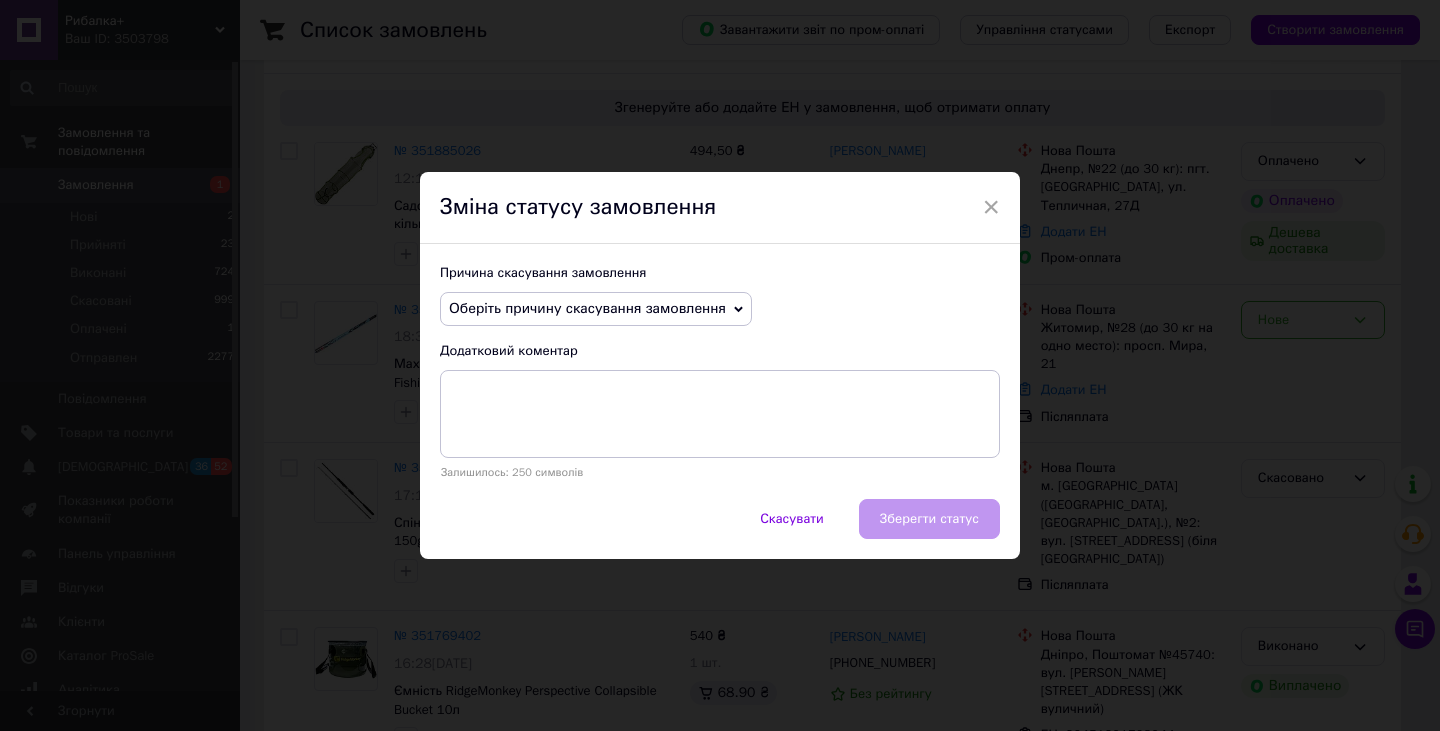 click on "Оберіть причину скасування замовлення" at bounding box center [596, 309] 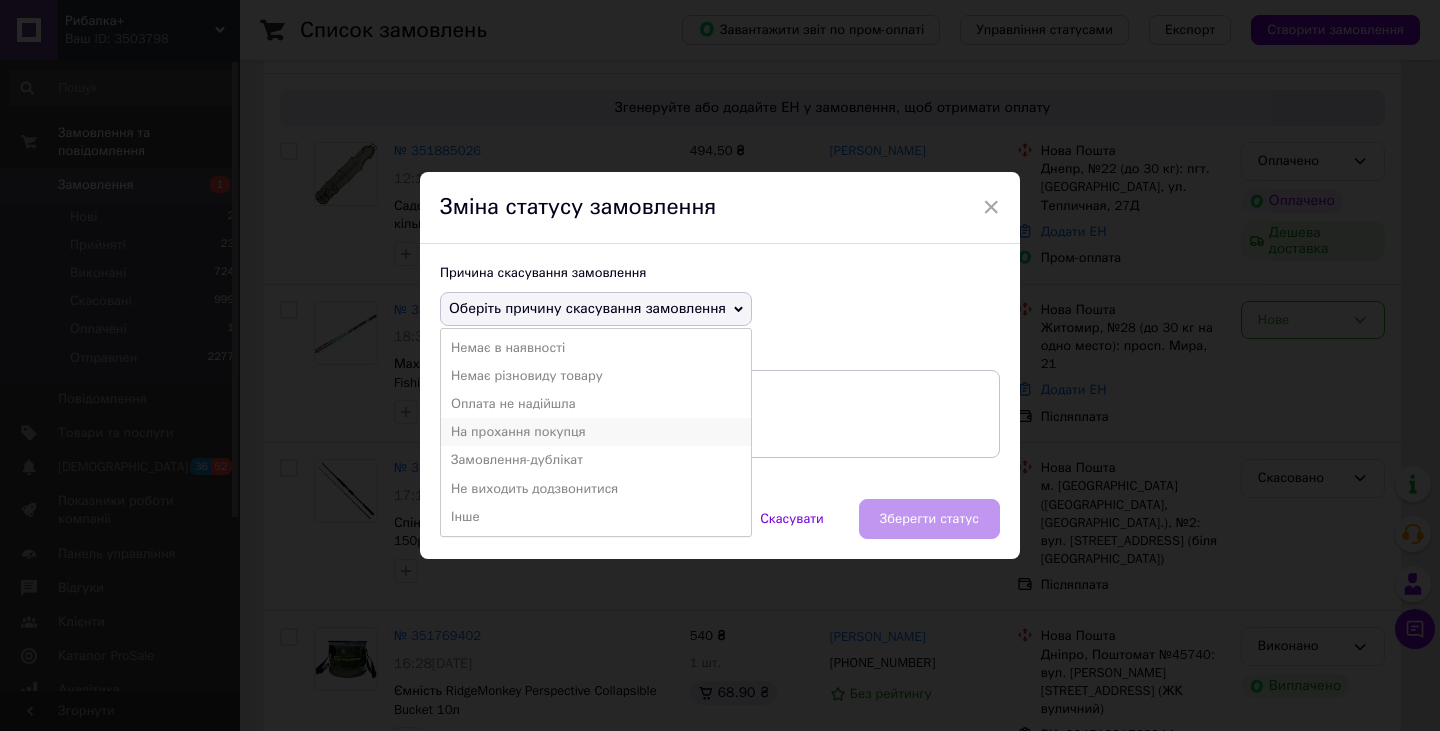 click on "На прохання покупця" at bounding box center [596, 432] 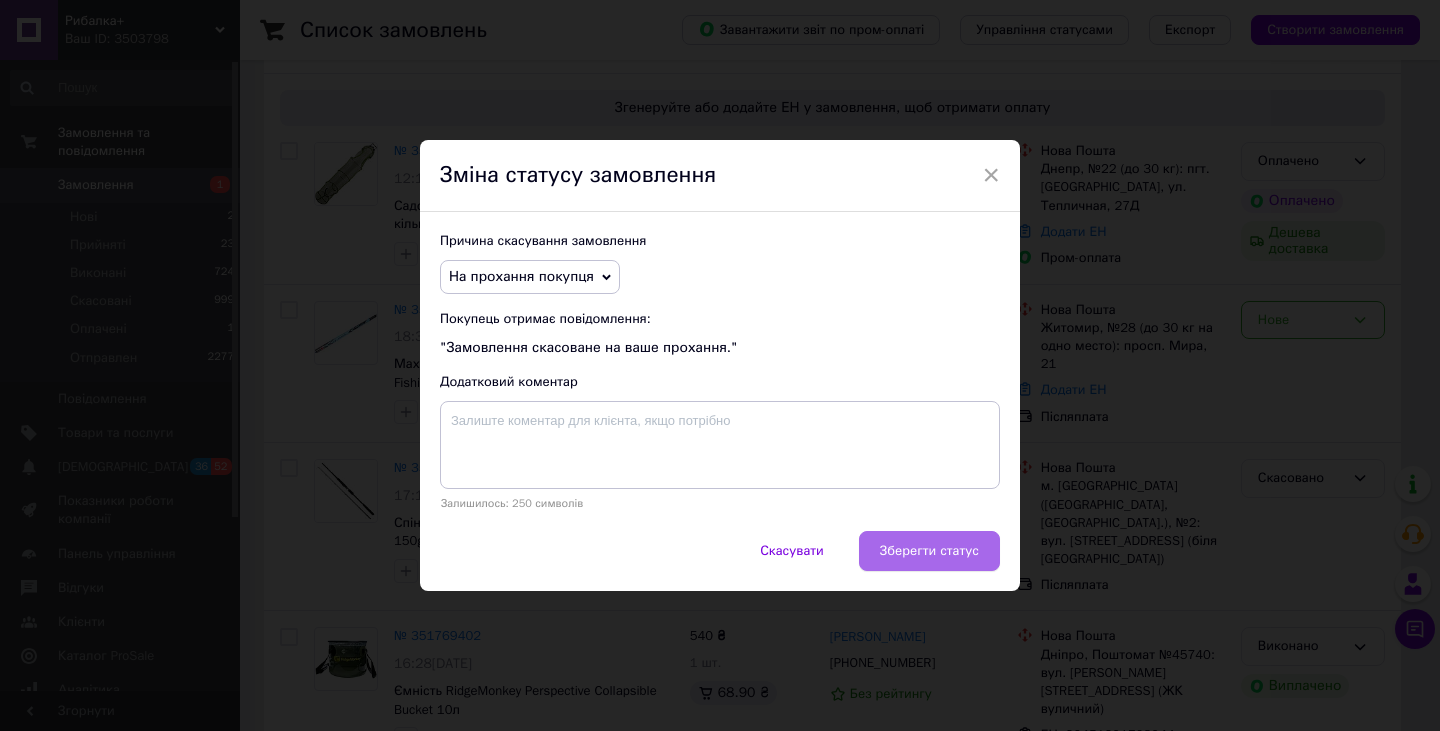 click on "Зберегти статус" at bounding box center [929, 551] 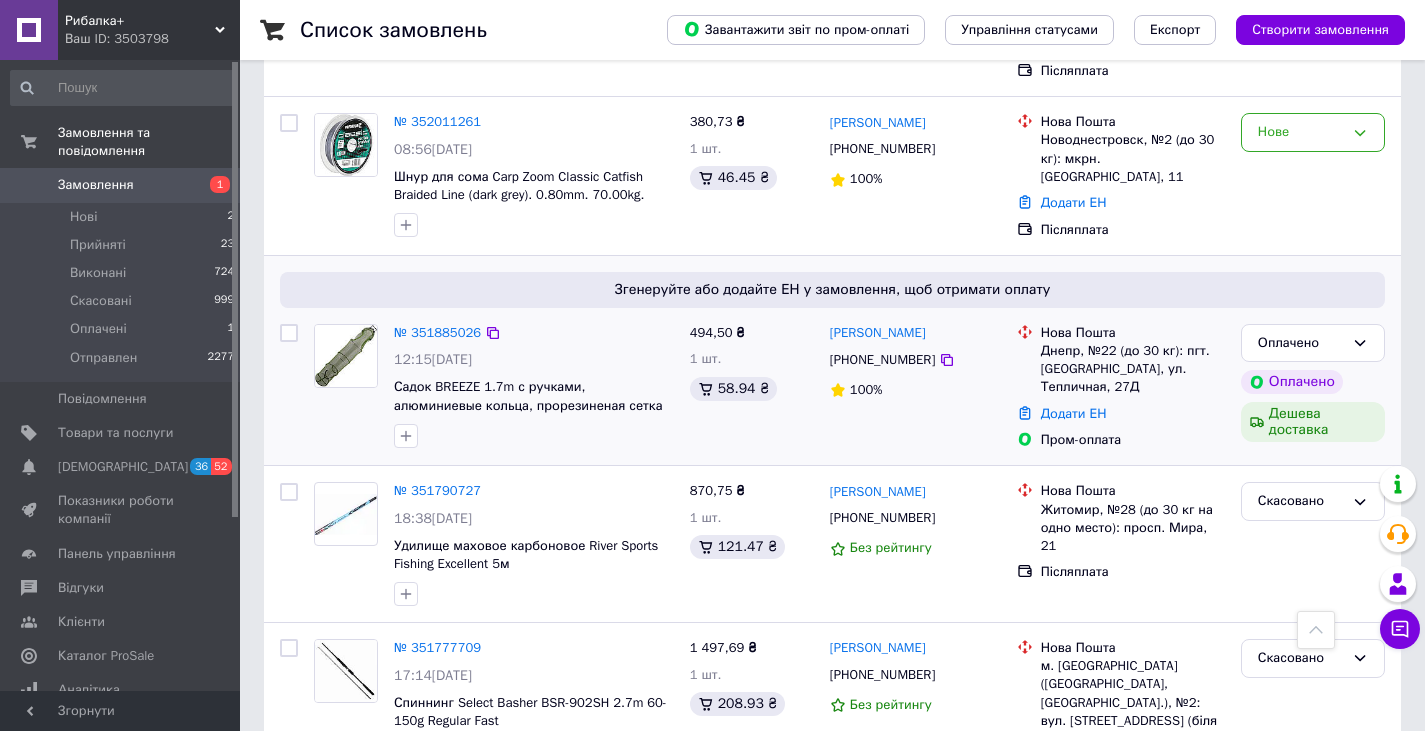 scroll, scrollTop: 276, scrollLeft: 0, axis: vertical 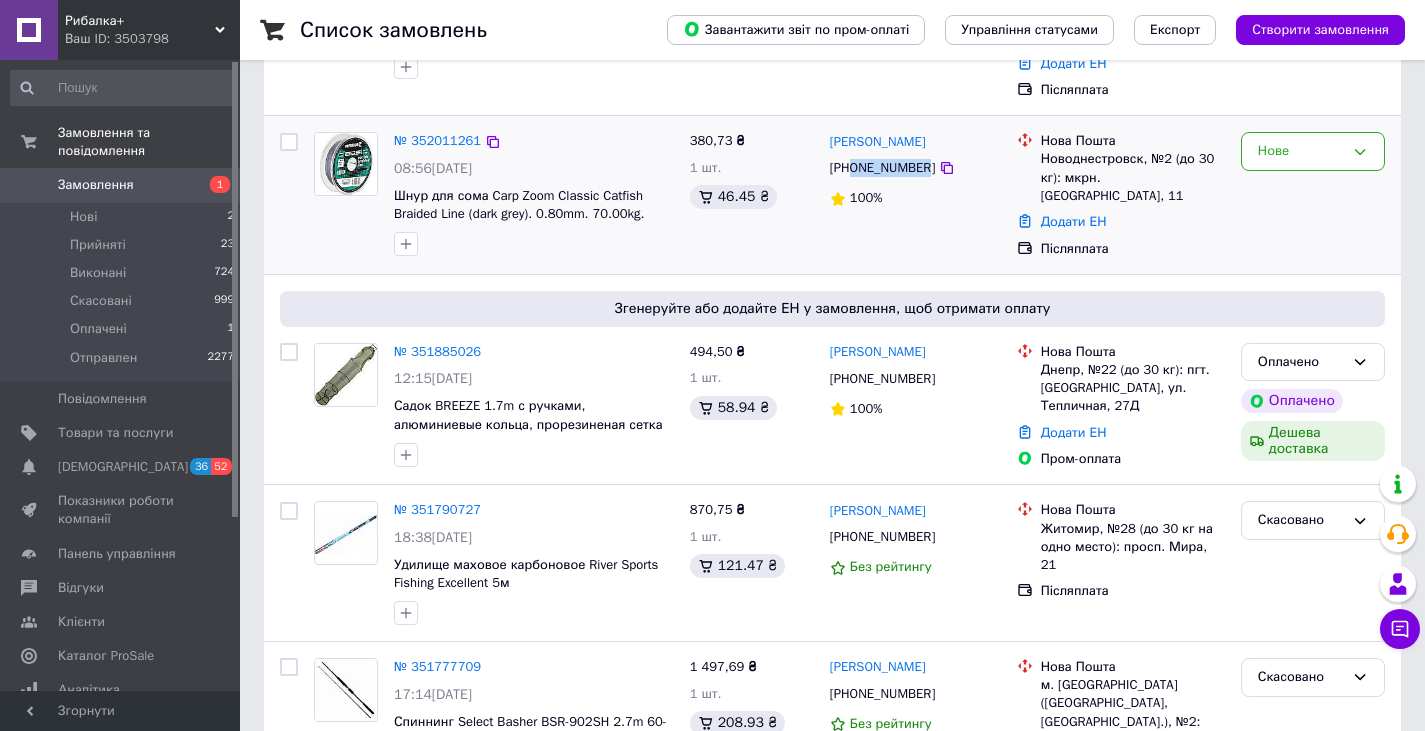drag, startPoint x: 853, startPoint y: 172, endPoint x: 922, endPoint y: 174, distance: 69.02898 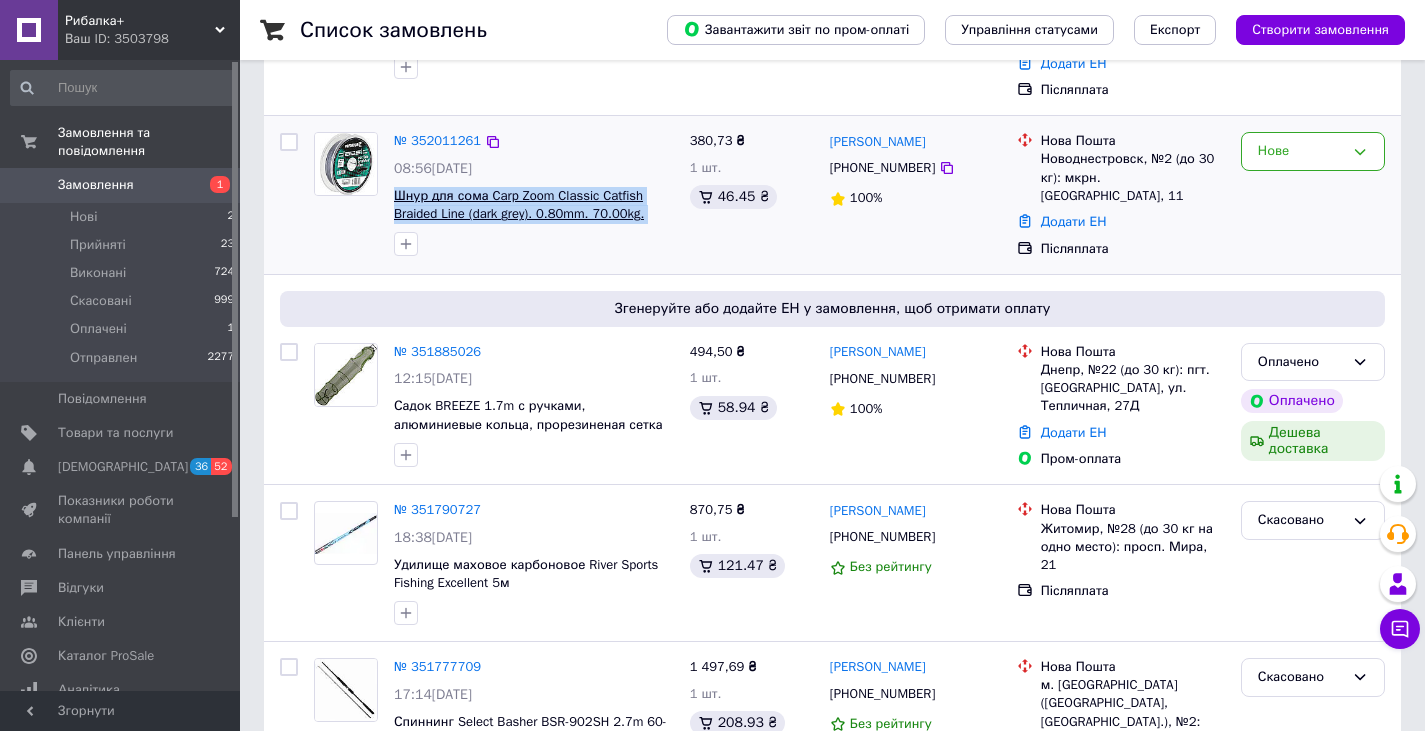 drag, startPoint x: 675, startPoint y: 220, endPoint x: 397, endPoint y: 195, distance: 279.12183 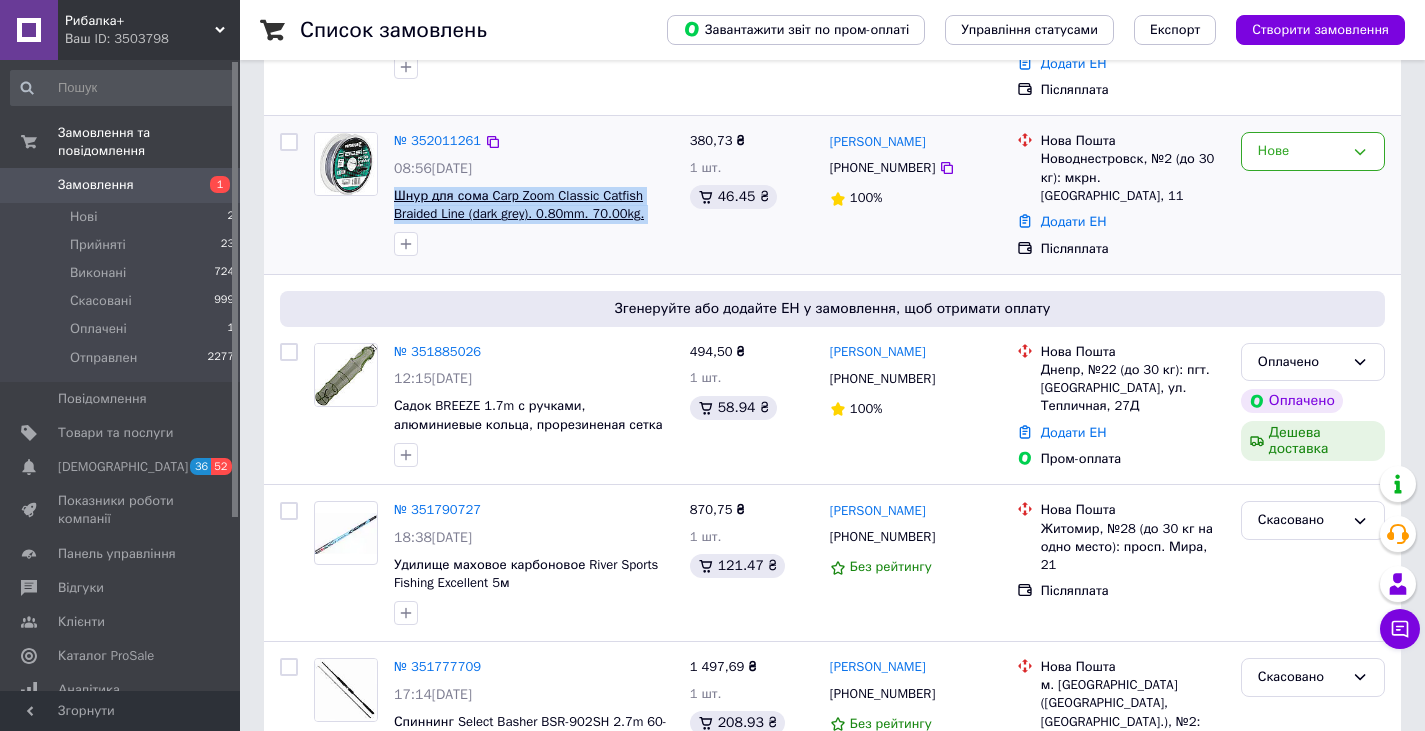 copy on "Шнур для сома Carp Zoom Classic Catfish Braided Line (dark grey). 0.80mm. 70.00kg. 100m" 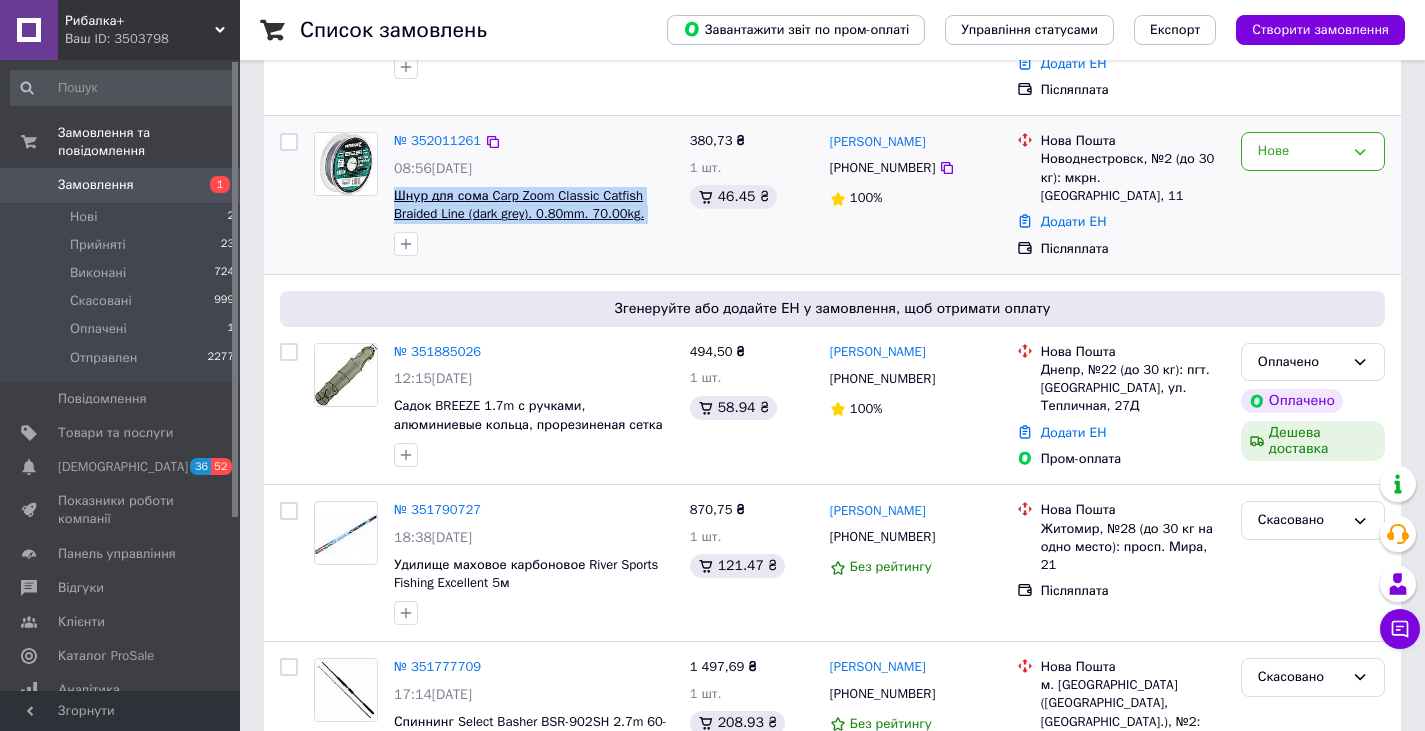 copy on "Шнур для сома Carp Zoom Classic Catfish Braided Line (dark grey). 0.80mm. 70.00kg. 100m" 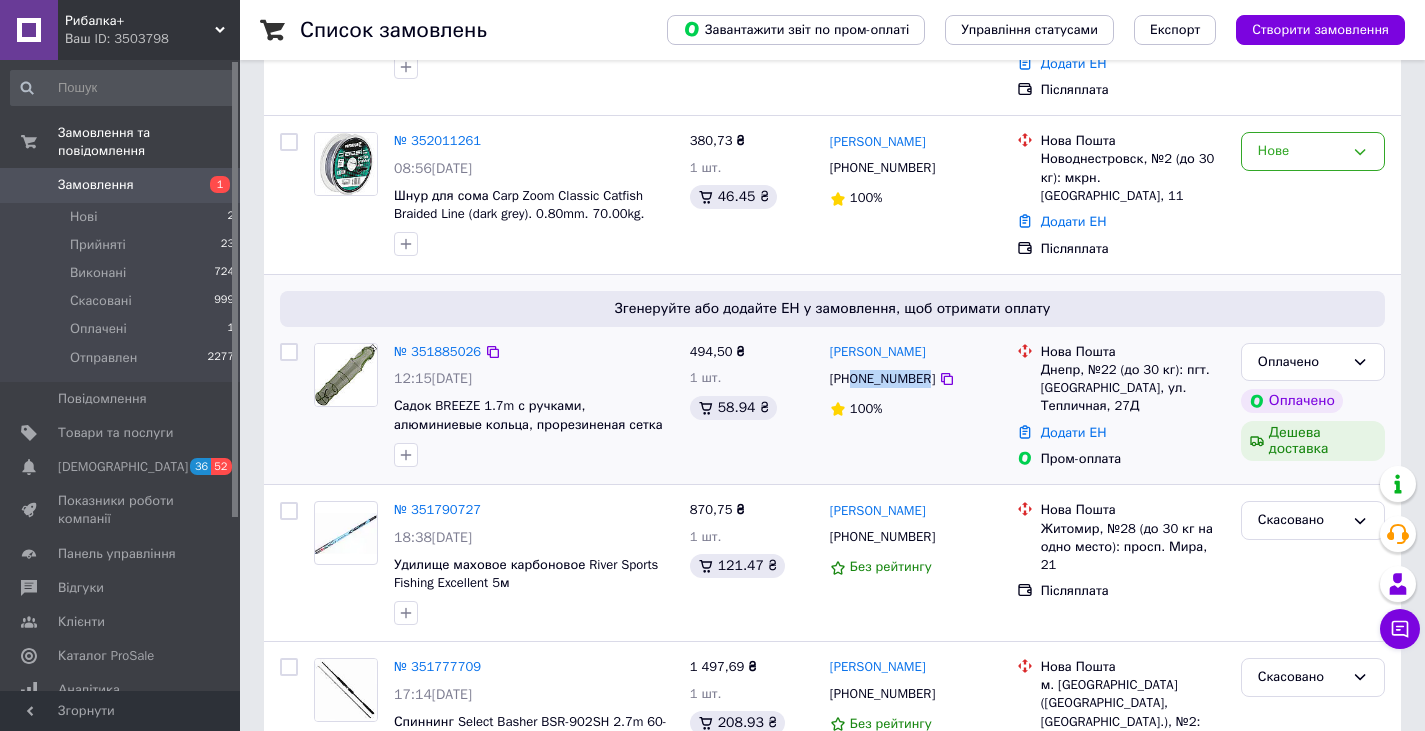 drag, startPoint x: 853, startPoint y: 383, endPoint x: 923, endPoint y: 381, distance: 70.028564 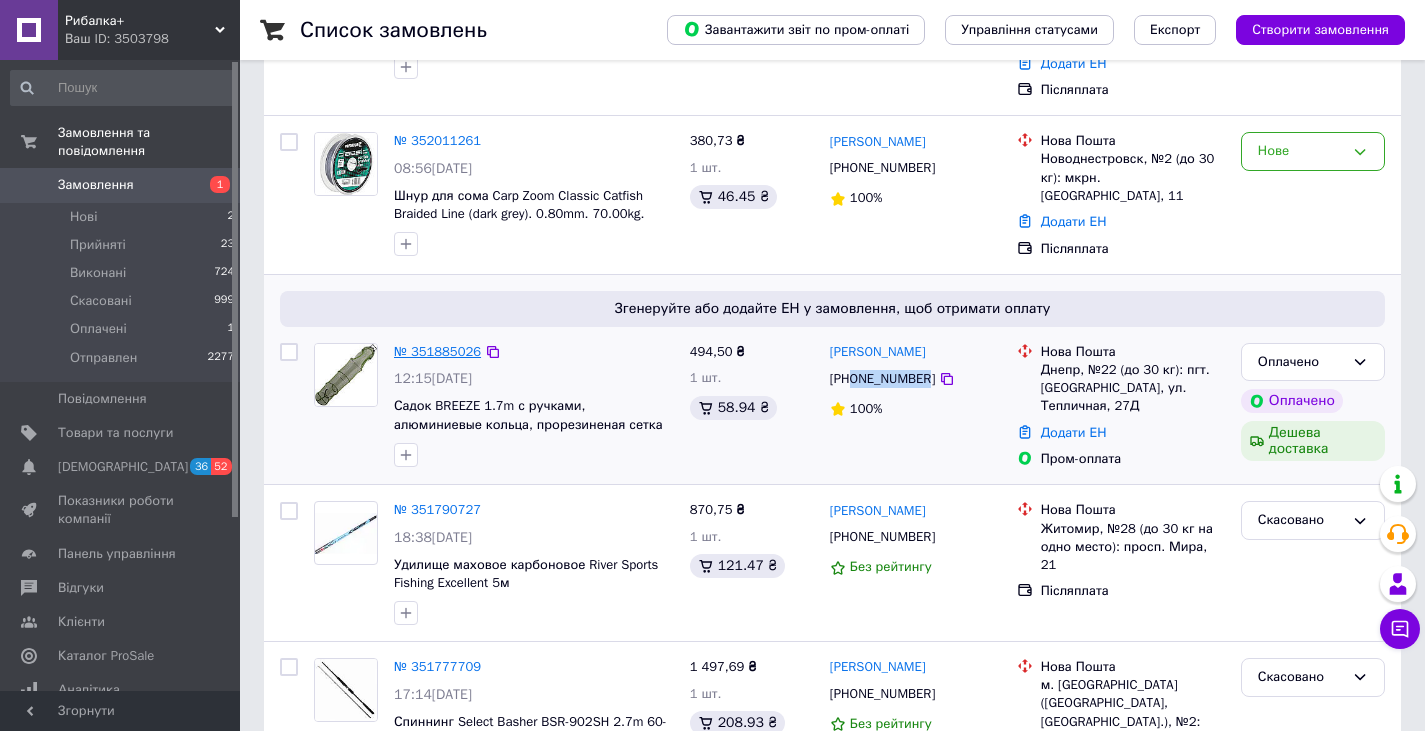 click on "№ 351885026" at bounding box center [437, 351] 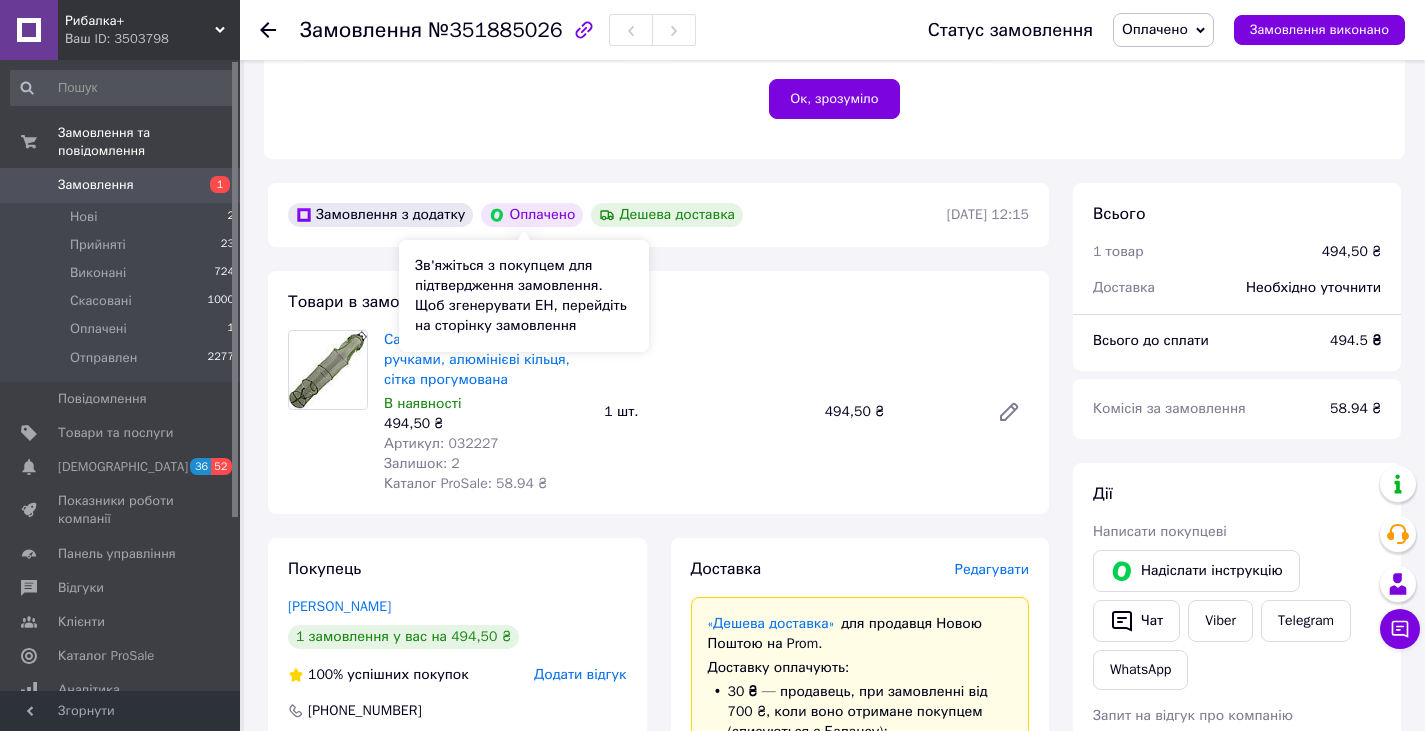 scroll, scrollTop: 476, scrollLeft: 0, axis: vertical 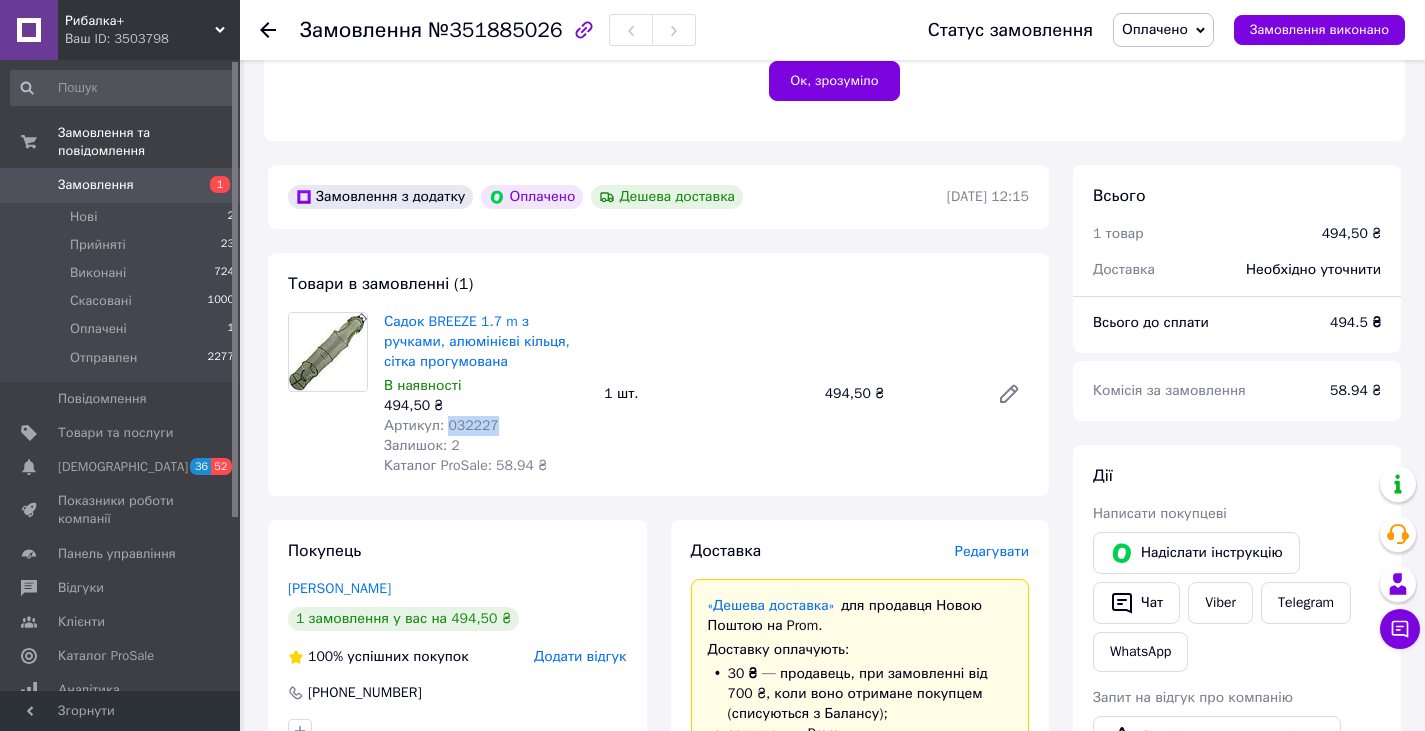drag, startPoint x: 493, startPoint y: 426, endPoint x: 445, endPoint y: 424, distance: 48.04165 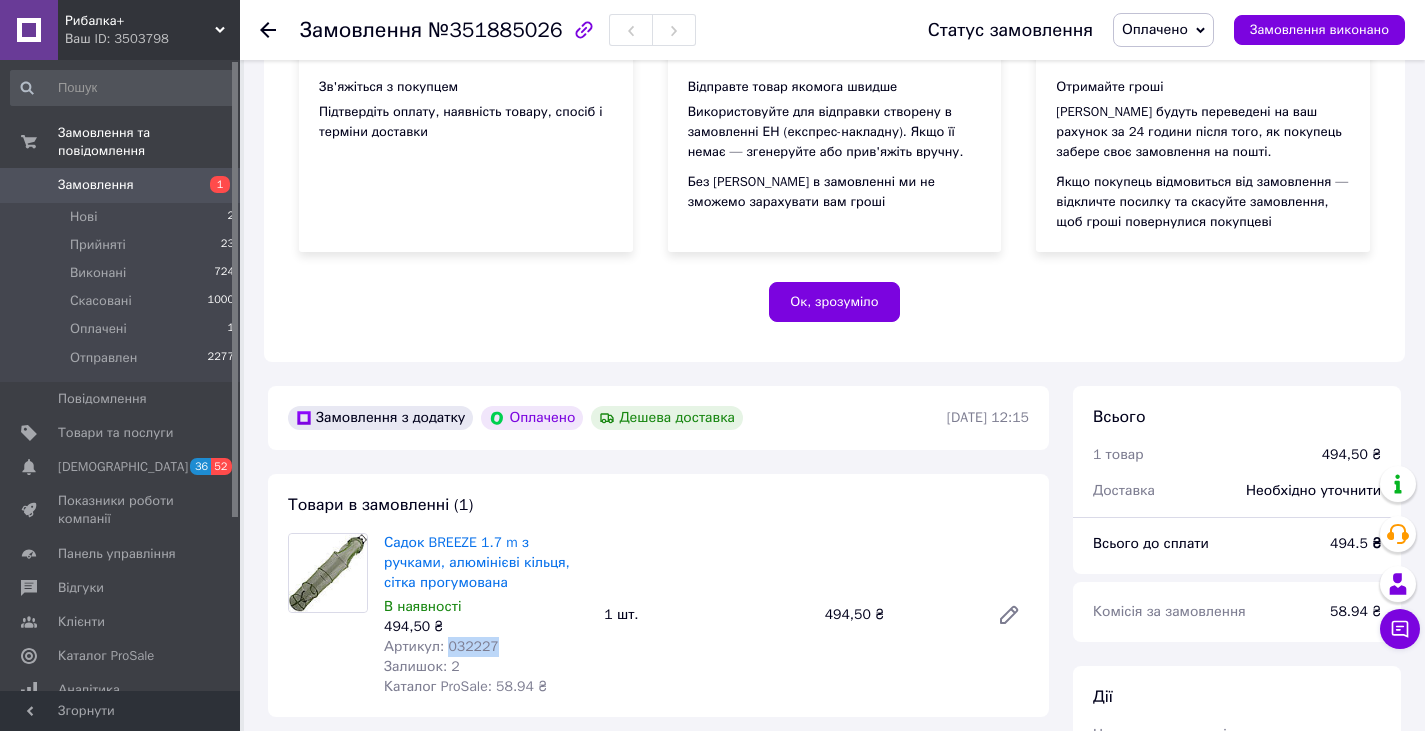 scroll, scrollTop: 76, scrollLeft: 0, axis: vertical 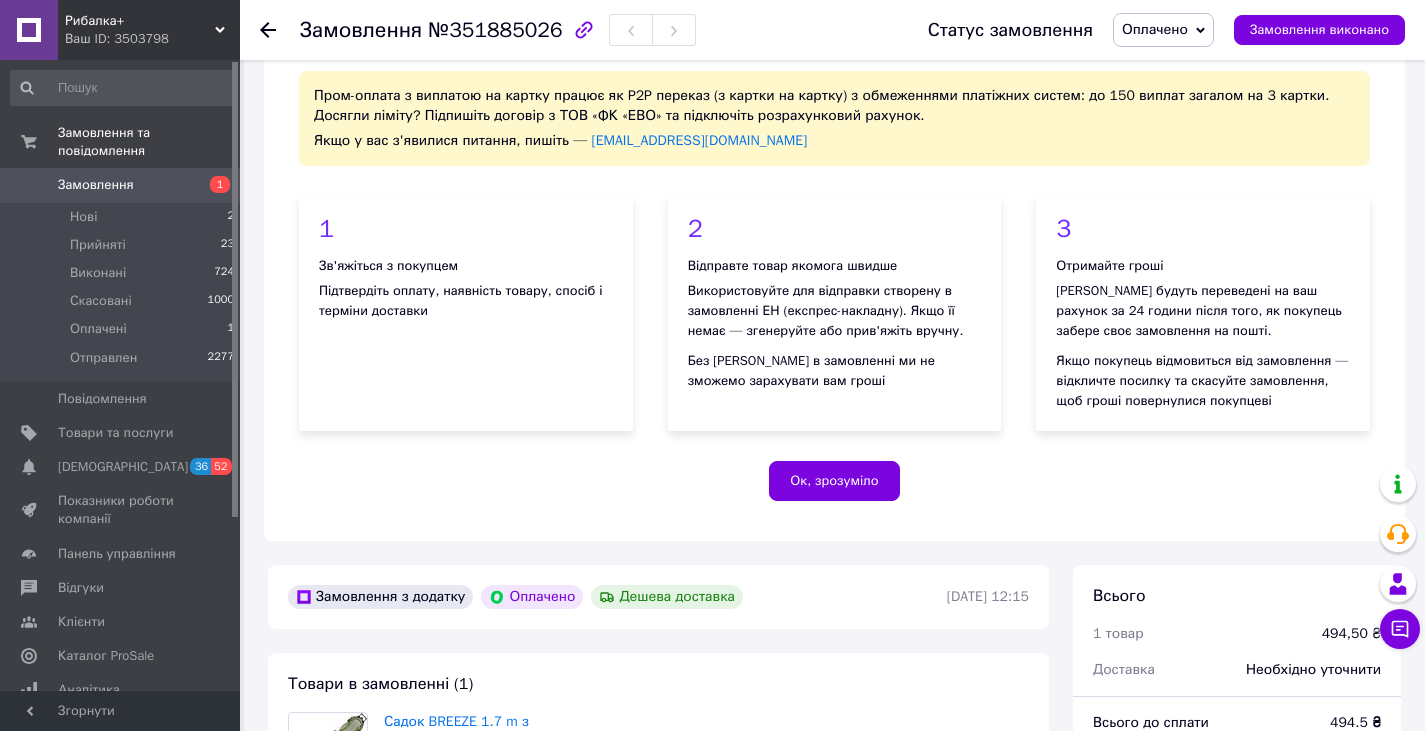click on "Замовлення" at bounding box center [96, 185] 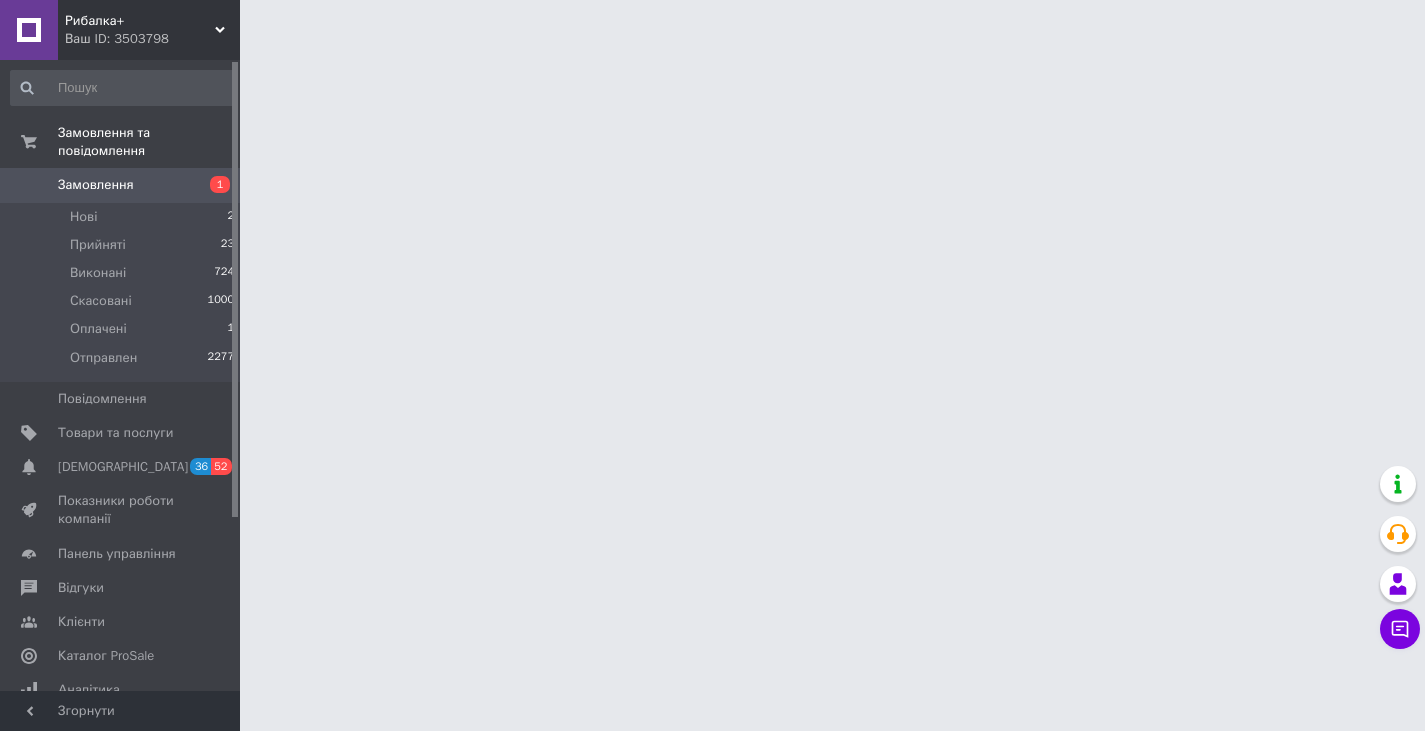 scroll, scrollTop: 0, scrollLeft: 0, axis: both 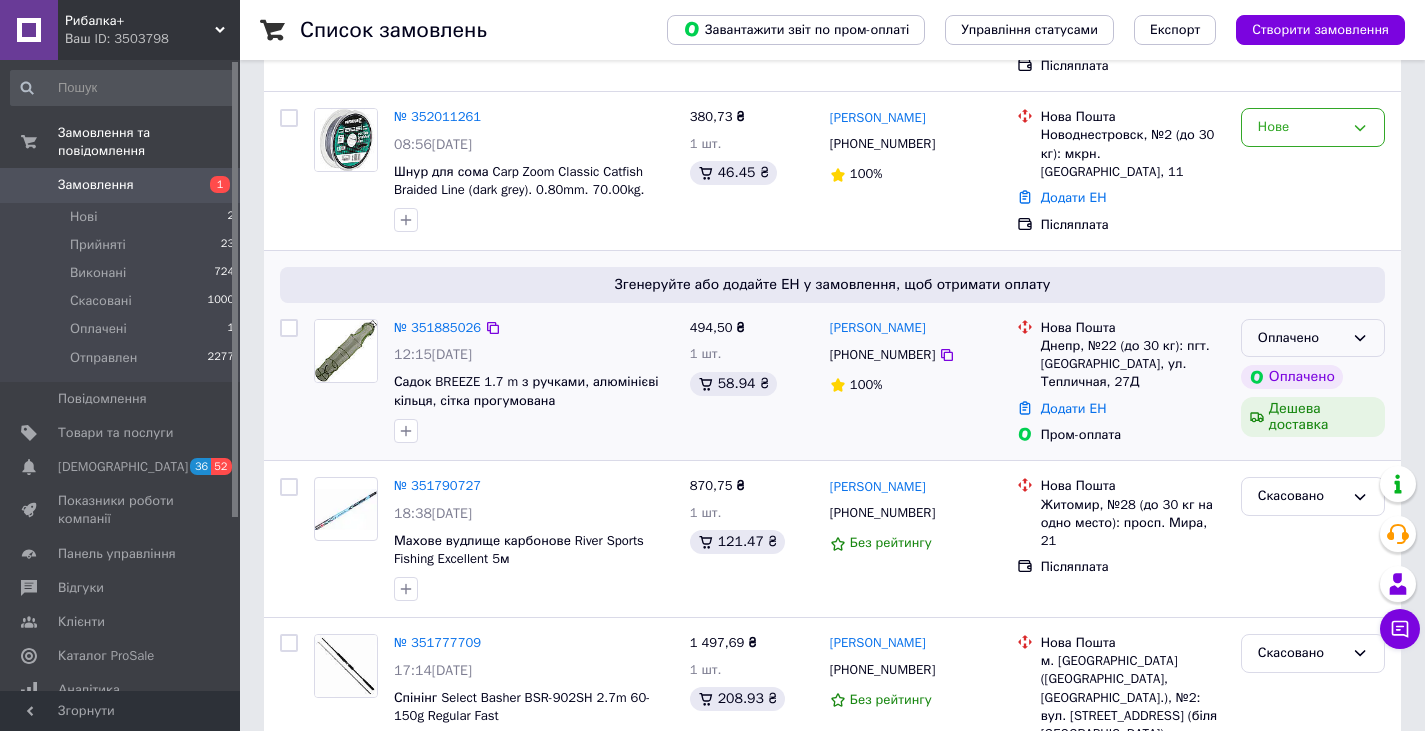 click 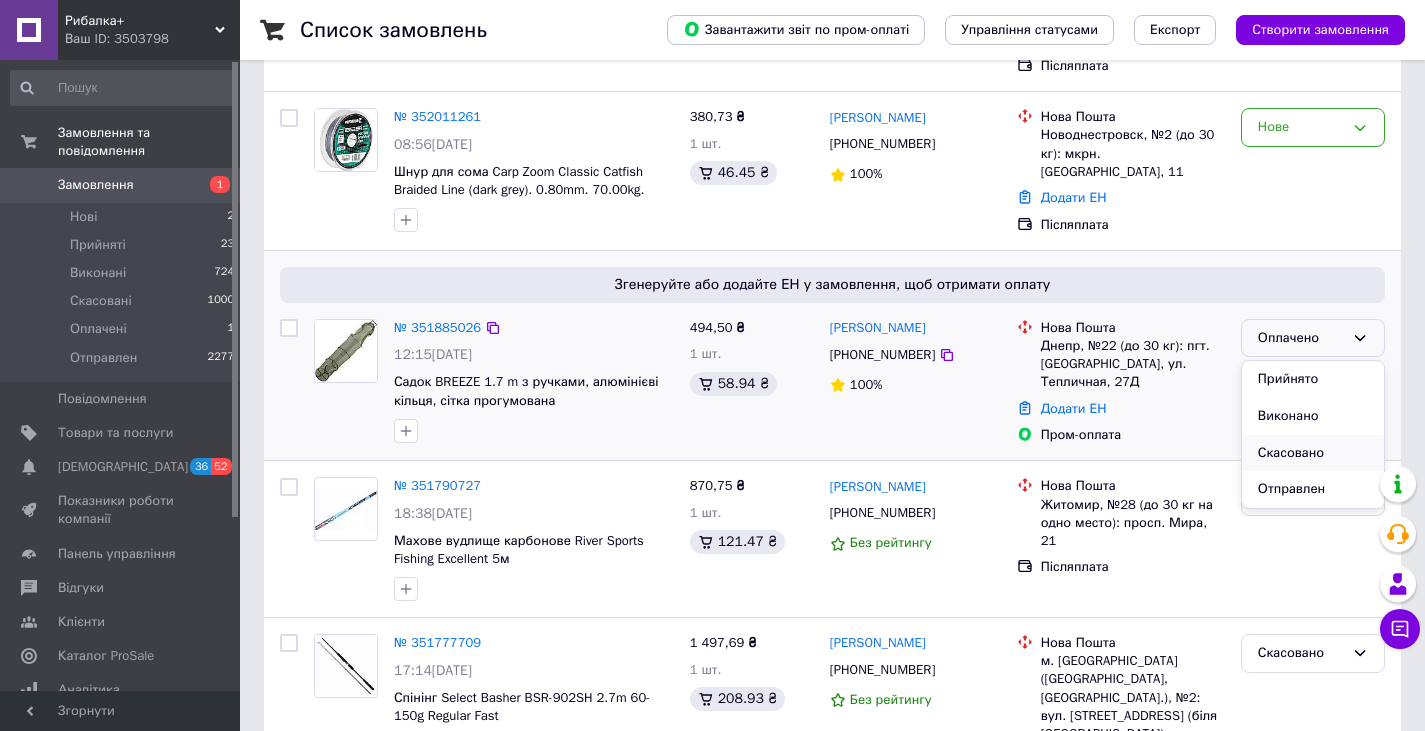 click on "Скасовано" at bounding box center [1313, 453] 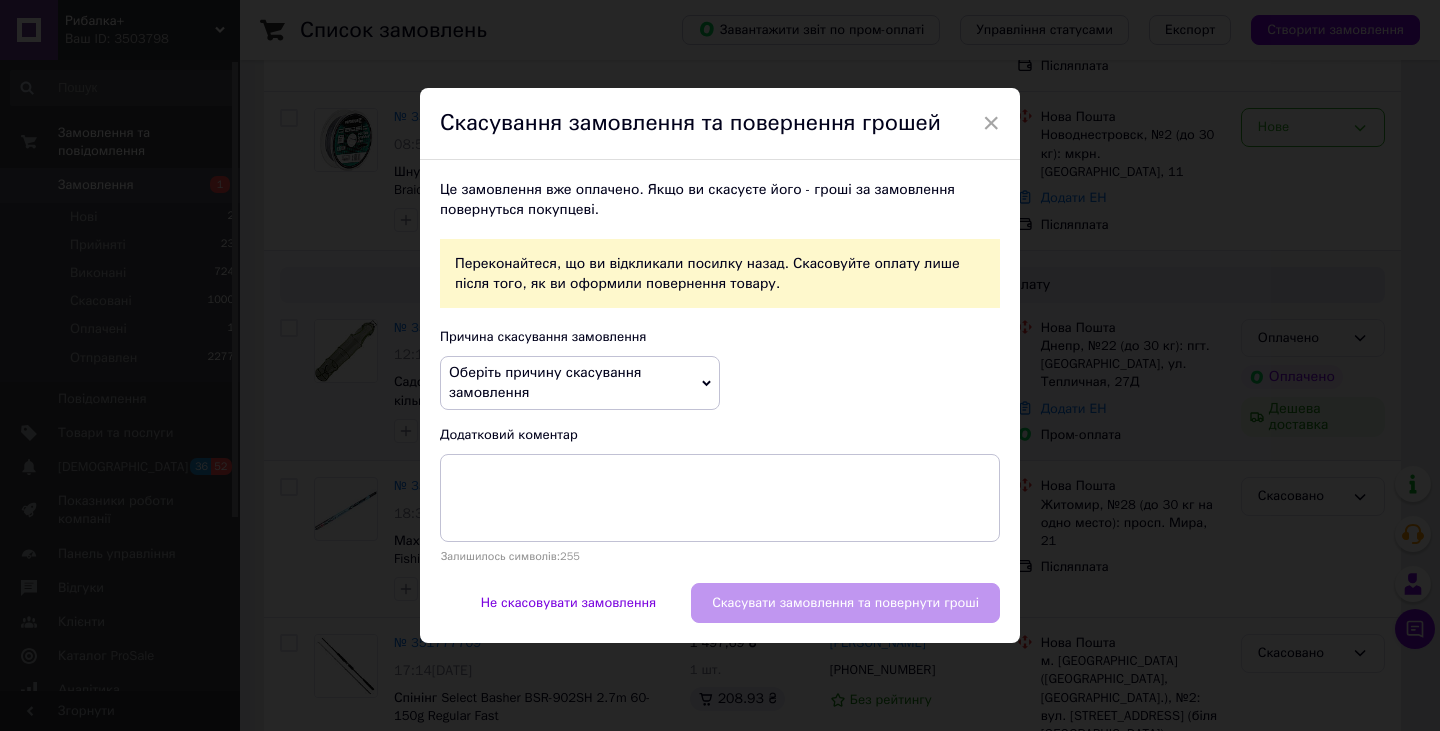 click on "Оберіть причину скасування замовлення" at bounding box center [580, 382] 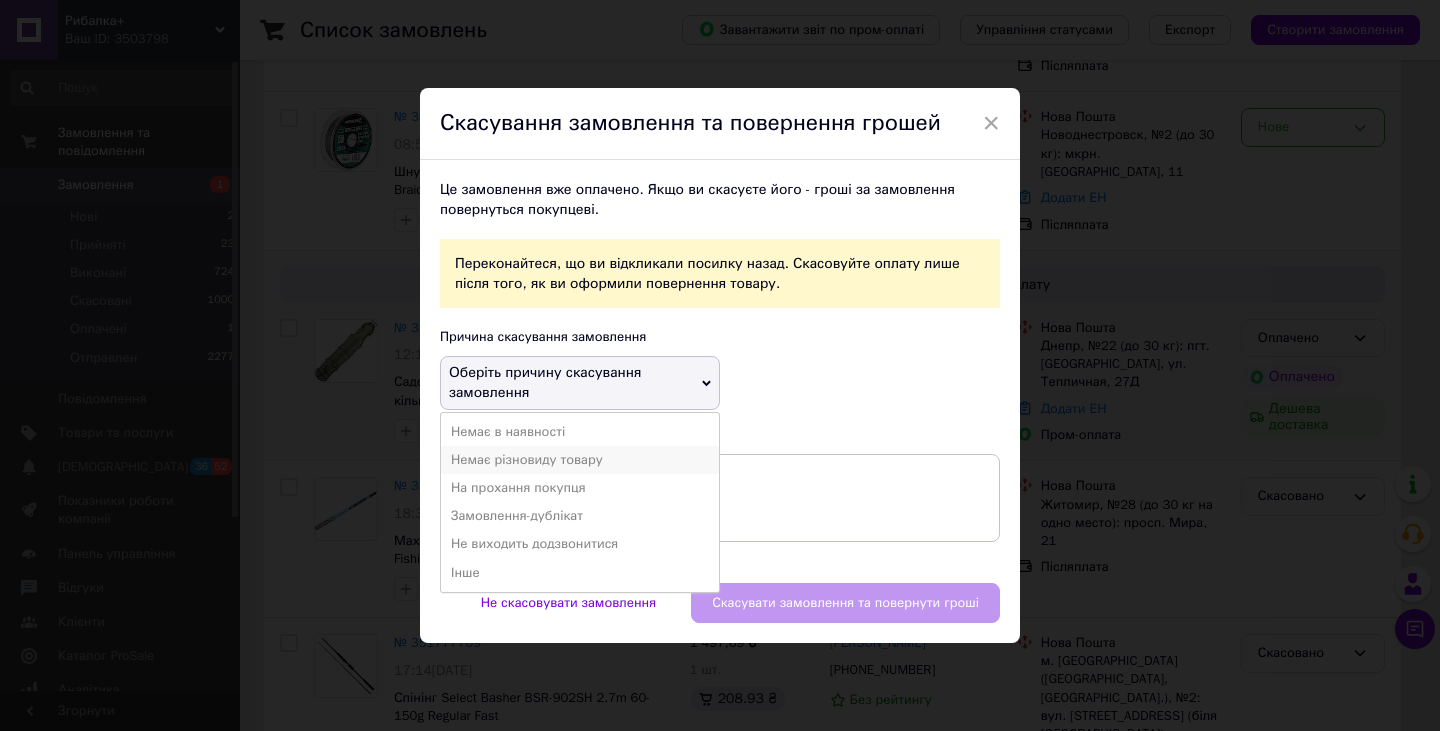 click on "Немає різновиду товару" at bounding box center (580, 460) 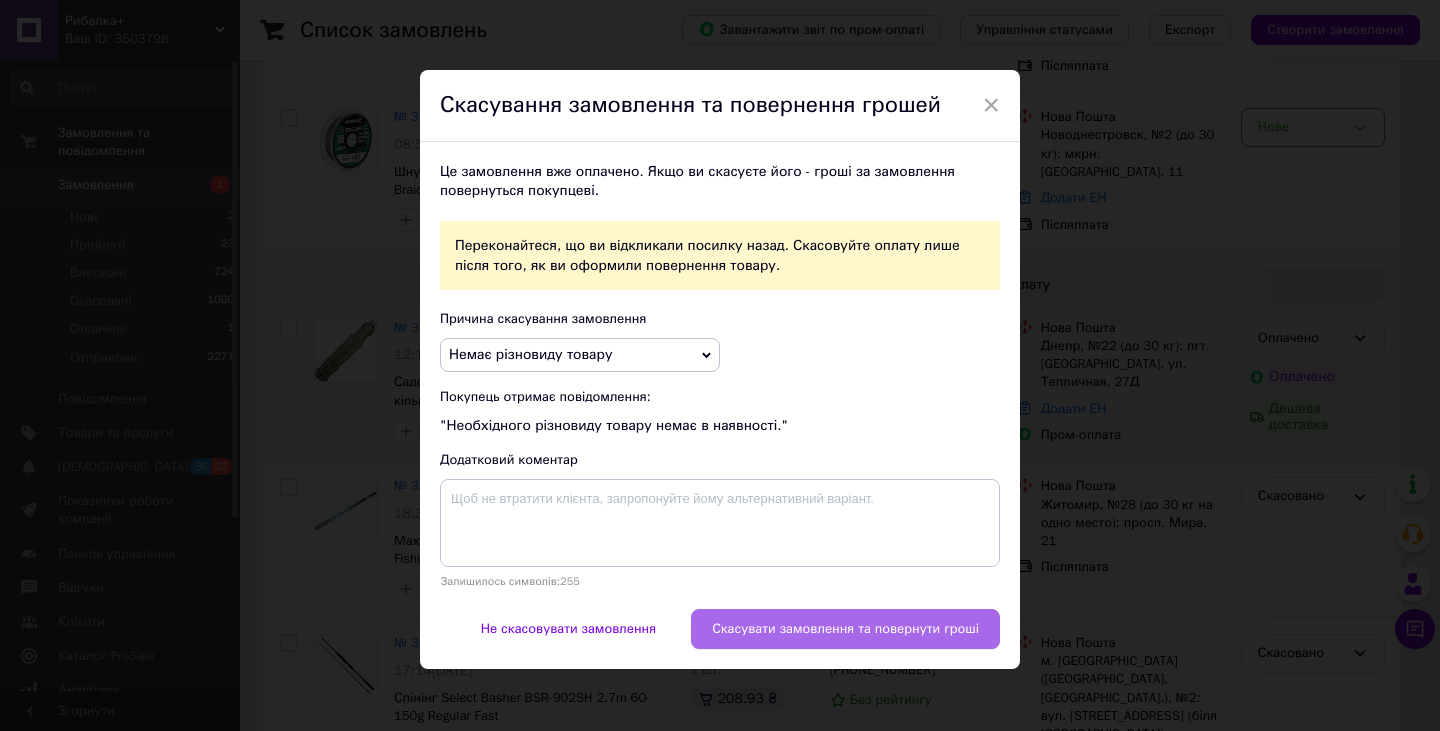 click on "Скасувати замовлення та повернути гроші" at bounding box center [845, 629] 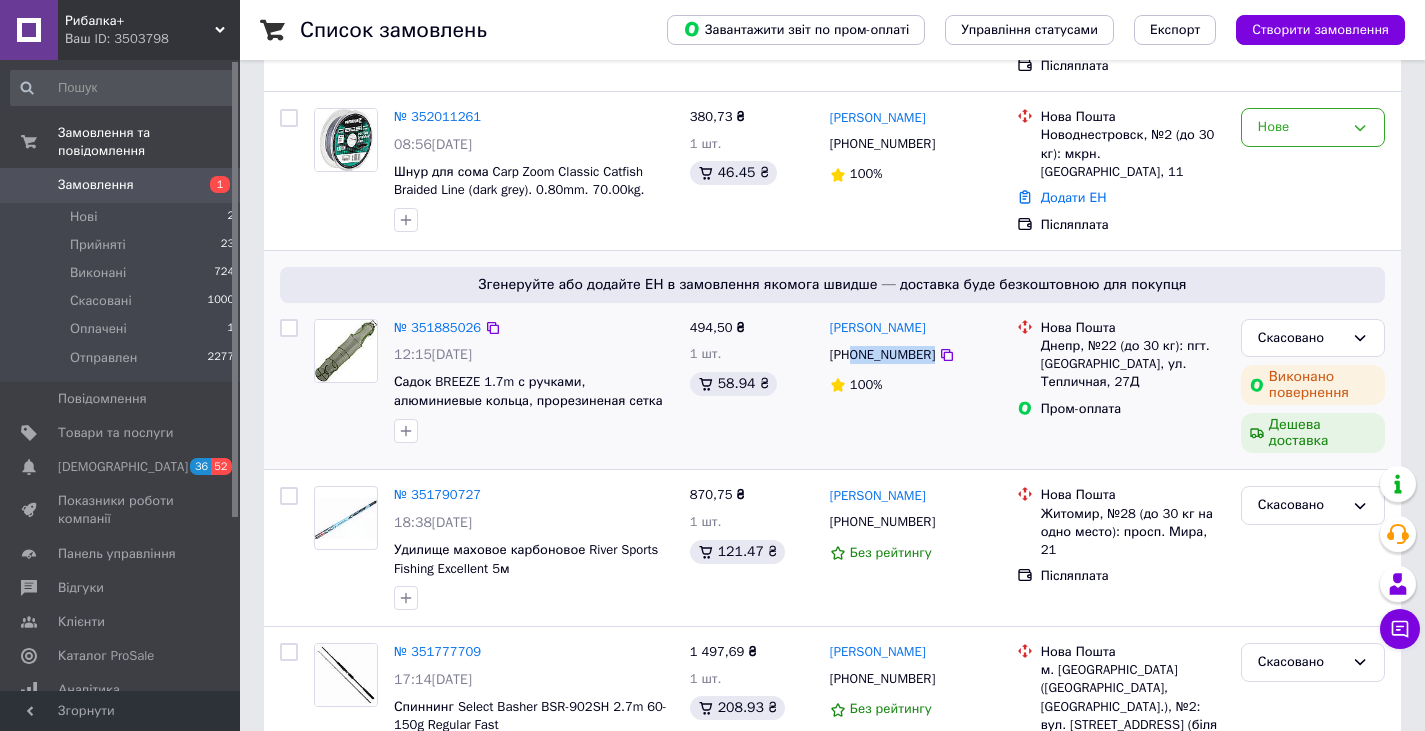 drag, startPoint x: 863, startPoint y: 355, endPoint x: 913, endPoint y: 365, distance: 50.990196 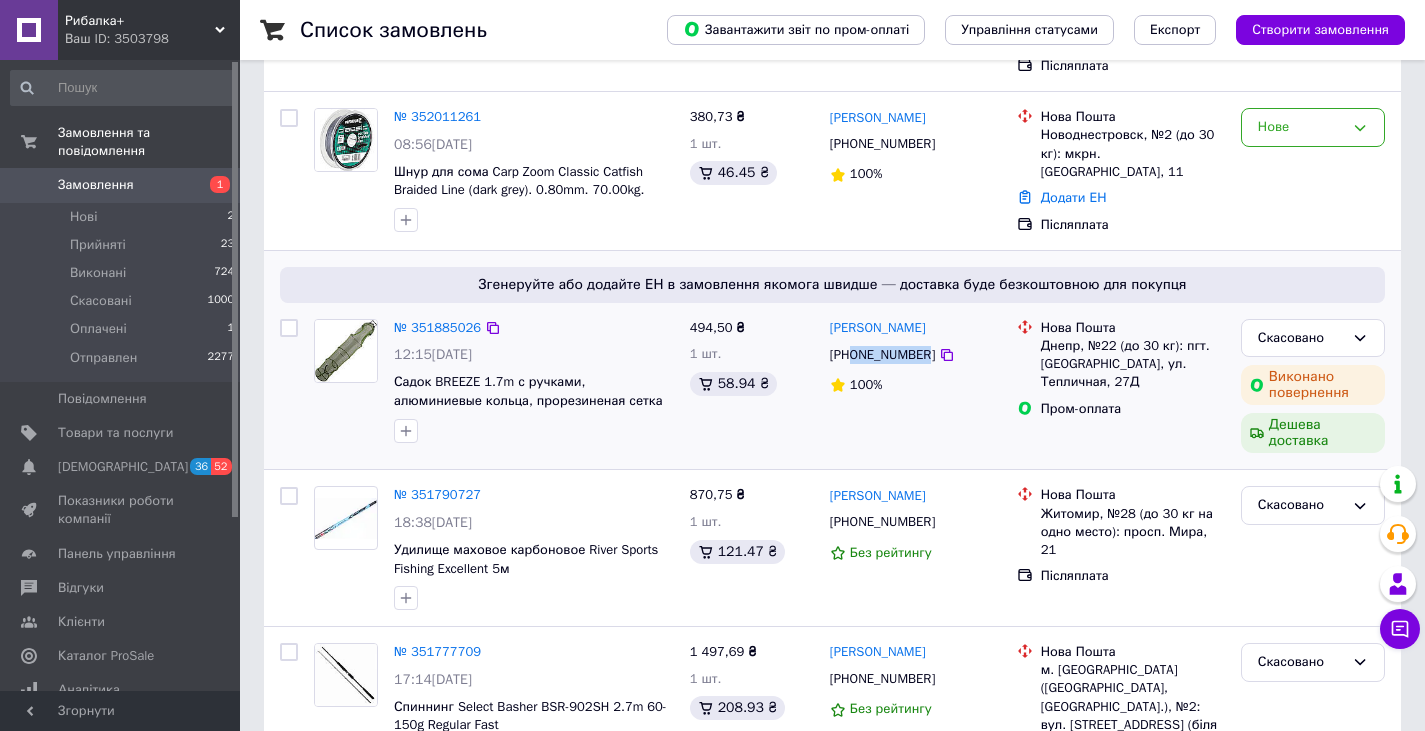 copy on "0665169552" 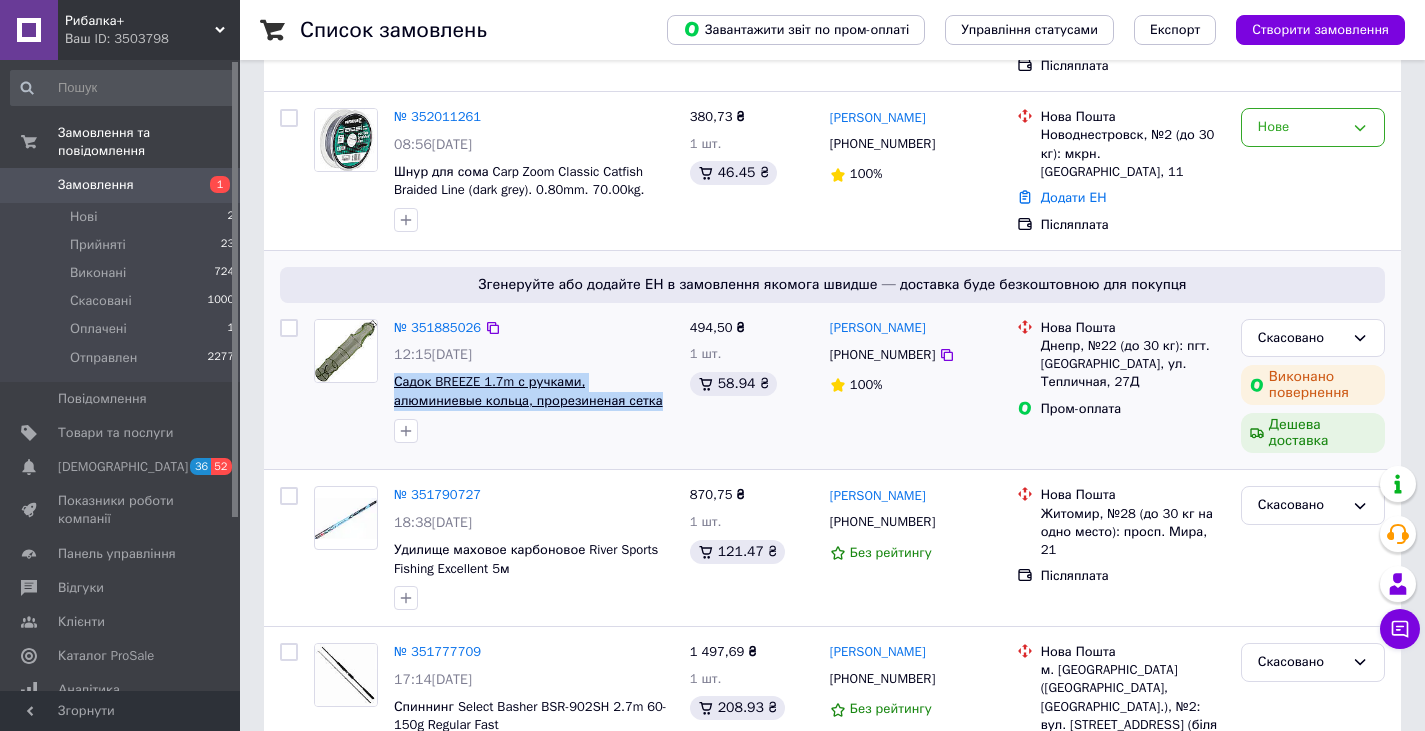 drag, startPoint x: 569, startPoint y: 399, endPoint x: 394, endPoint y: 387, distance: 175.41095 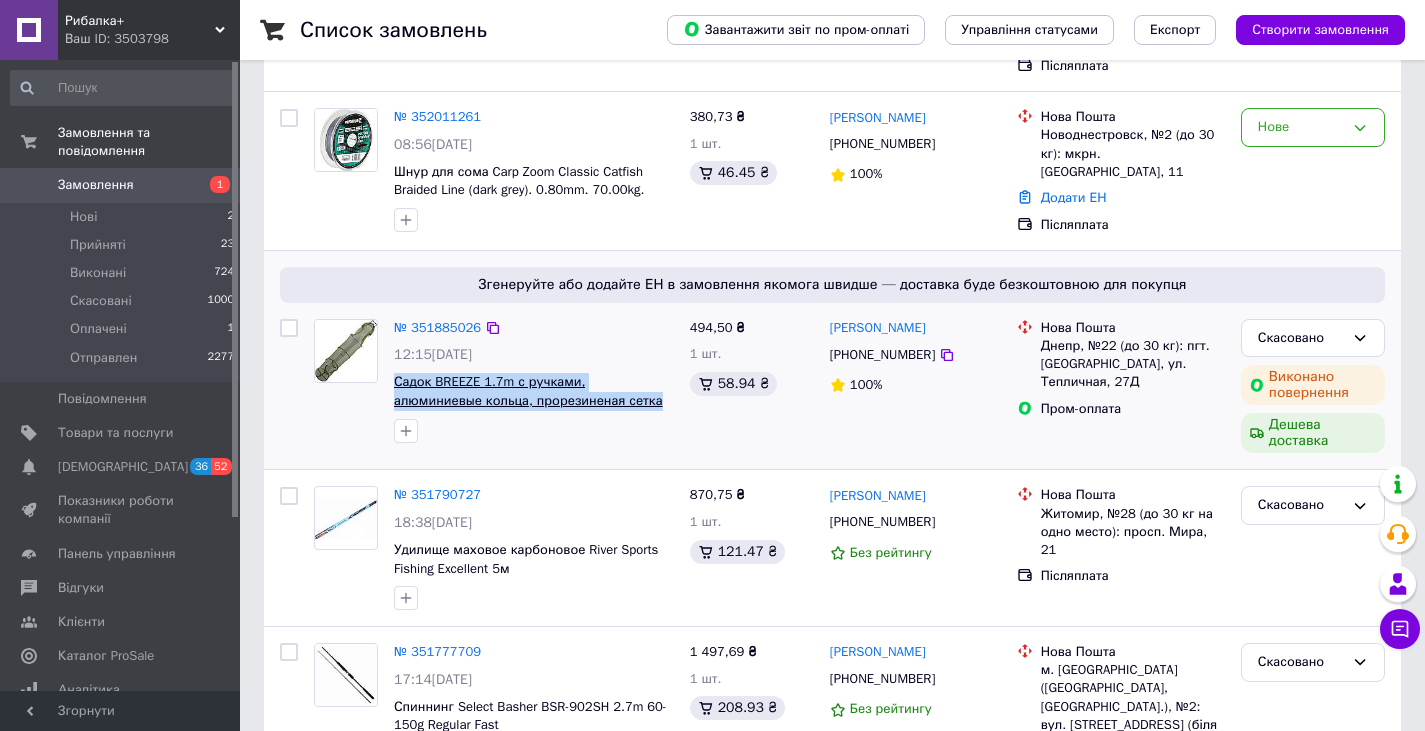 copy on "Садок BREEZE 1.7m с ручками, алюминиевые кольца, прорезиненая сетка" 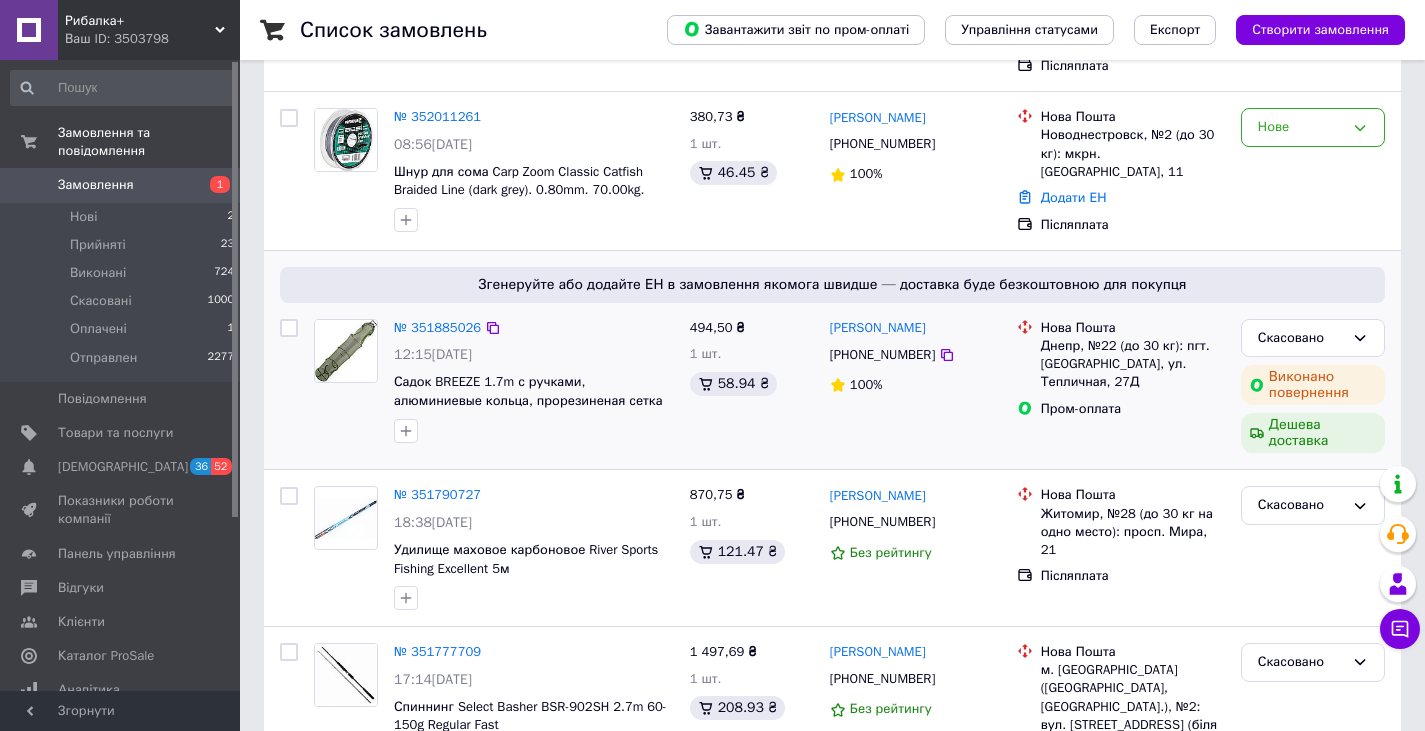 click at bounding box center [534, 431] 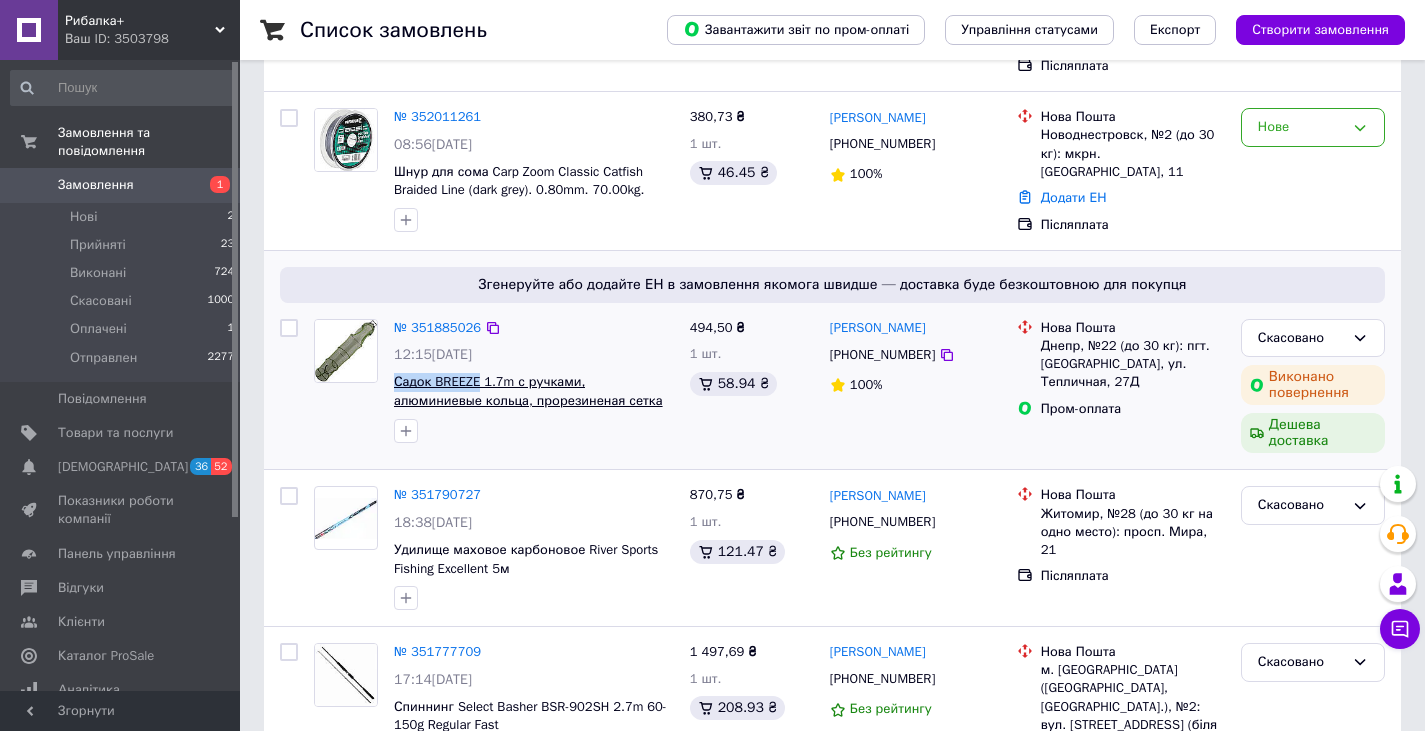drag, startPoint x: 410, startPoint y: 380, endPoint x: 474, endPoint y: 378, distance: 64.03124 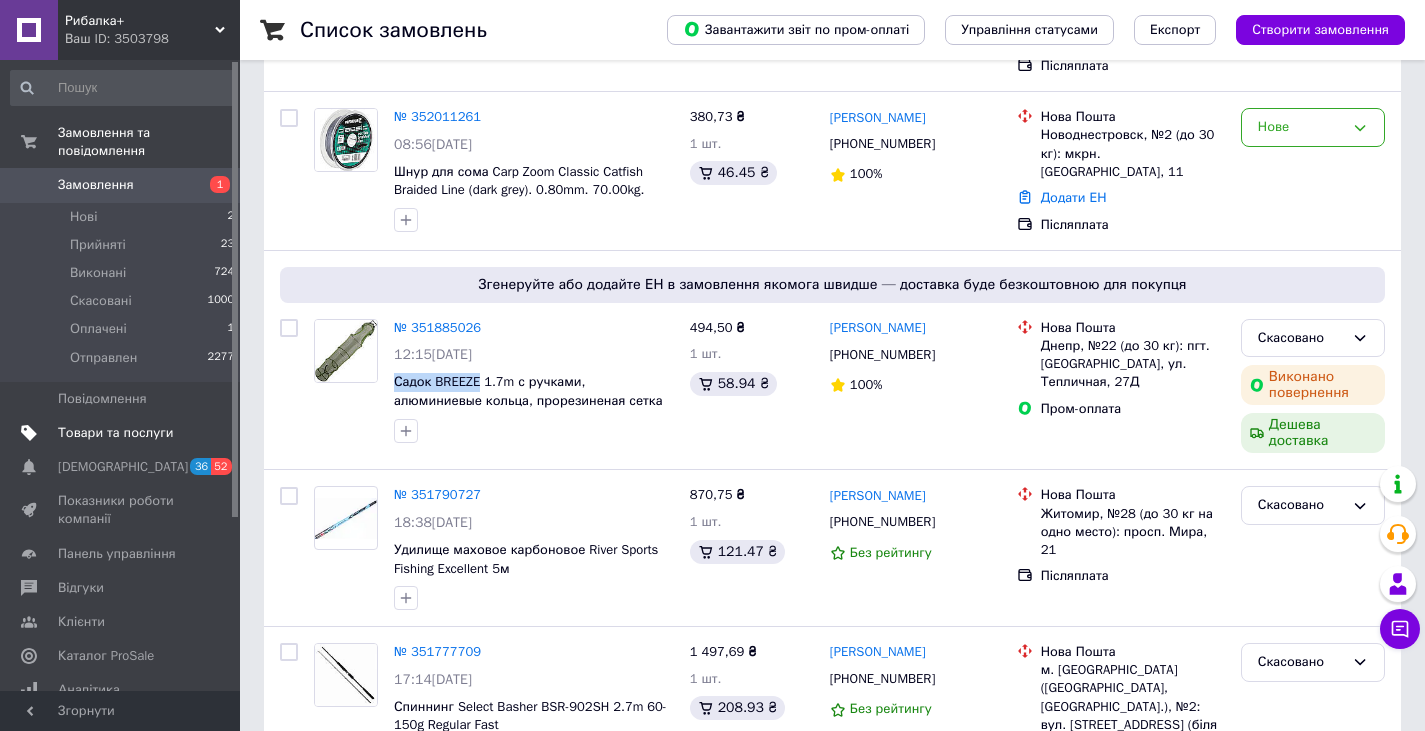 click on "Товари та послуги" at bounding box center [115, 433] 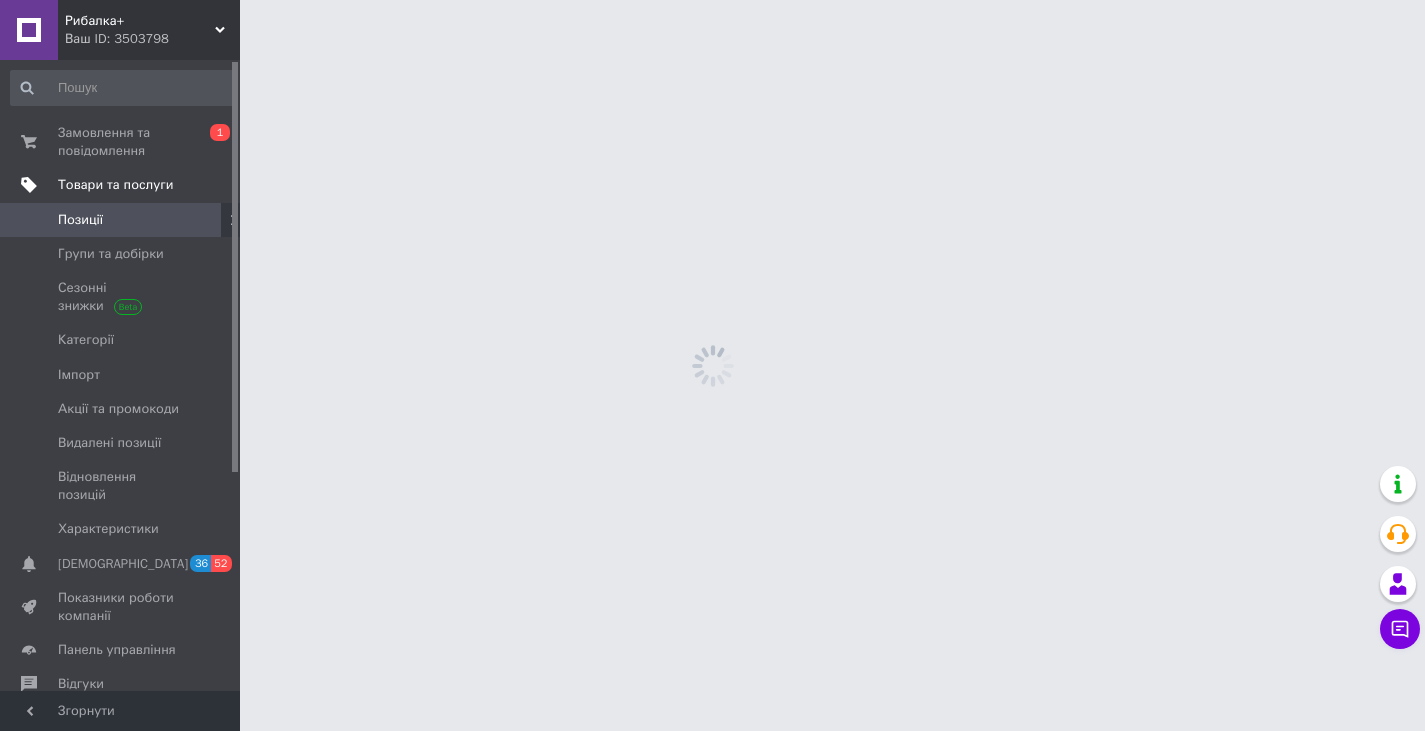 scroll, scrollTop: 0, scrollLeft: 0, axis: both 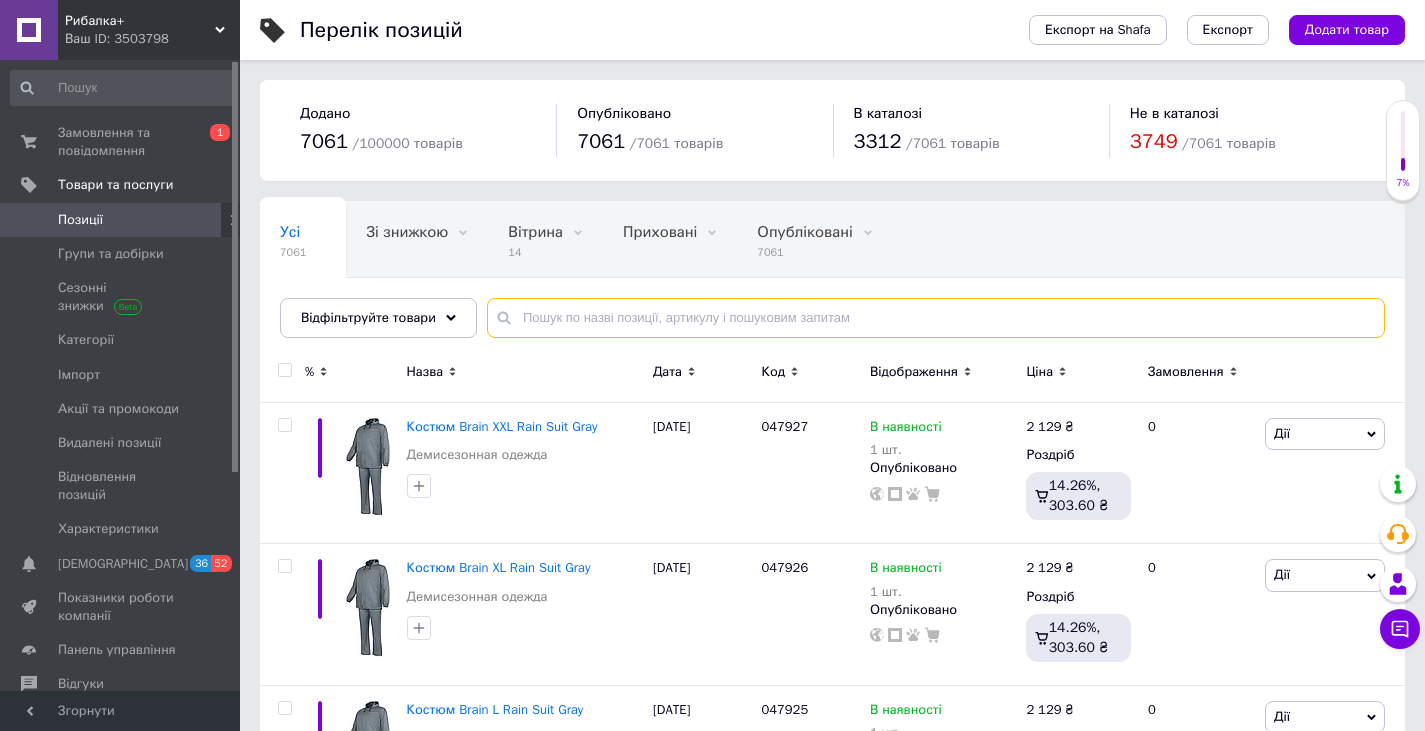click at bounding box center [936, 318] 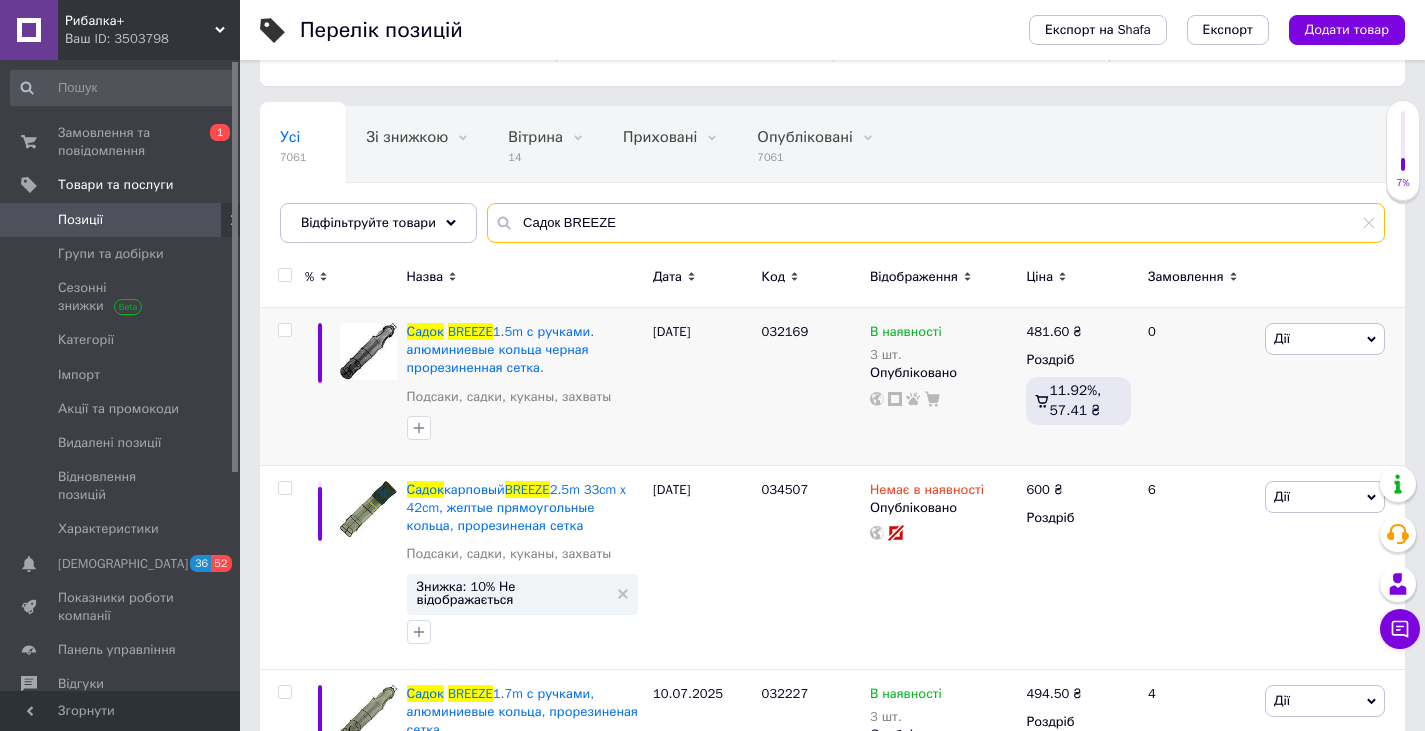 scroll, scrollTop: 100, scrollLeft: 0, axis: vertical 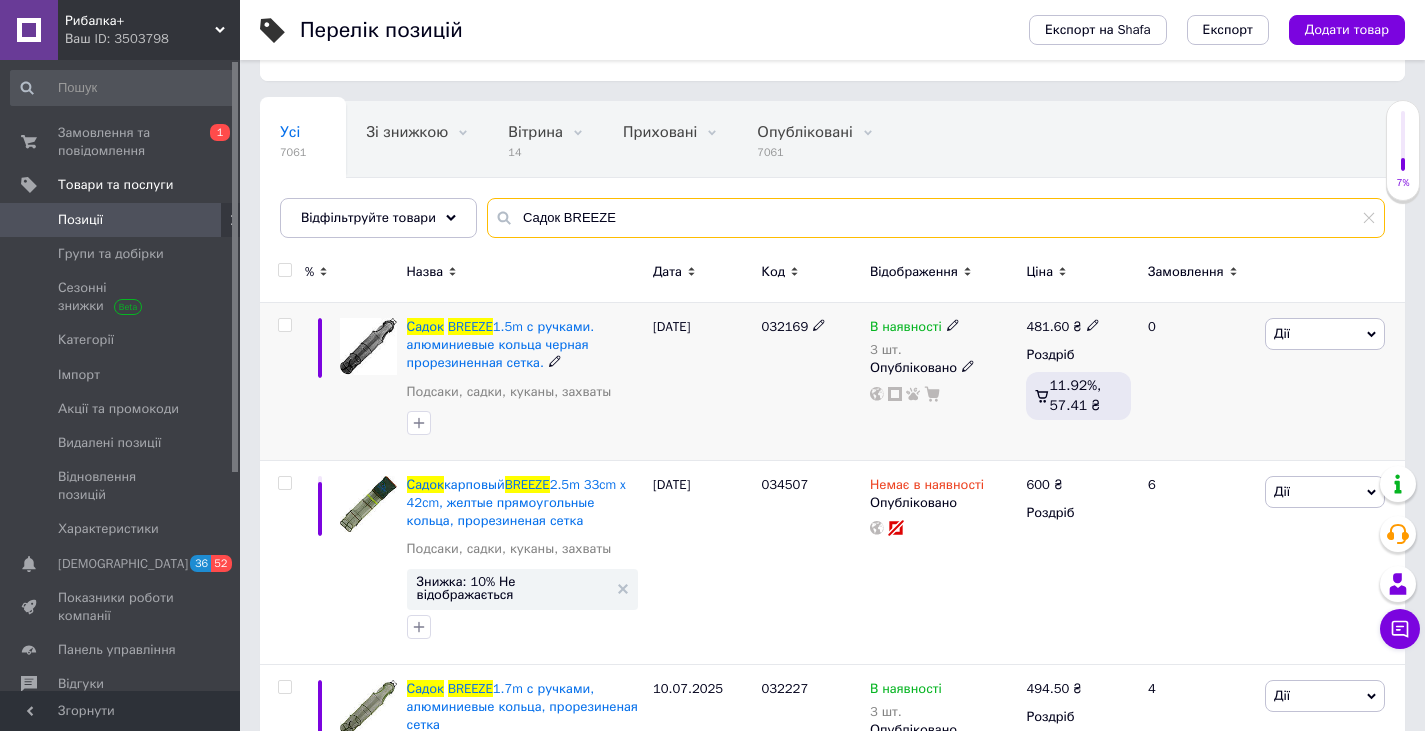 type on "Садок BREEZE" 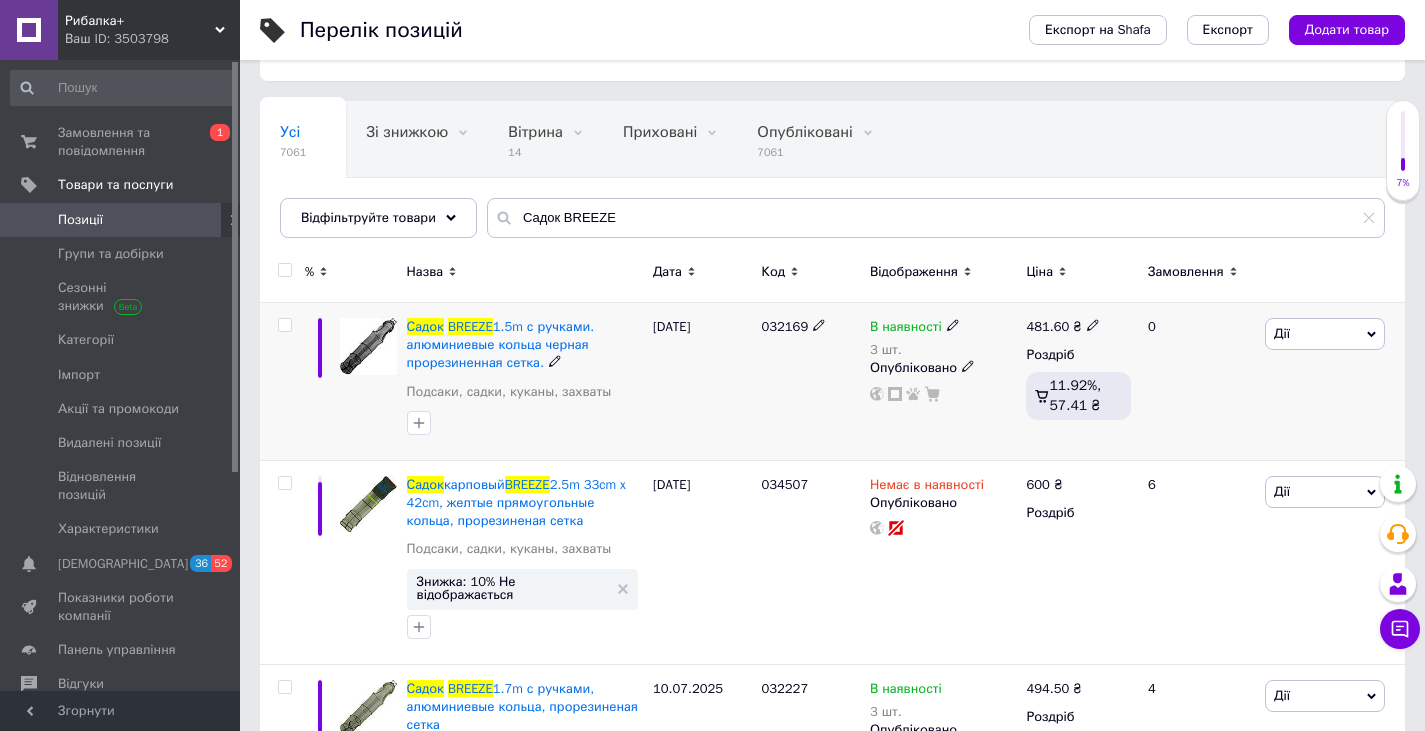 click 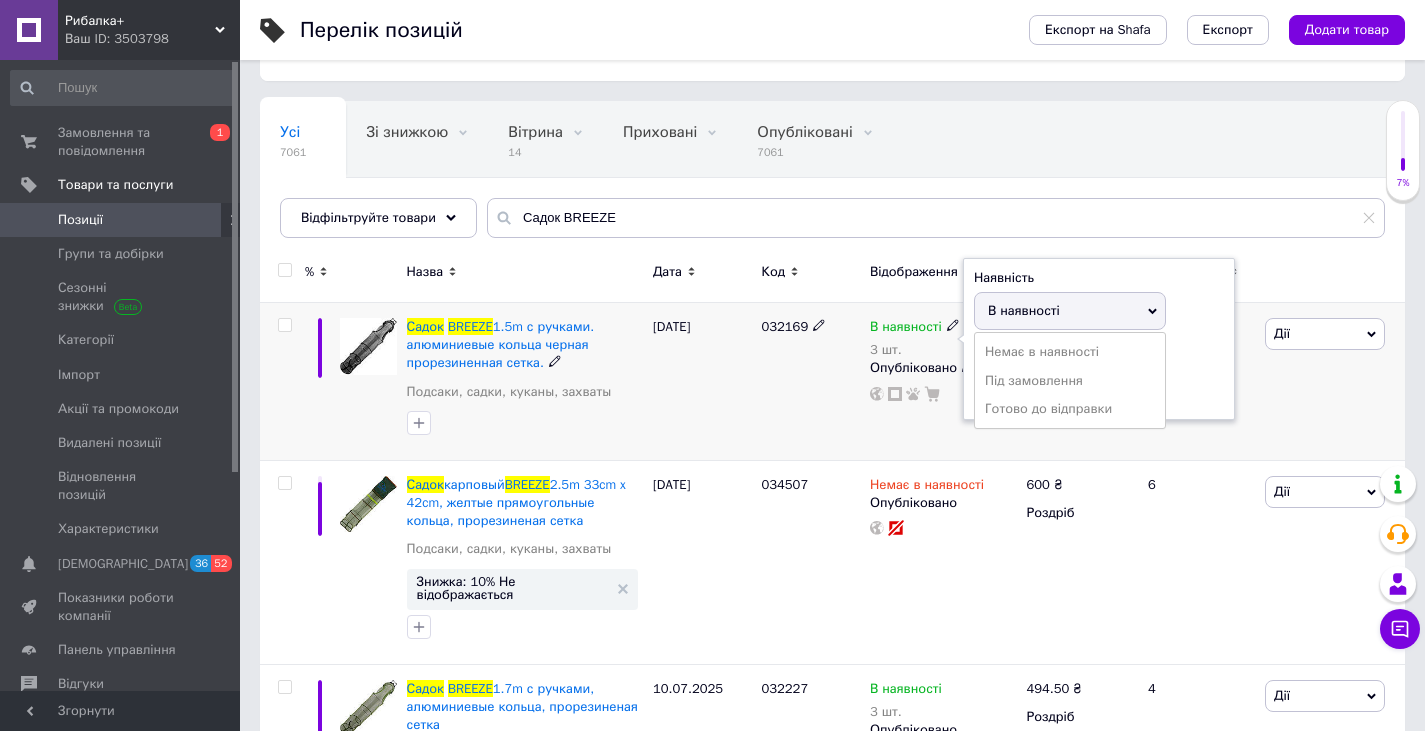 click on "Немає в наявності" at bounding box center [1070, 352] 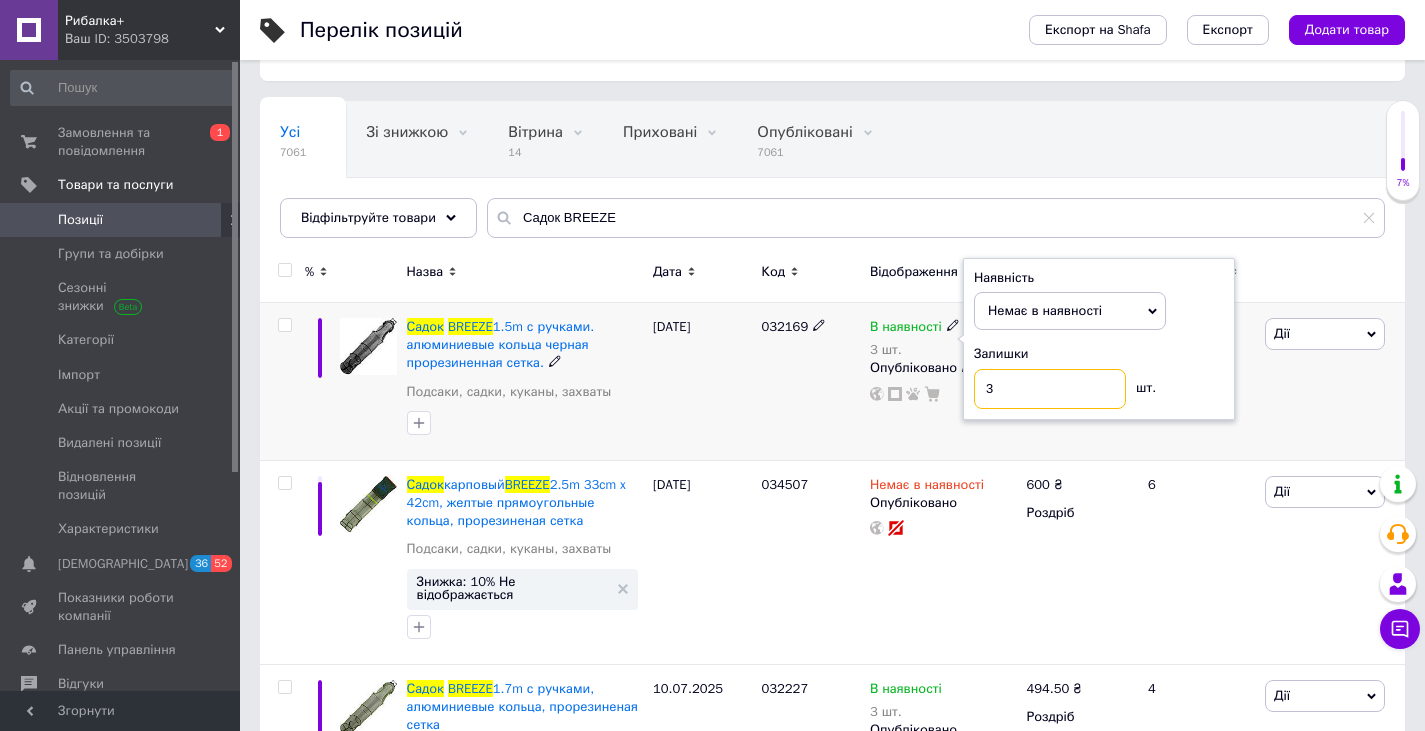 drag, startPoint x: 979, startPoint y: 413, endPoint x: 947, endPoint y: 421, distance: 32.984844 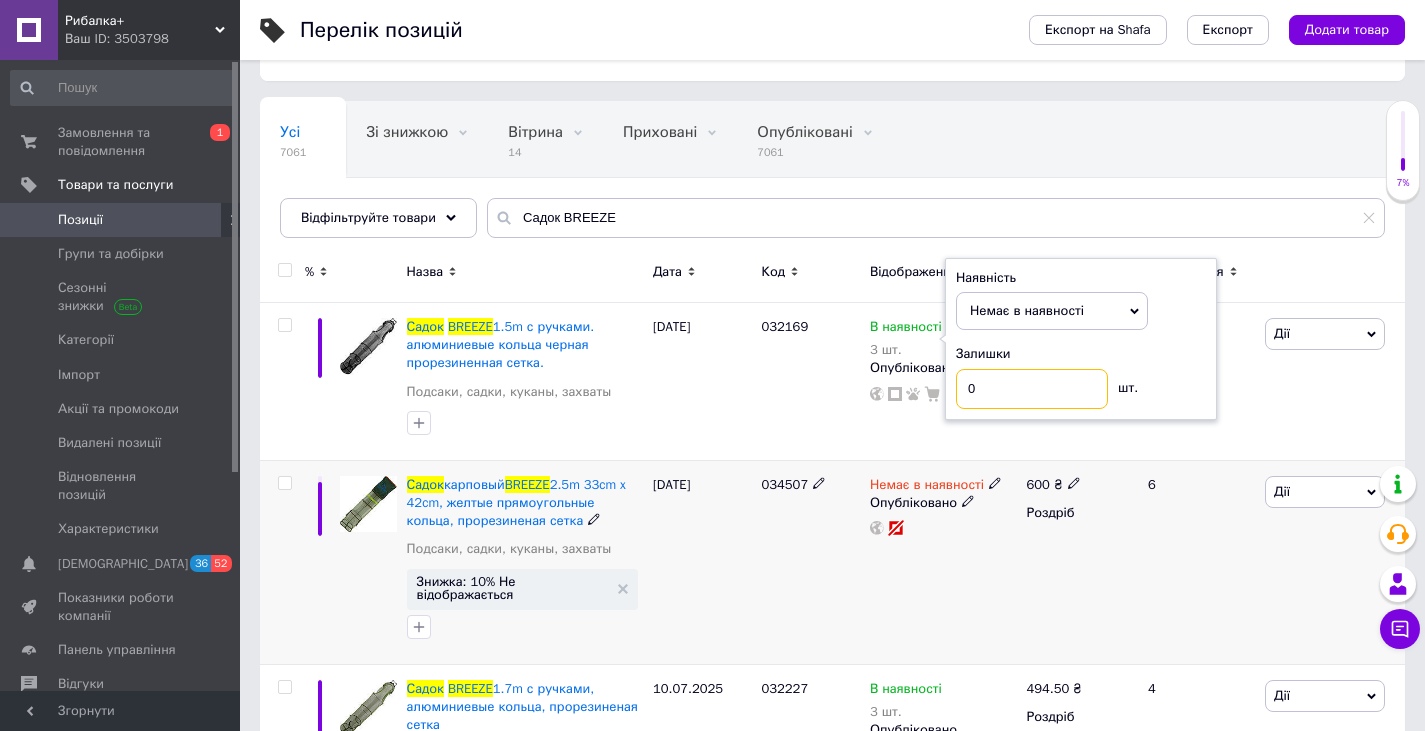 type on "0" 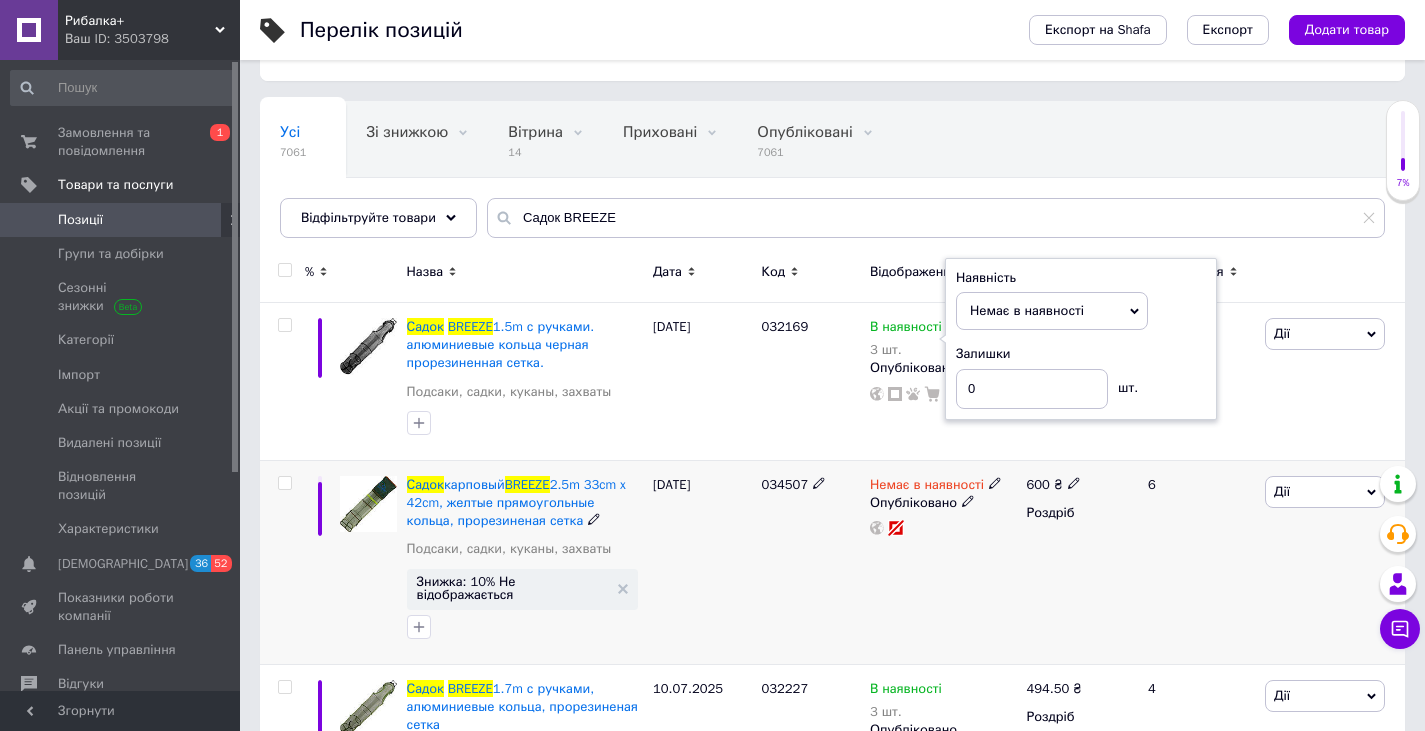 click on "034507" at bounding box center (810, 562) 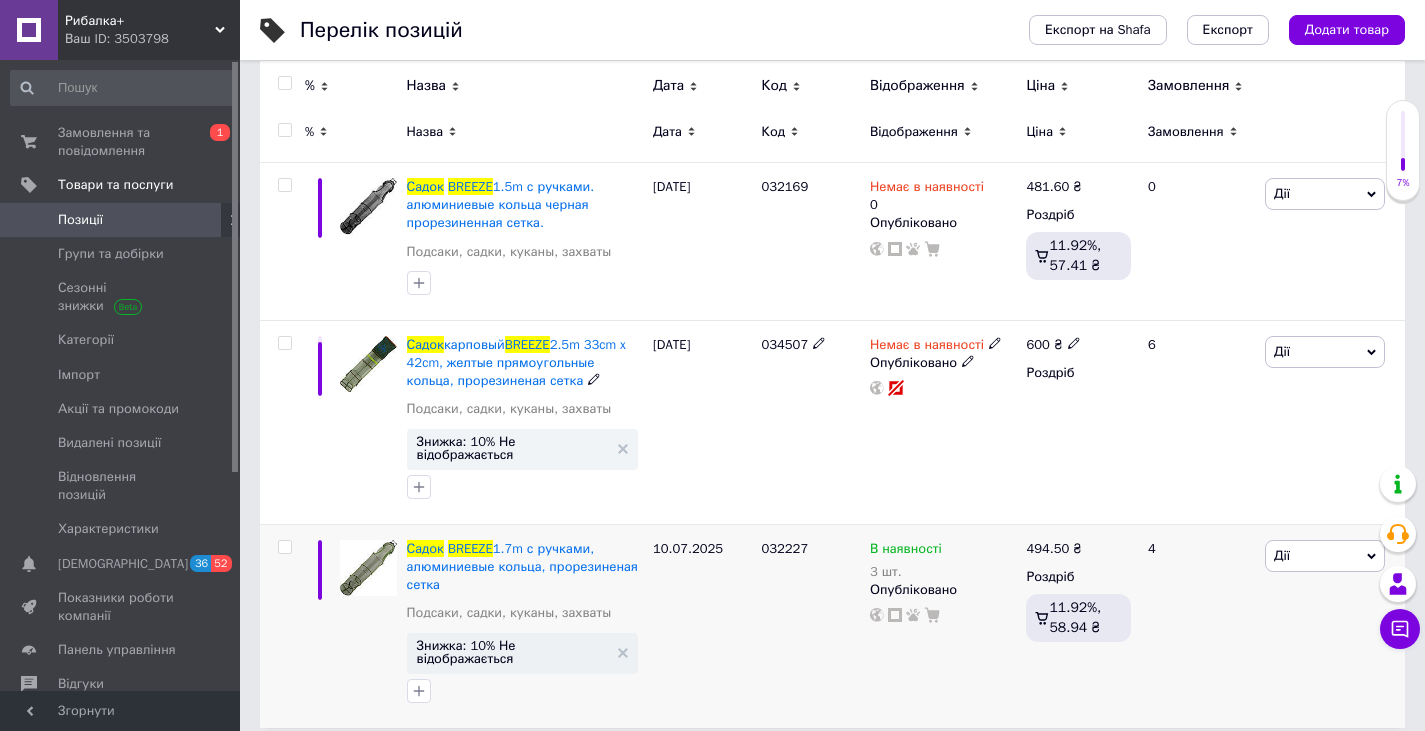 scroll, scrollTop: 257, scrollLeft: 0, axis: vertical 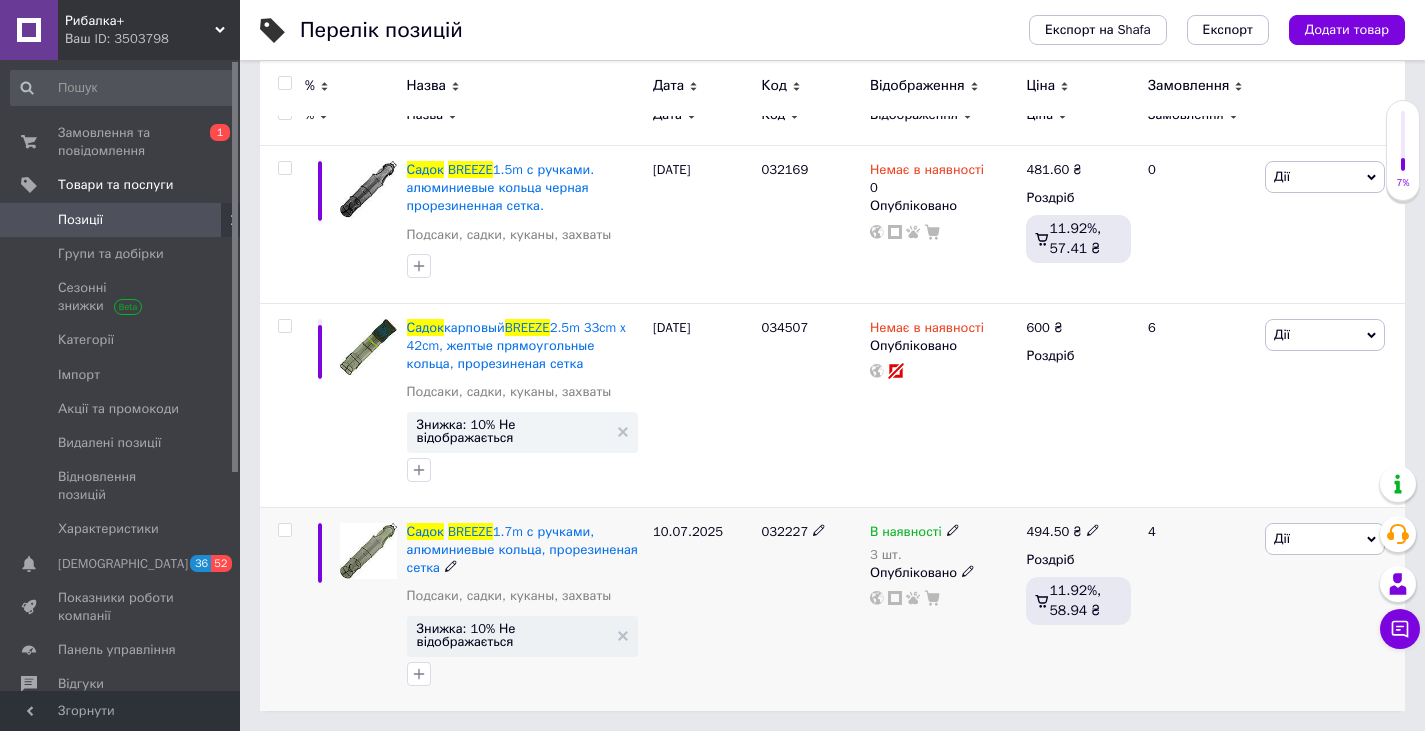 click 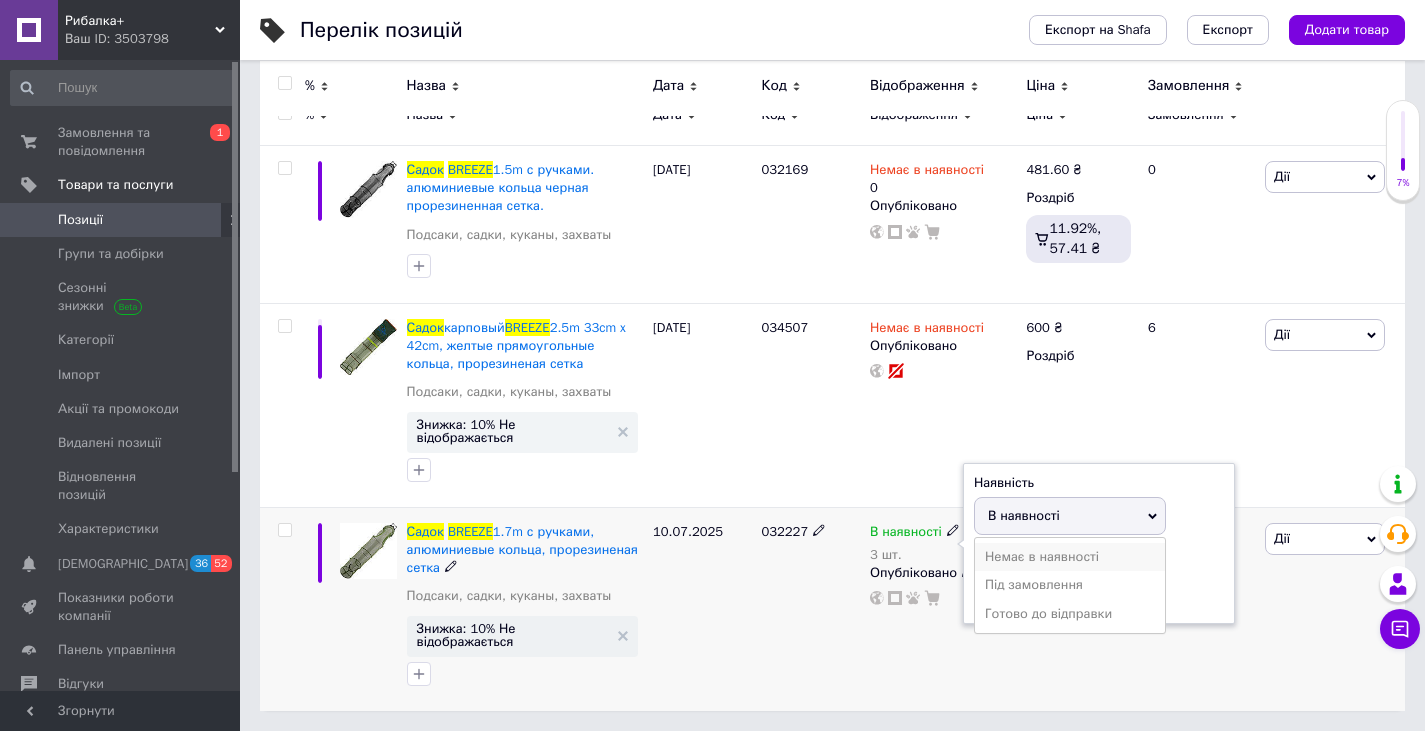 click on "Немає в наявності" at bounding box center (1070, 557) 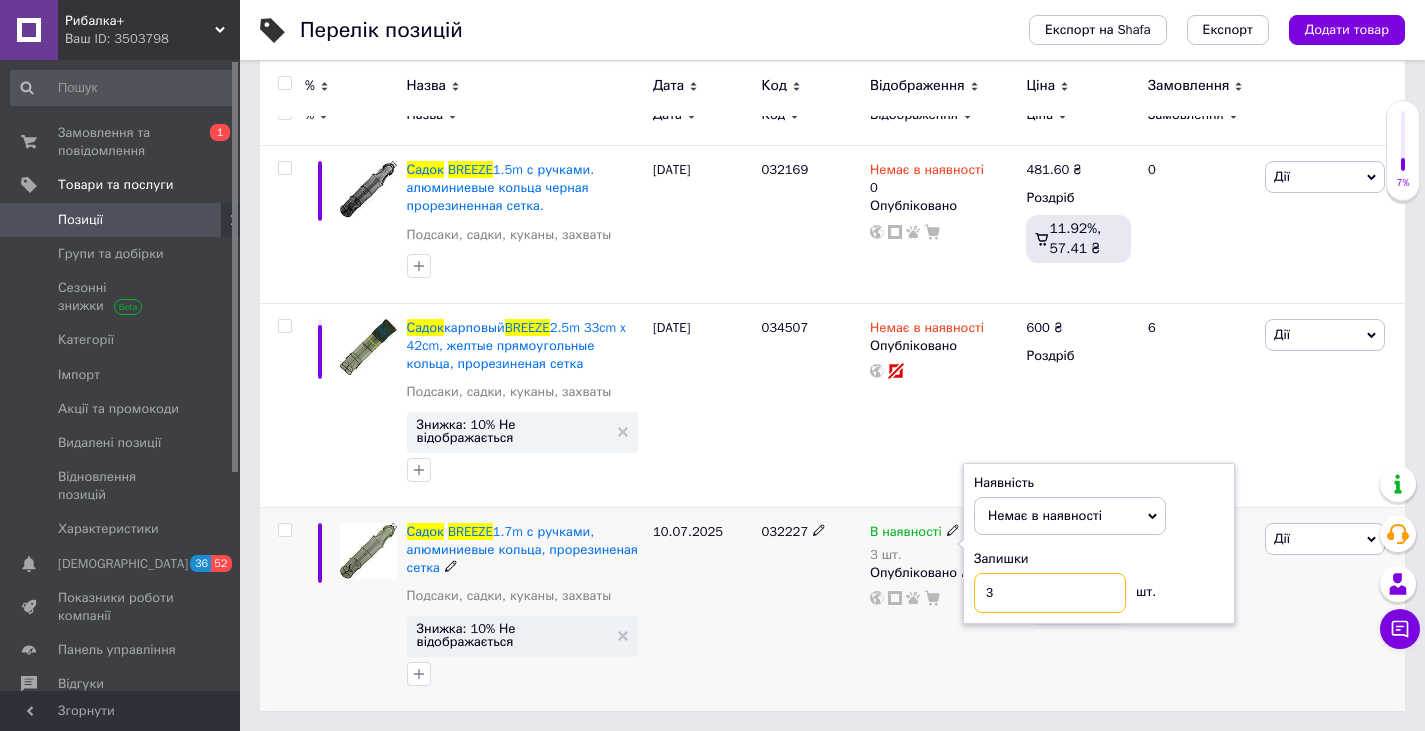 drag, startPoint x: 996, startPoint y: 601, endPoint x: 962, endPoint y: 622, distance: 39.962482 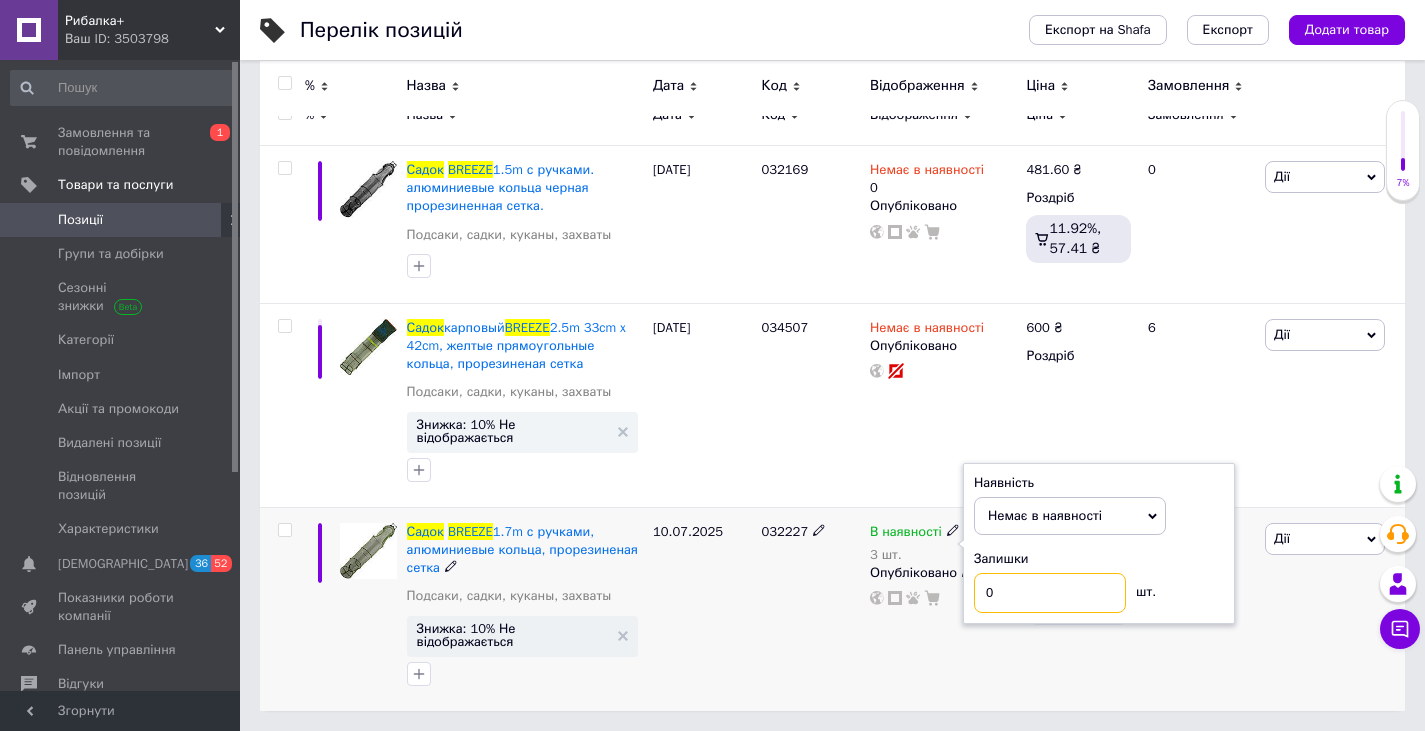 type on "0" 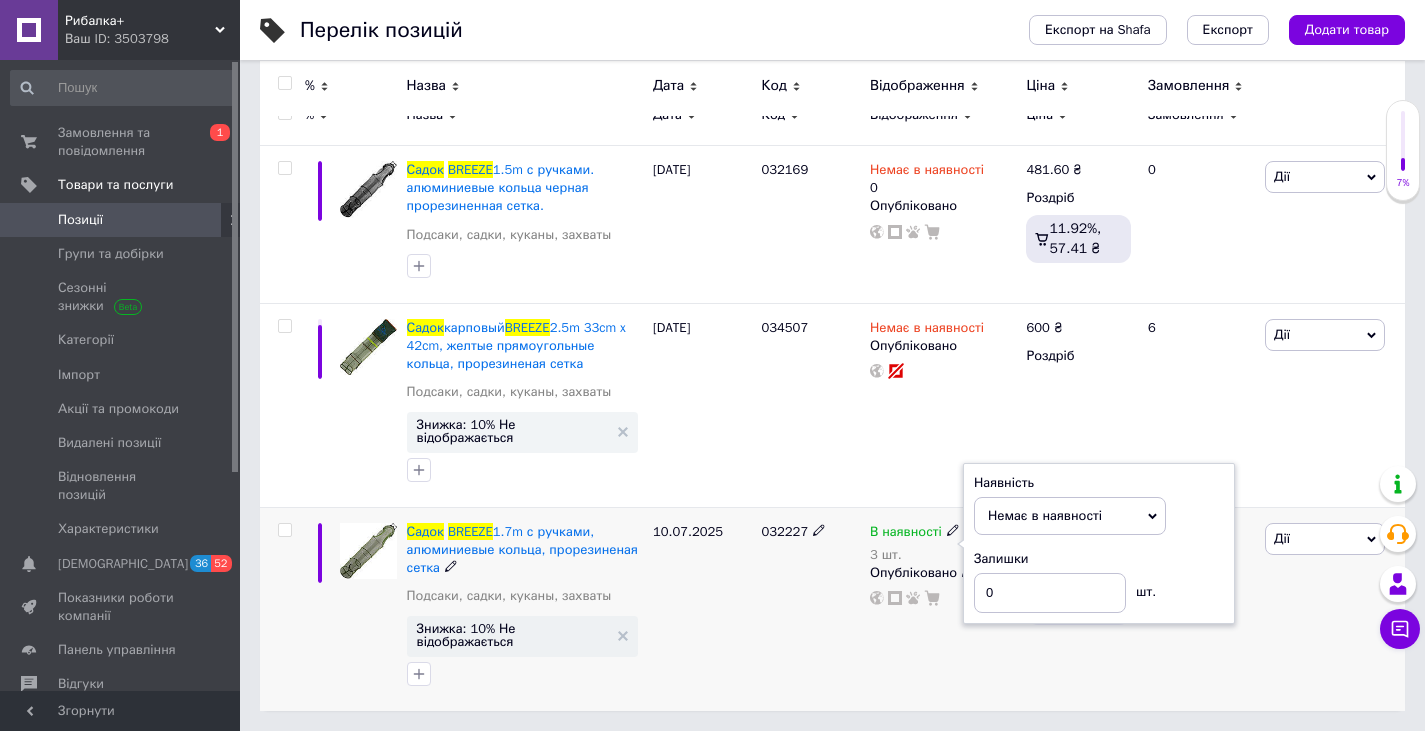 click on "032227" at bounding box center [810, 608] 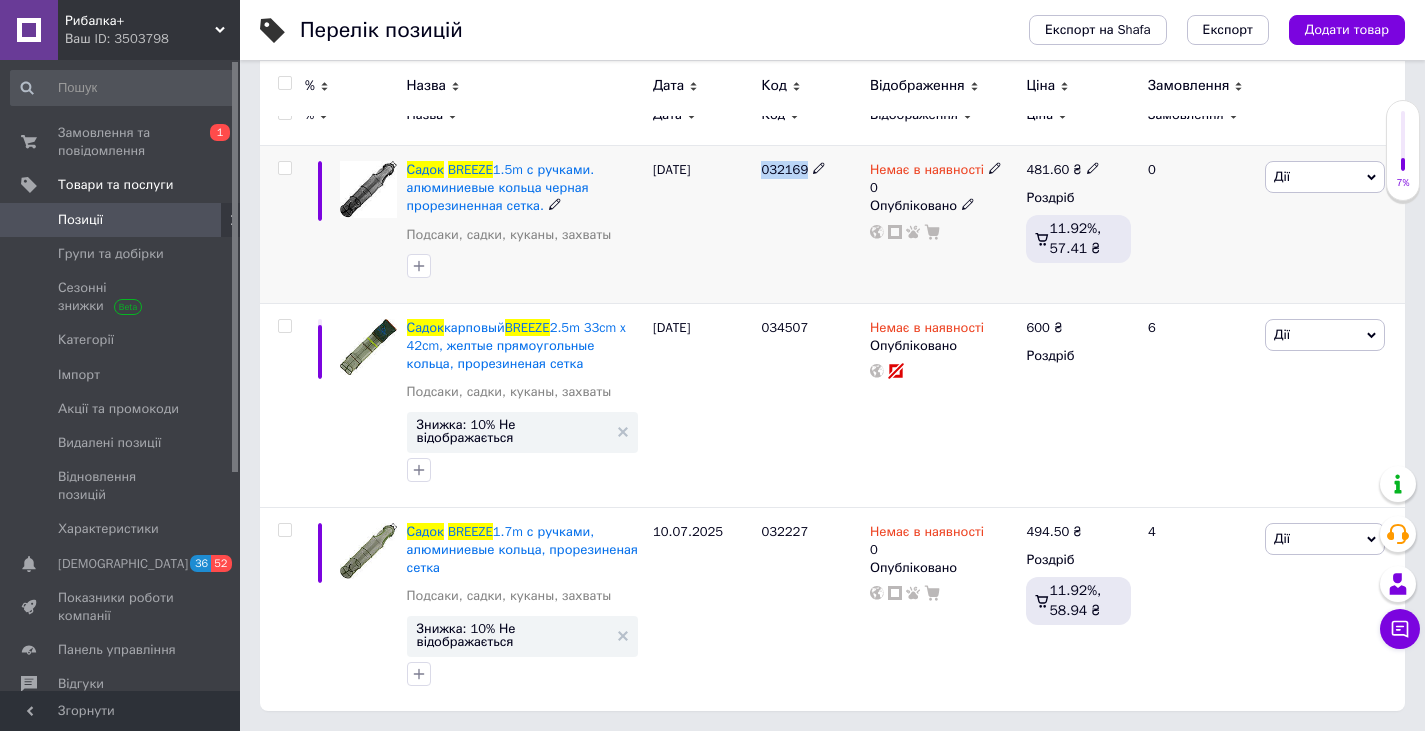 drag, startPoint x: 758, startPoint y: 173, endPoint x: 802, endPoint y: 173, distance: 44 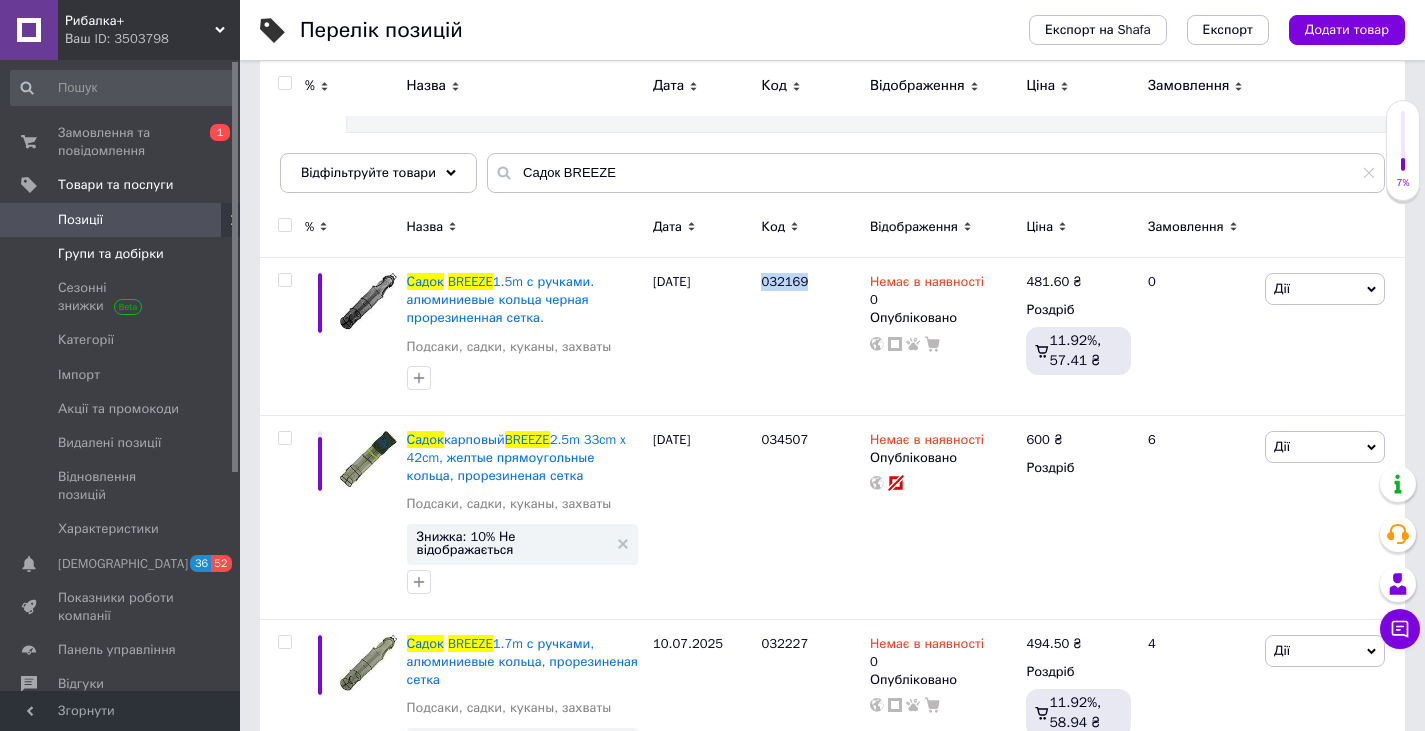 scroll, scrollTop: 0, scrollLeft: 0, axis: both 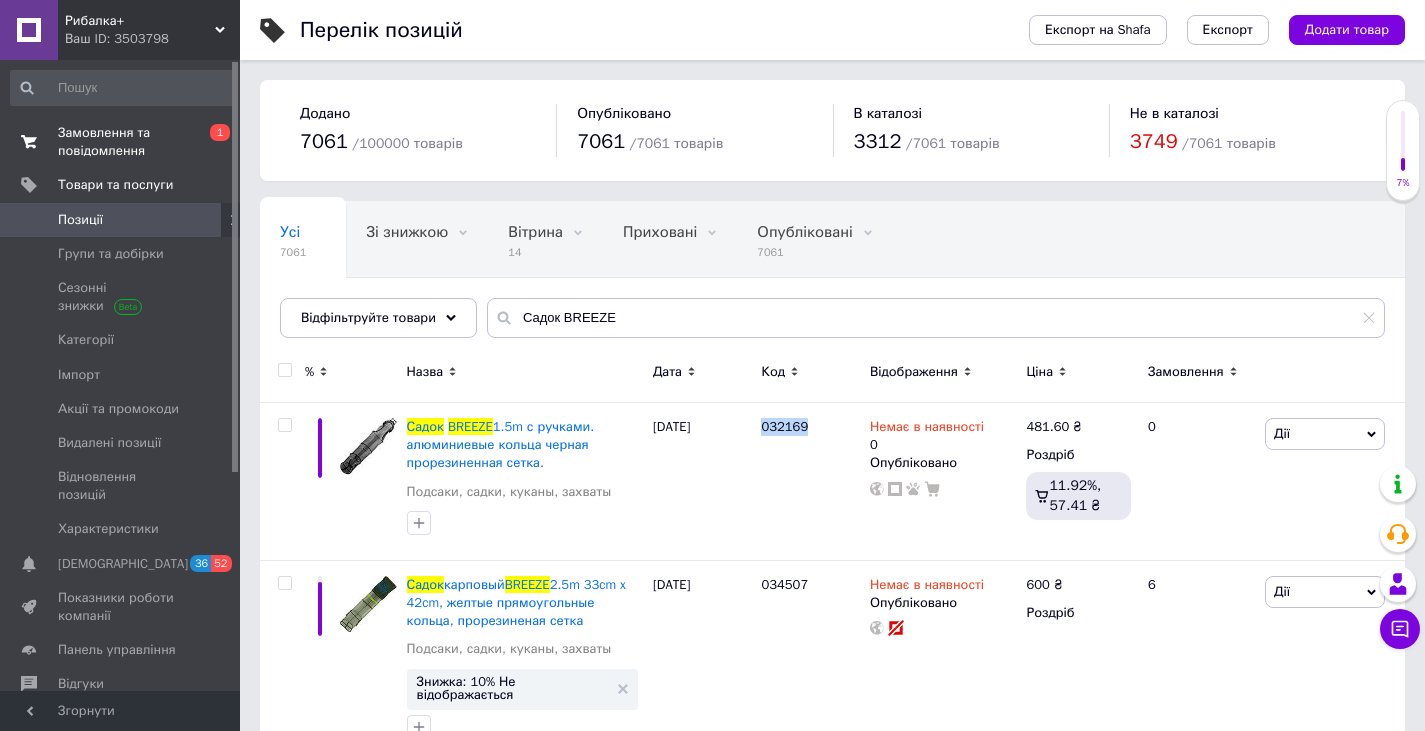 click on "Замовлення та повідомлення" at bounding box center [121, 142] 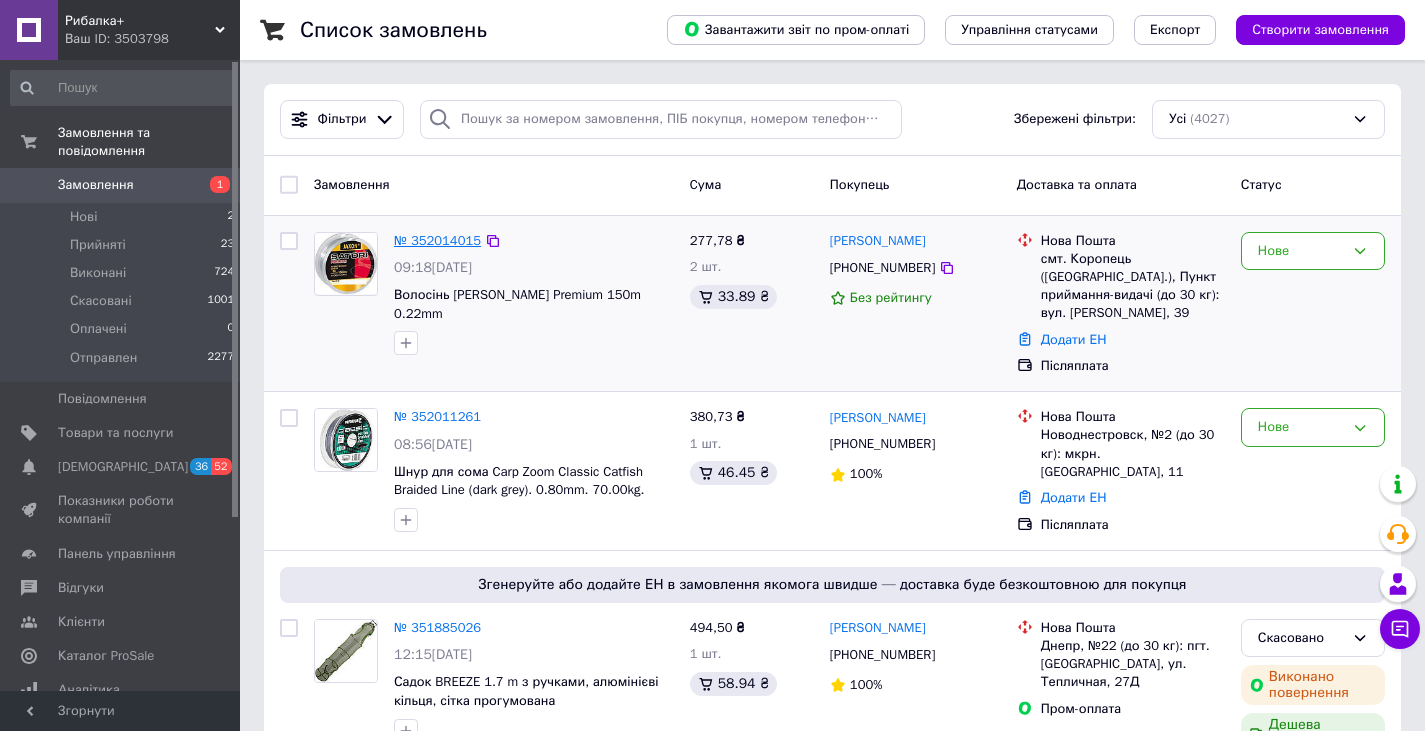 click on "№ 352014015" at bounding box center (437, 240) 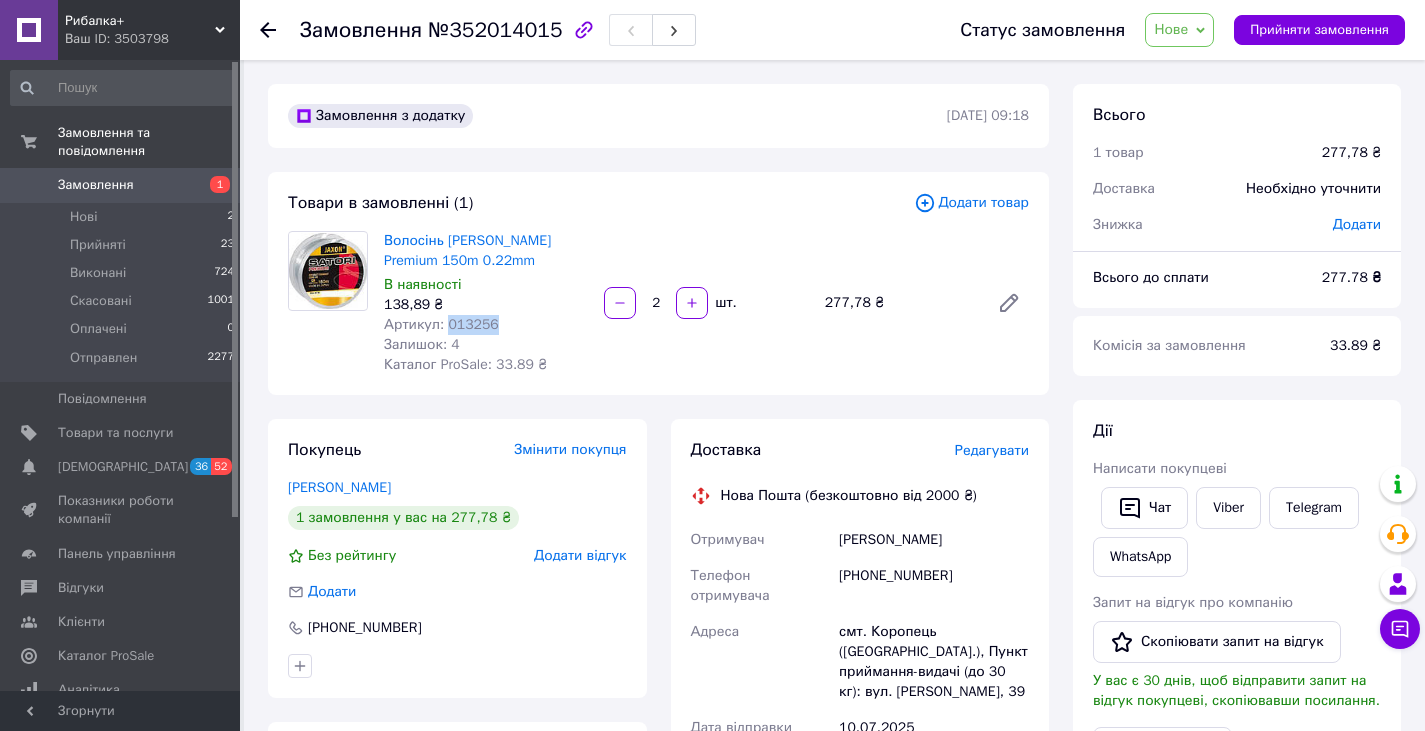 drag, startPoint x: 492, startPoint y: 319, endPoint x: 445, endPoint y: 326, distance: 47.518417 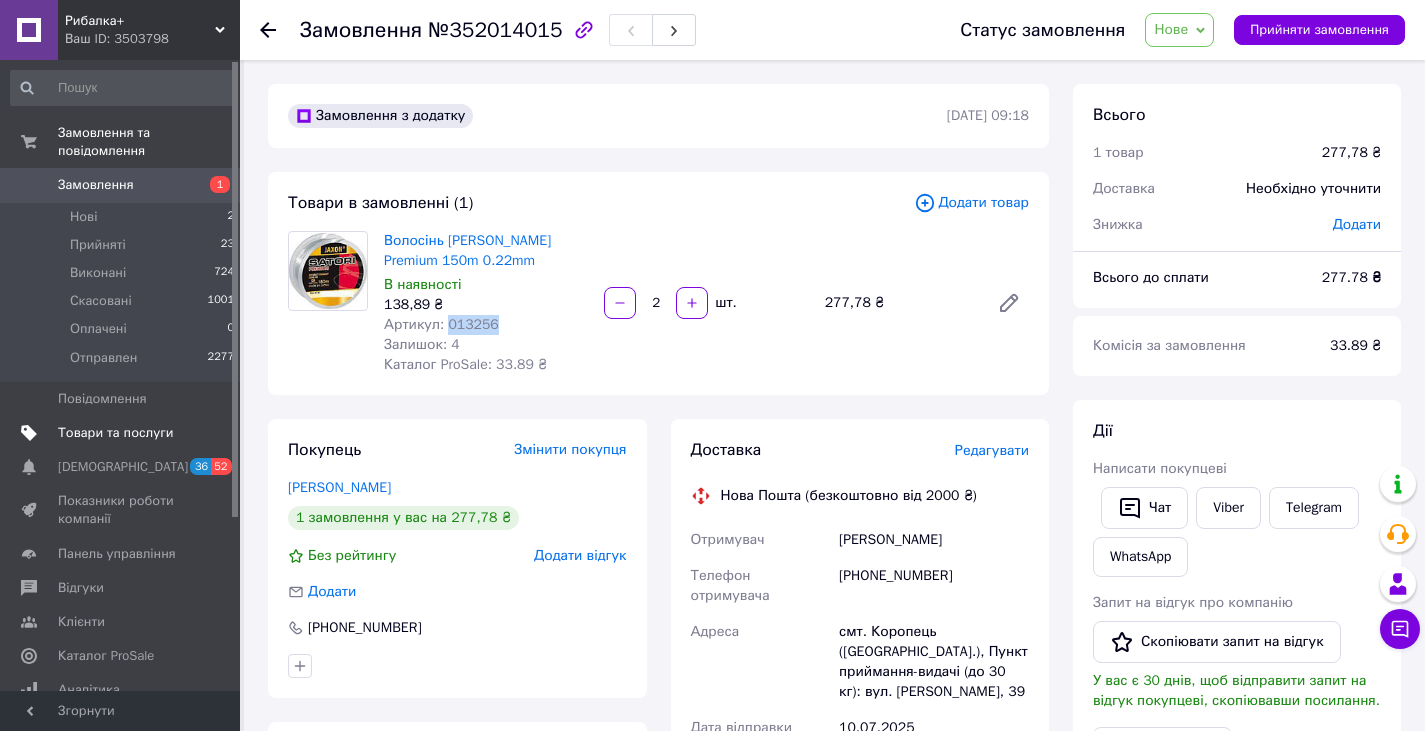 click on "Товари та послуги" at bounding box center (115, 433) 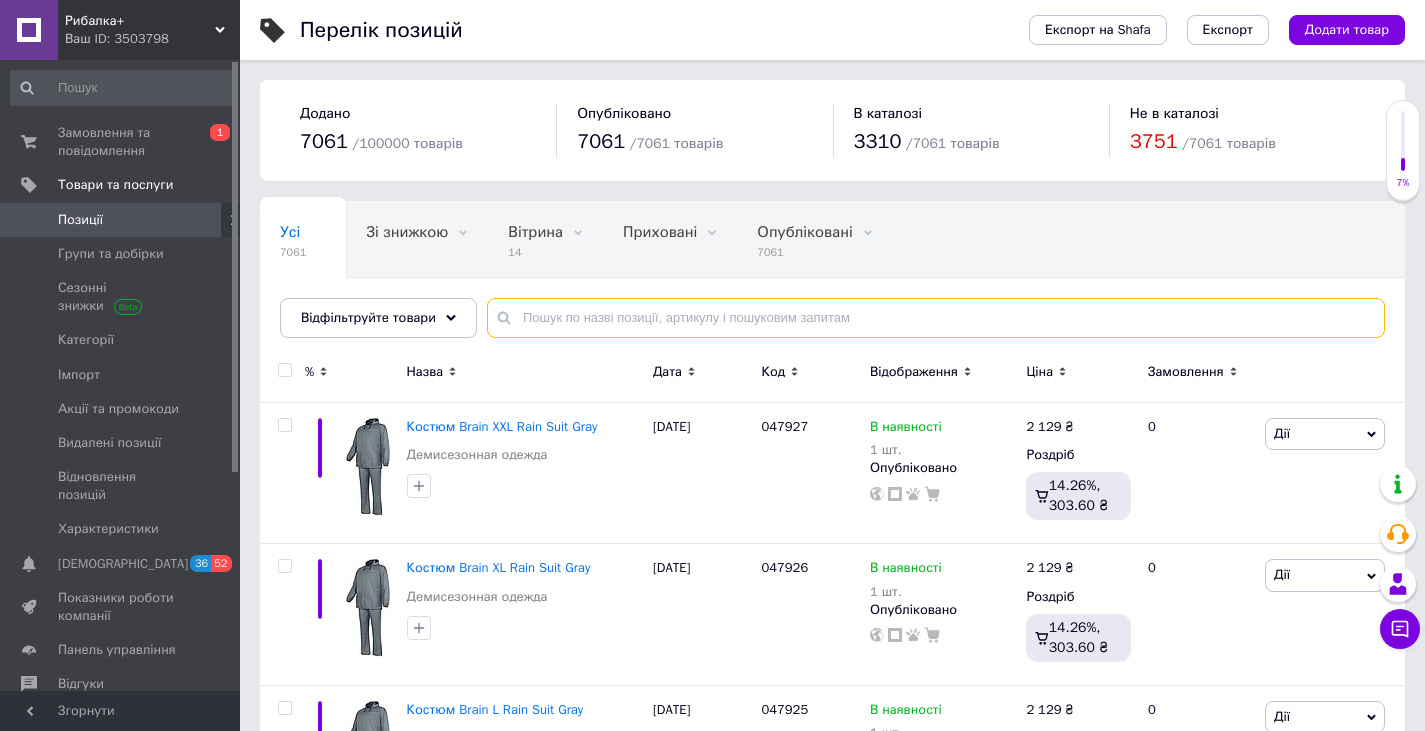 click at bounding box center [936, 318] 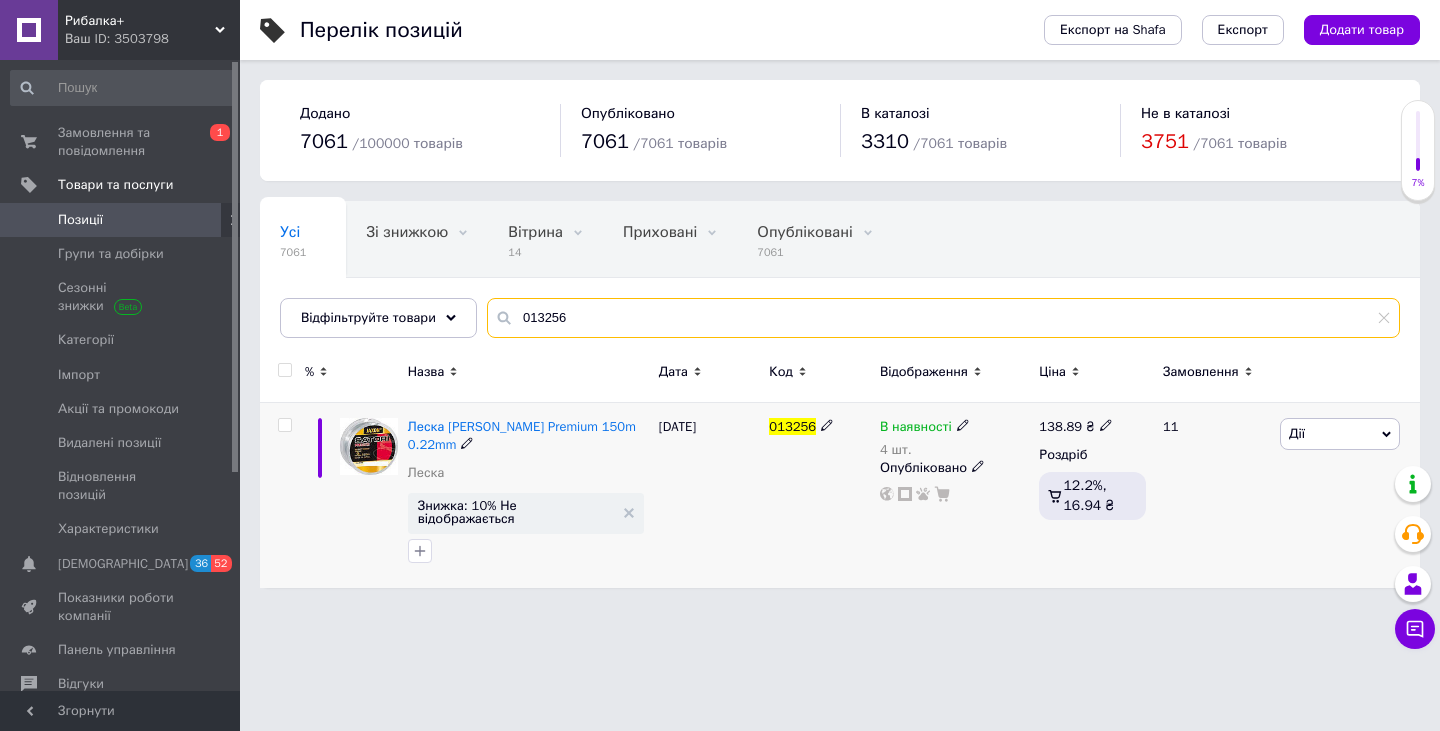 type on "013256" 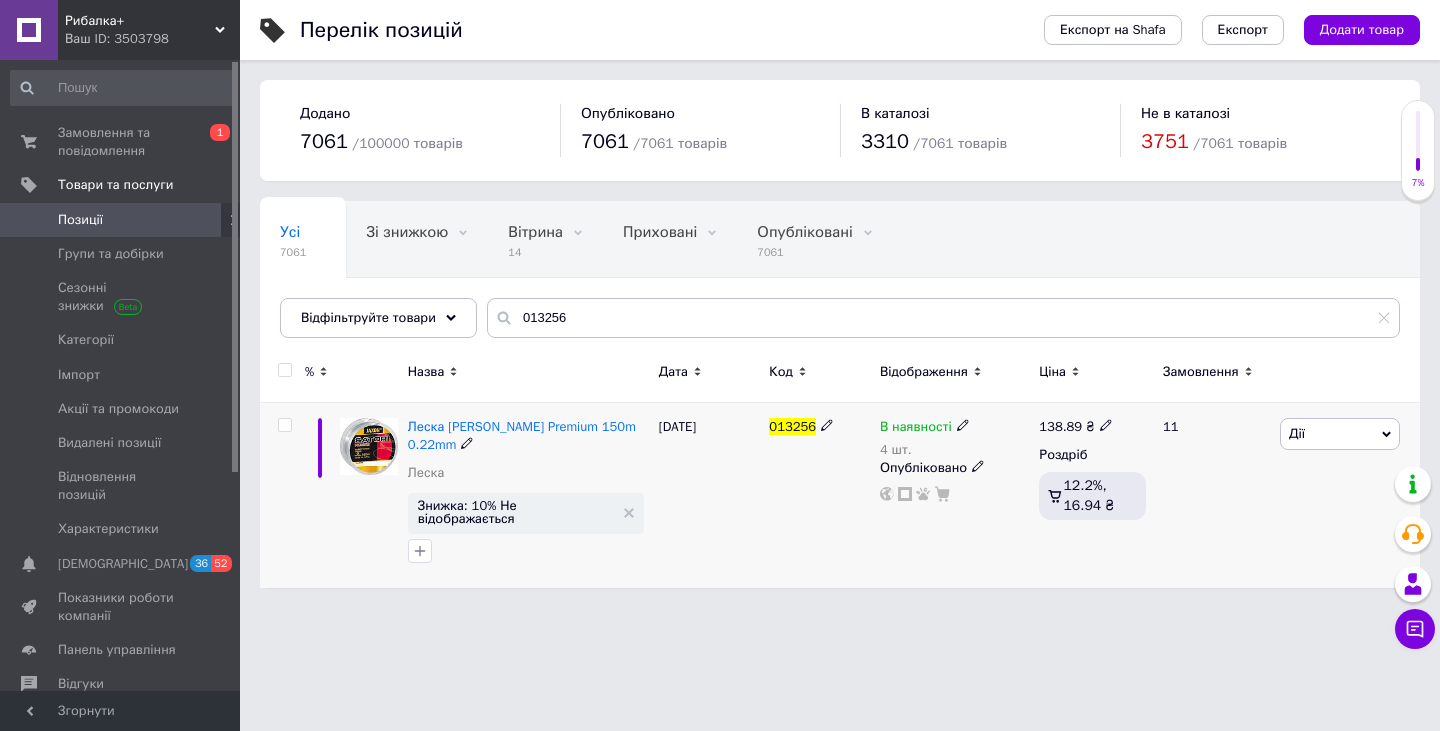 click 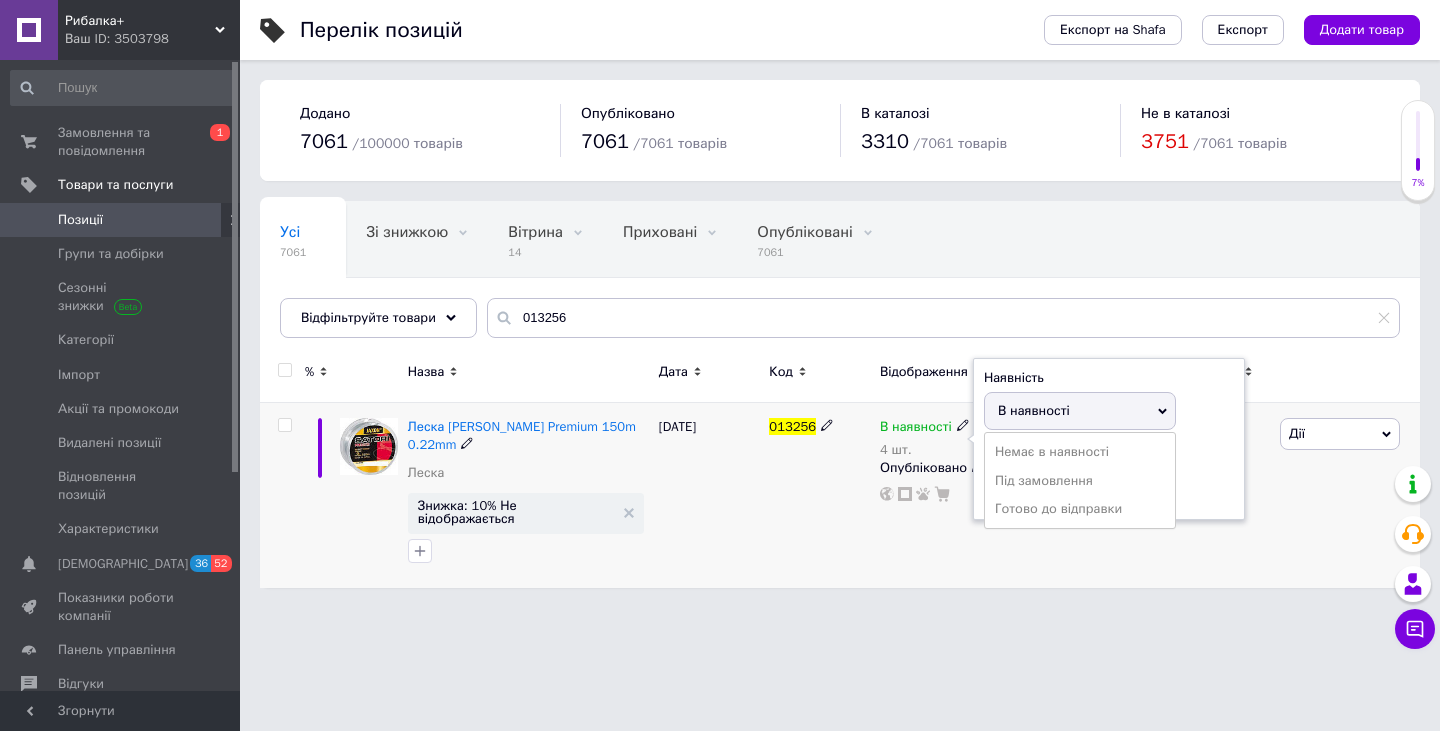 drag, startPoint x: 1005, startPoint y: 451, endPoint x: 1005, endPoint y: 468, distance: 17 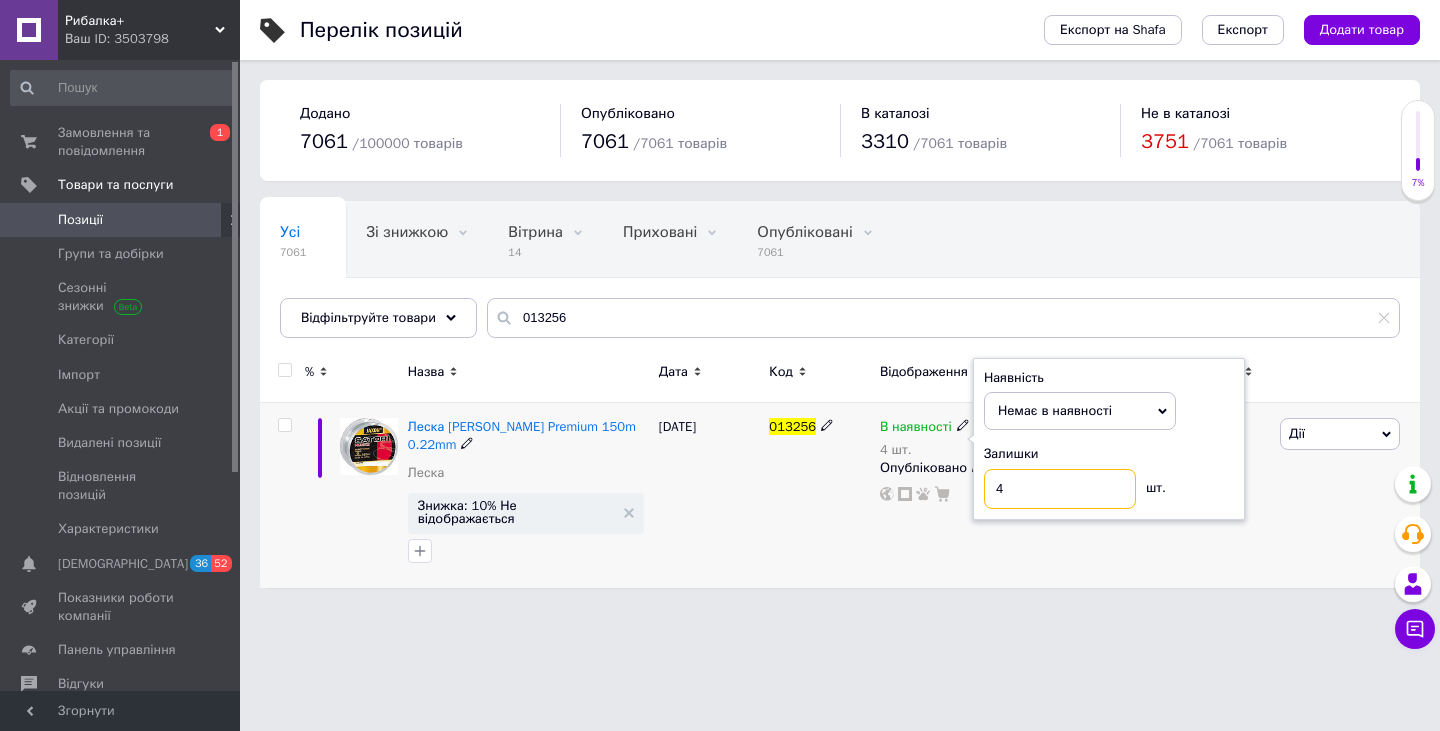click on "Наявність Немає в наявності В наявності Під замовлення Готово до відправки Залишки 4 шт." at bounding box center (1109, 439) 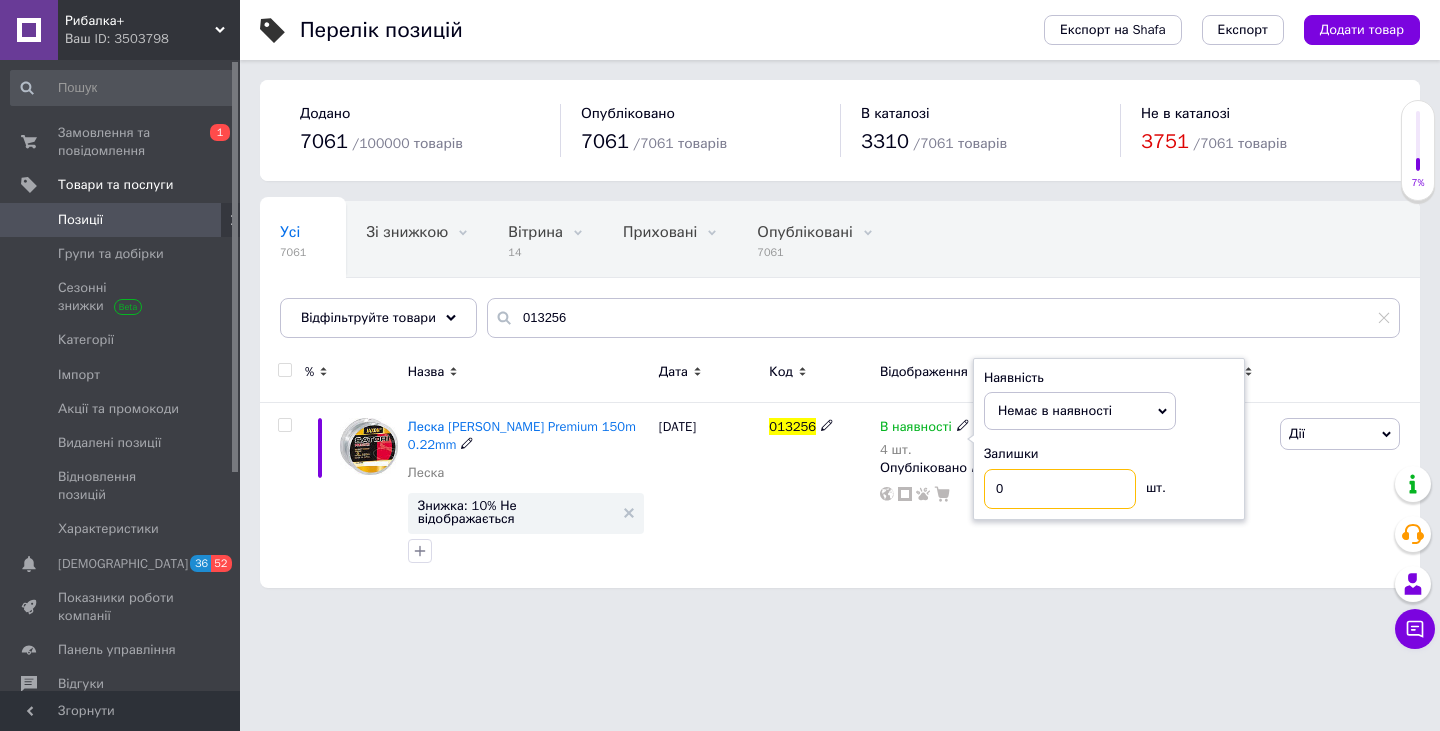 type on "0" 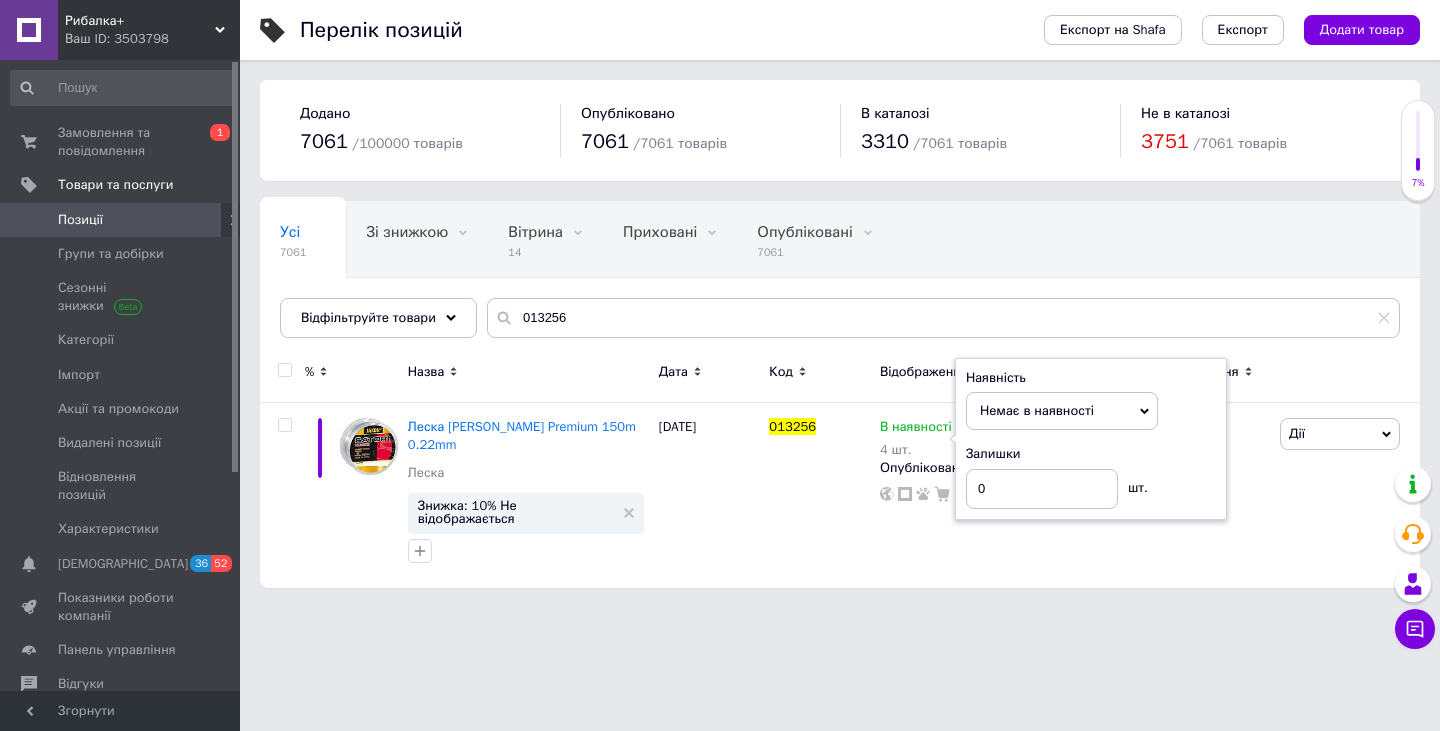 click on "Рибалка+ Ваш ID: 3503798 Сайт Рибалка+ Кабінет покупця Перевірити стан системи Сторінка на порталі Довідка Вийти Замовлення та повідомлення 0 1 Товари та послуги Позиції Групи та добірки Сезонні знижки Категорії Імпорт Акції та промокоди Видалені позиції Відновлення позицій Характеристики Сповіщення 36 52 Показники роботи компанії Панель управління Відгуки Клієнти Каталог ProSale Аналітика Інструменти веб-майстра та SEO Управління сайтом Гаманець компанії [PERSON_NAME] Тарифи та рахунки Prom топ Згорнути" at bounding box center (720, 304) 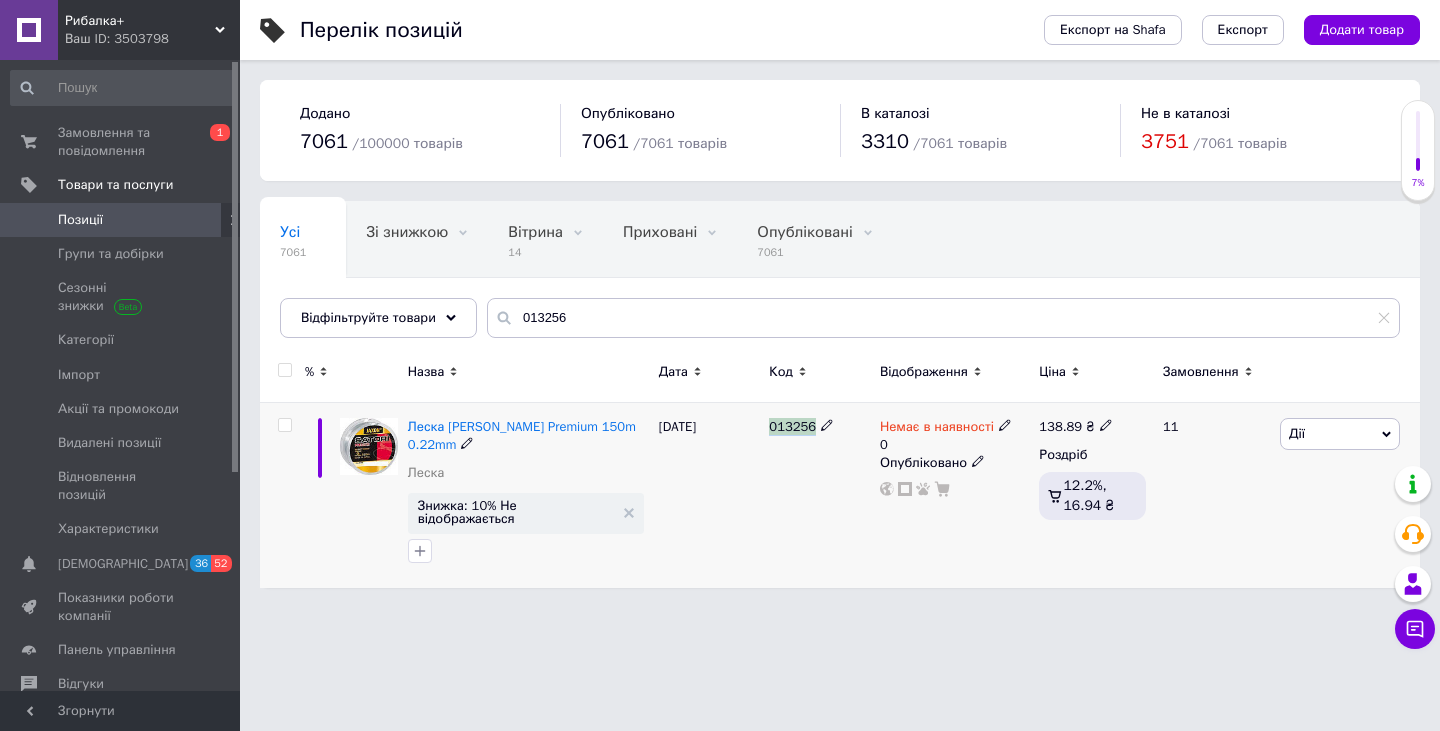 drag, startPoint x: 780, startPoint y: 426, endPoint x: 810, endPoint y: 426, distance: 30 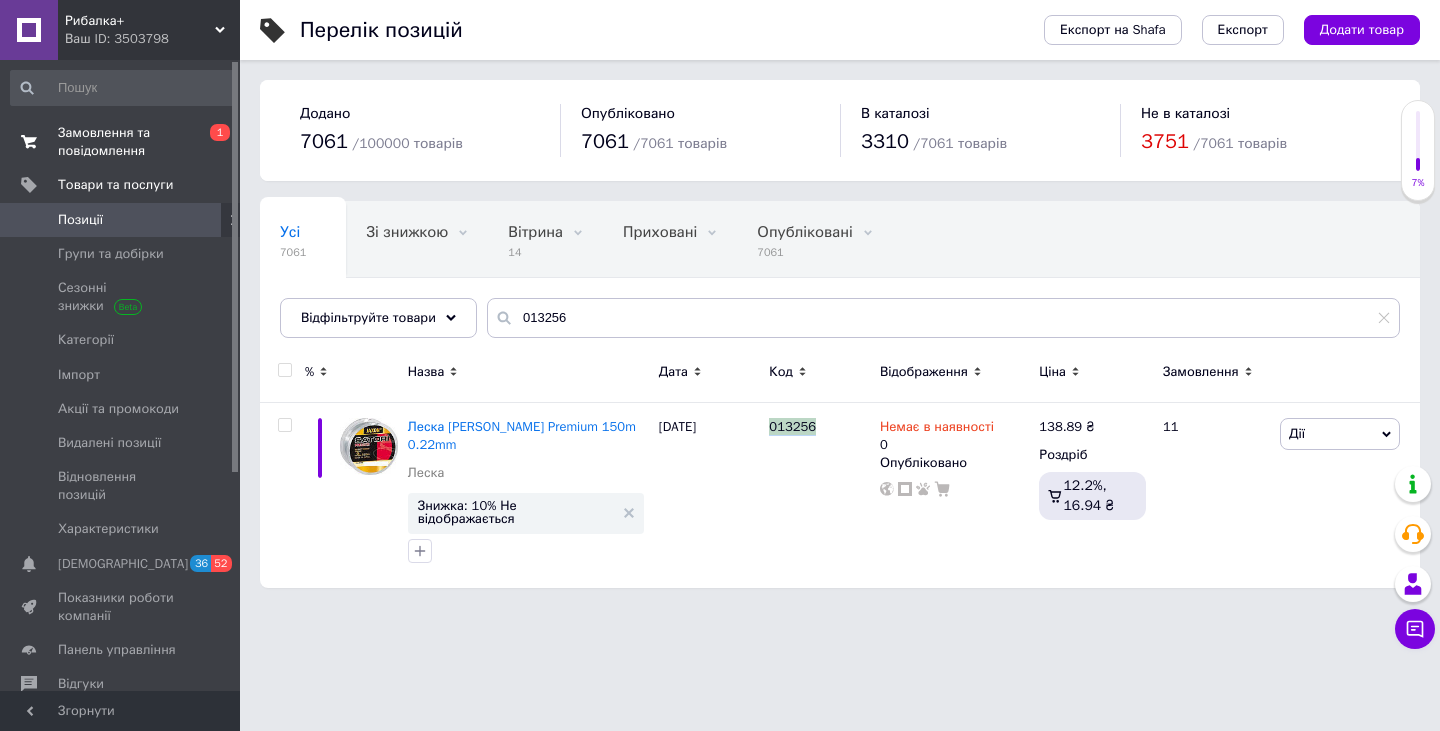 click on "Замовлення та повідомлення" at bounding box center (121, 142) 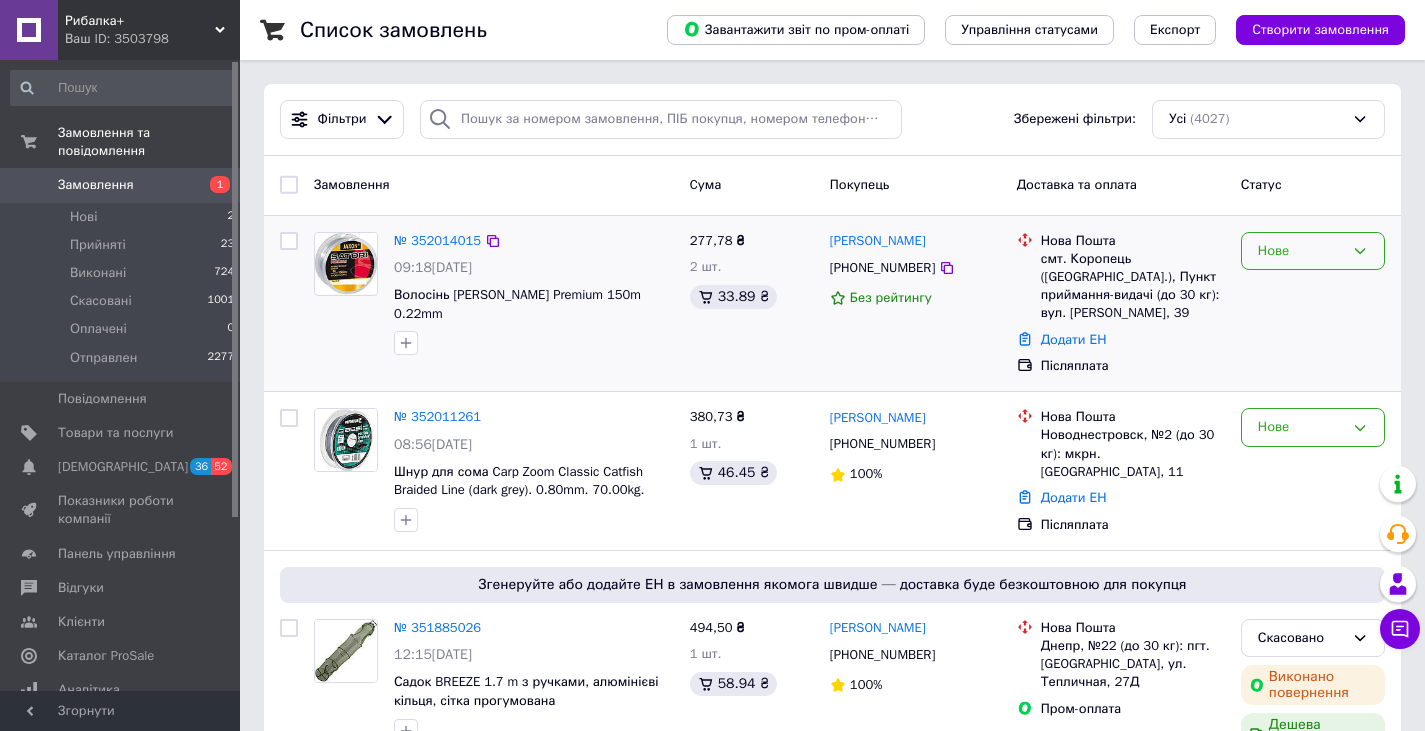 click on "Нове" at bounding box center [1313, 251] 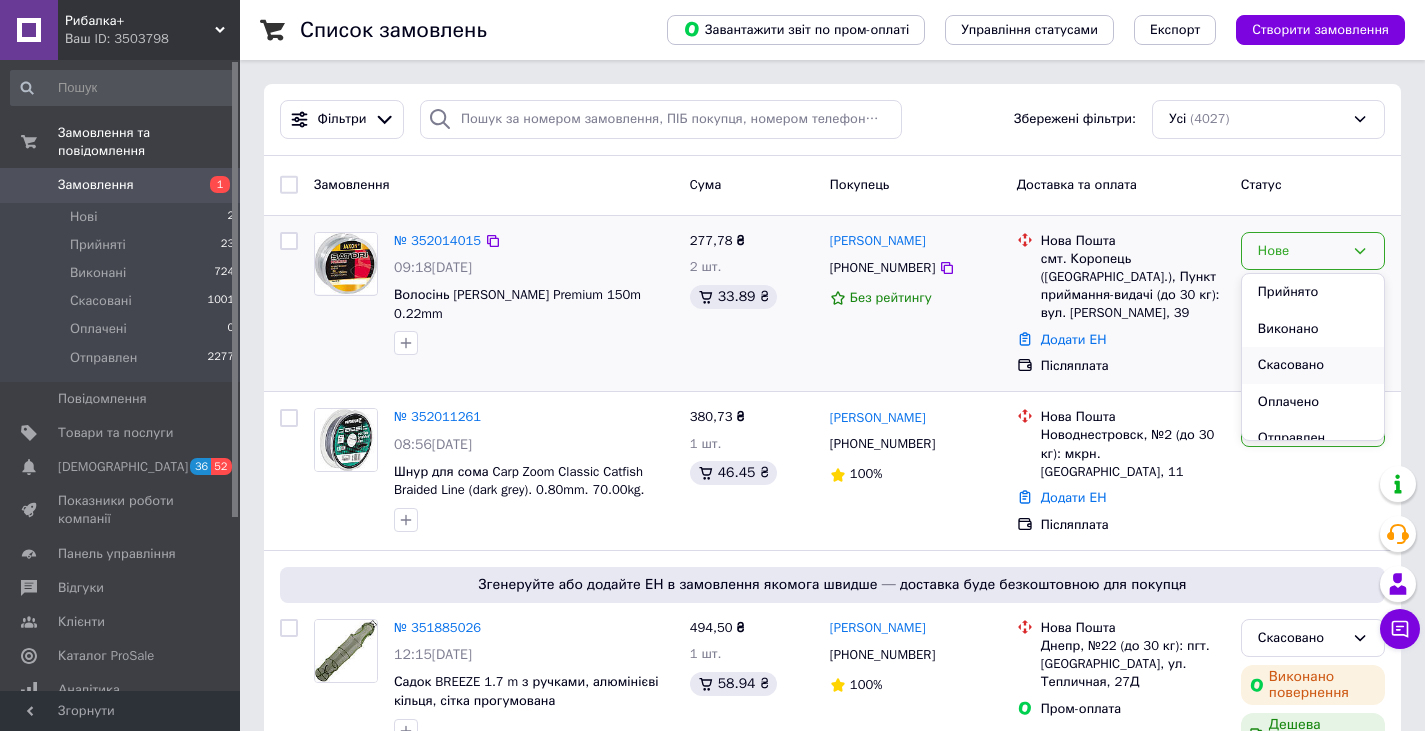 click on "Скасовано" at bounding box center [1313, 365] 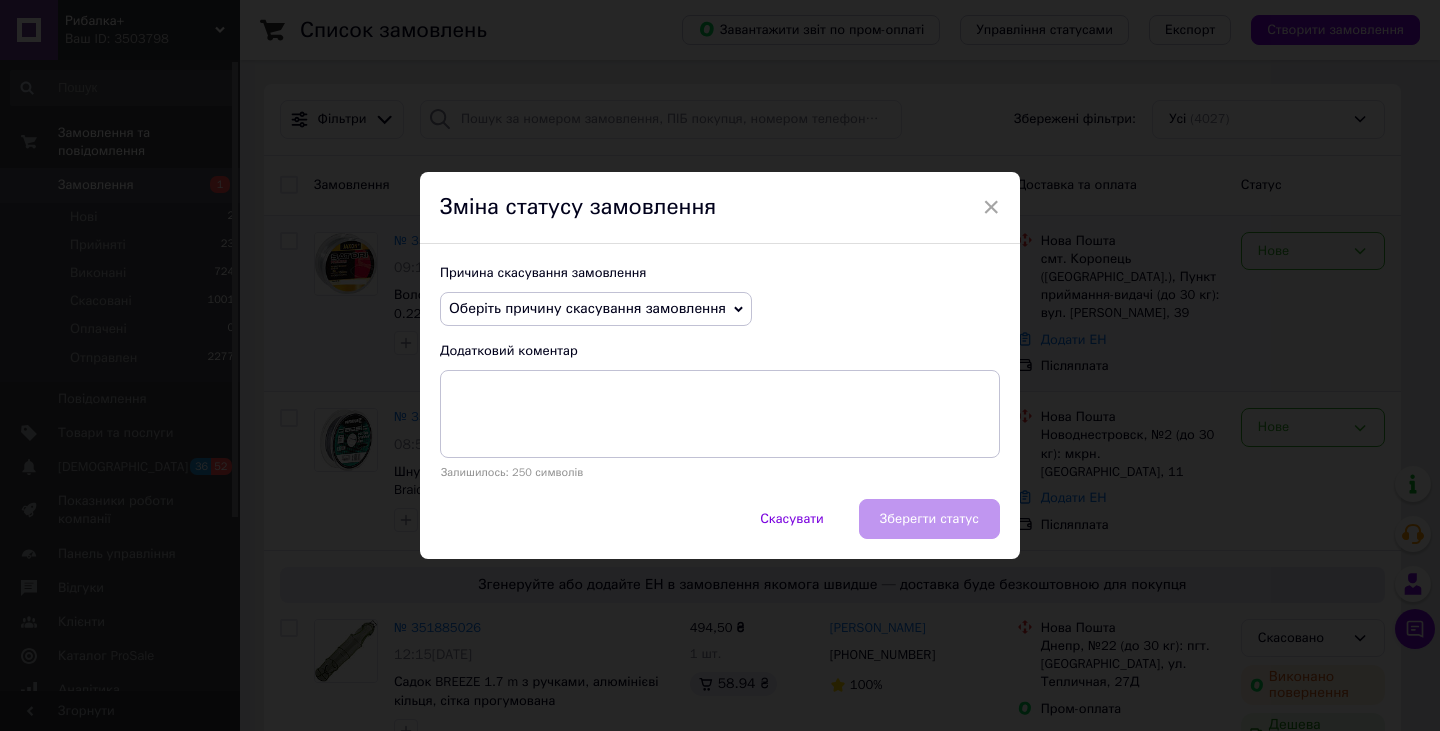 click 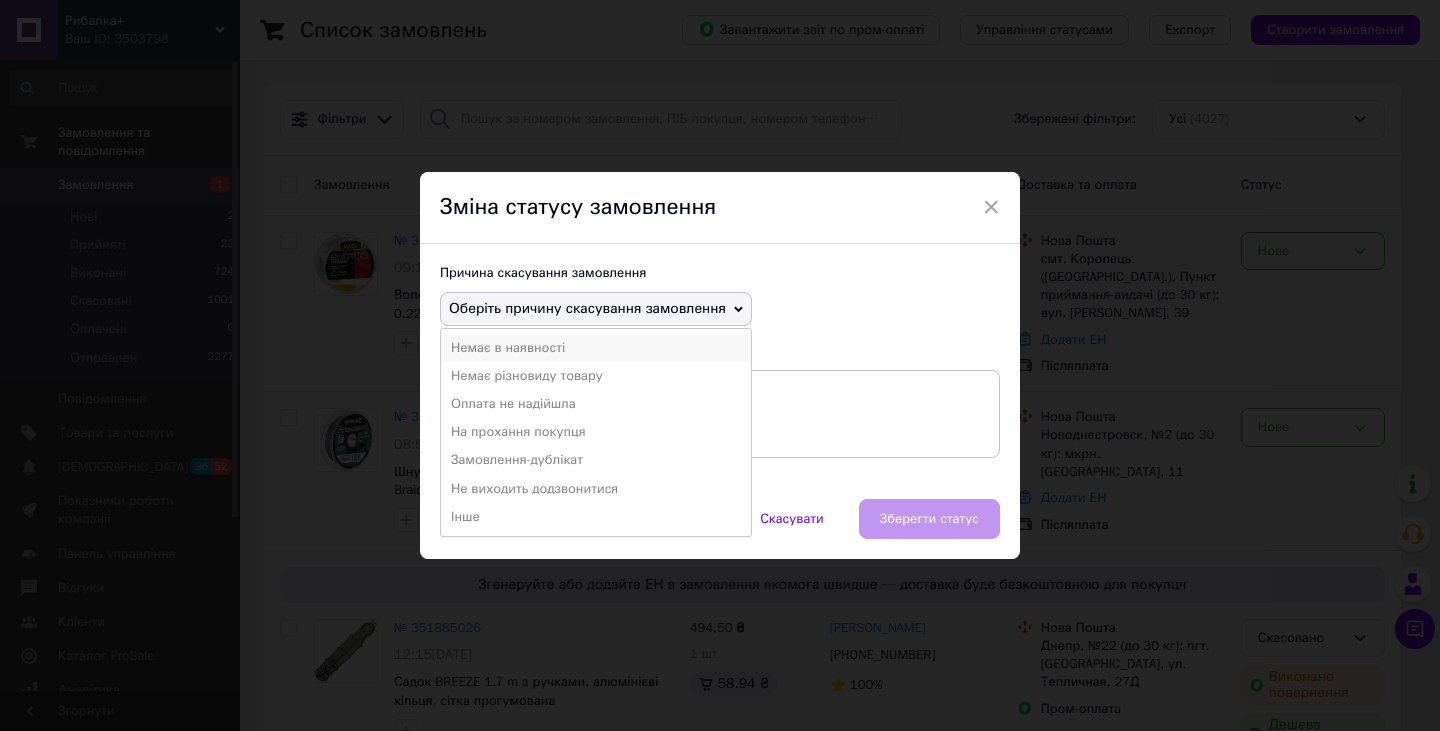 click on "Немає в наявності" at bounding box center [596, 348] 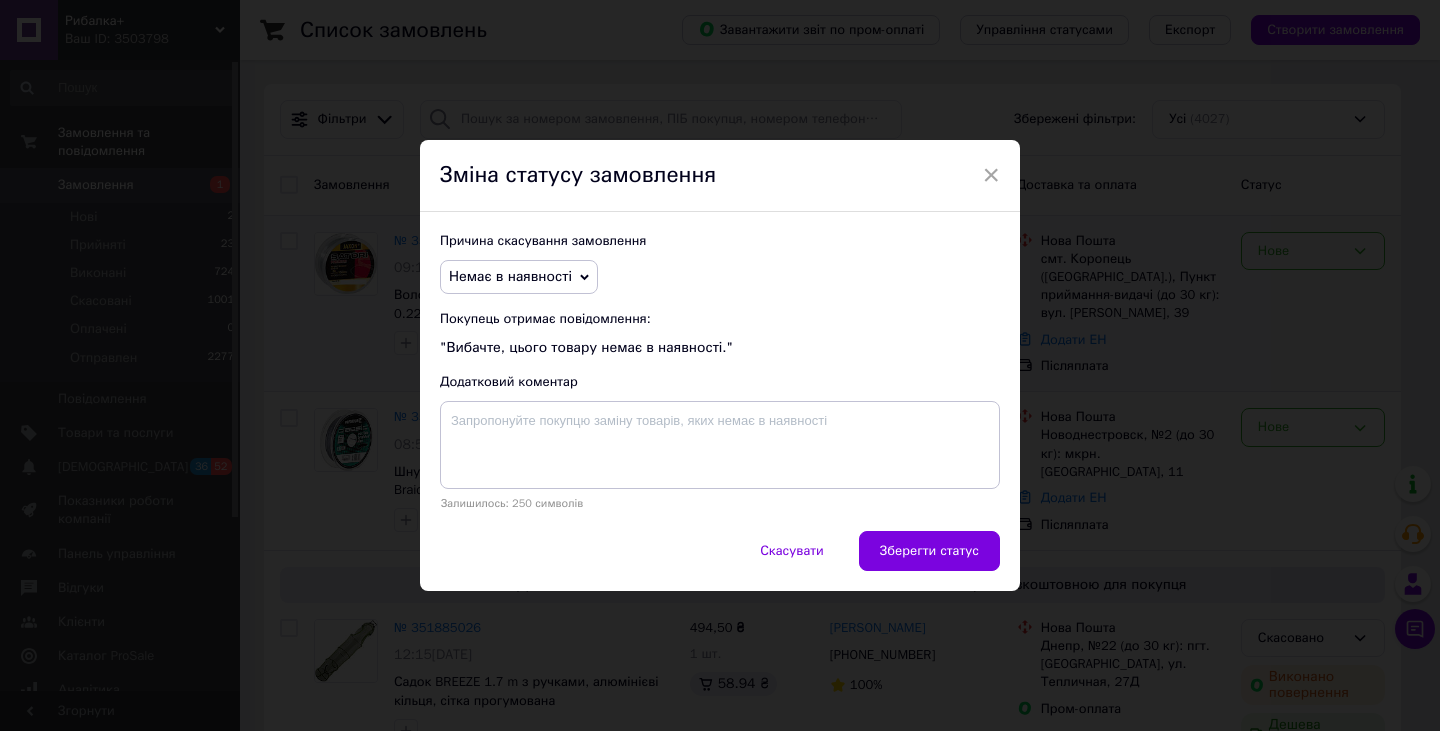 click on "Зберегти статус" at bounding box center (929, 551) 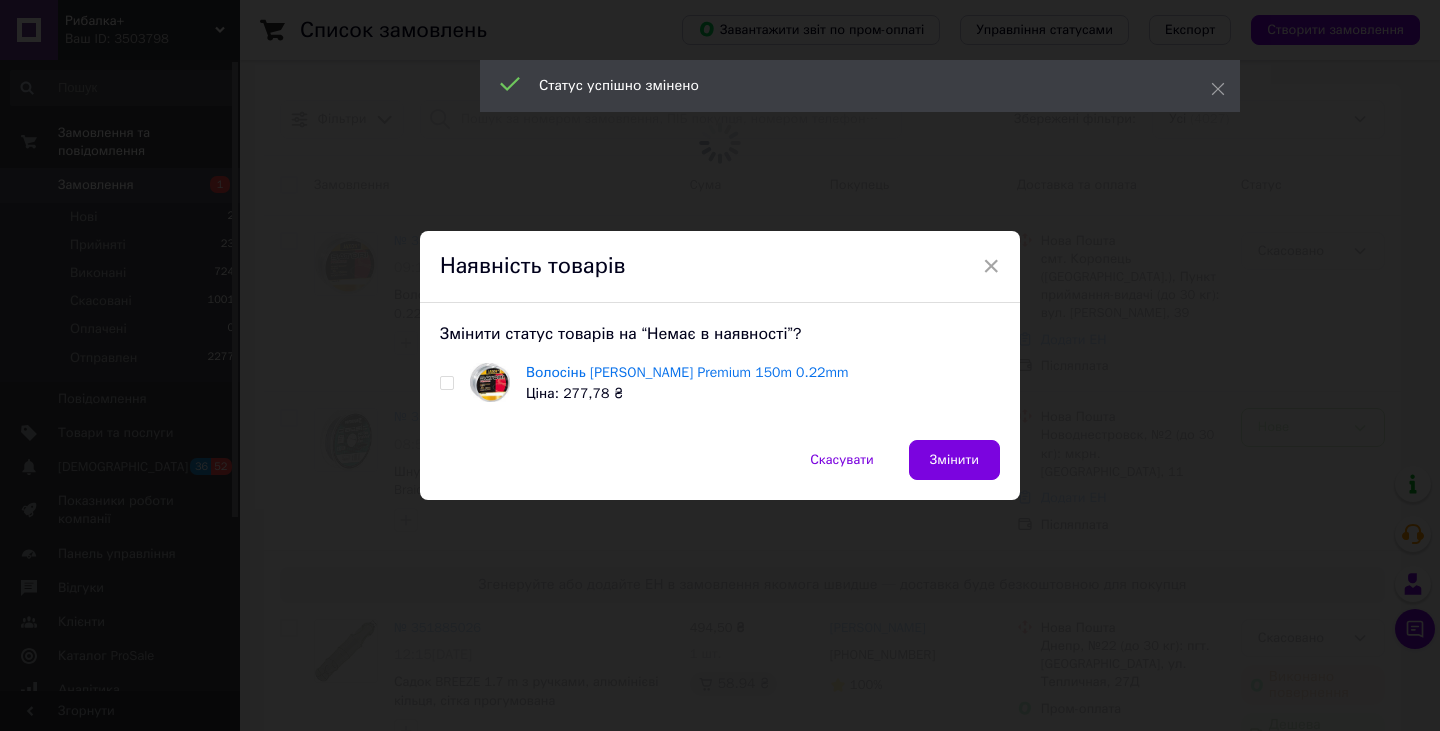 click at bounding box center (446, 383) 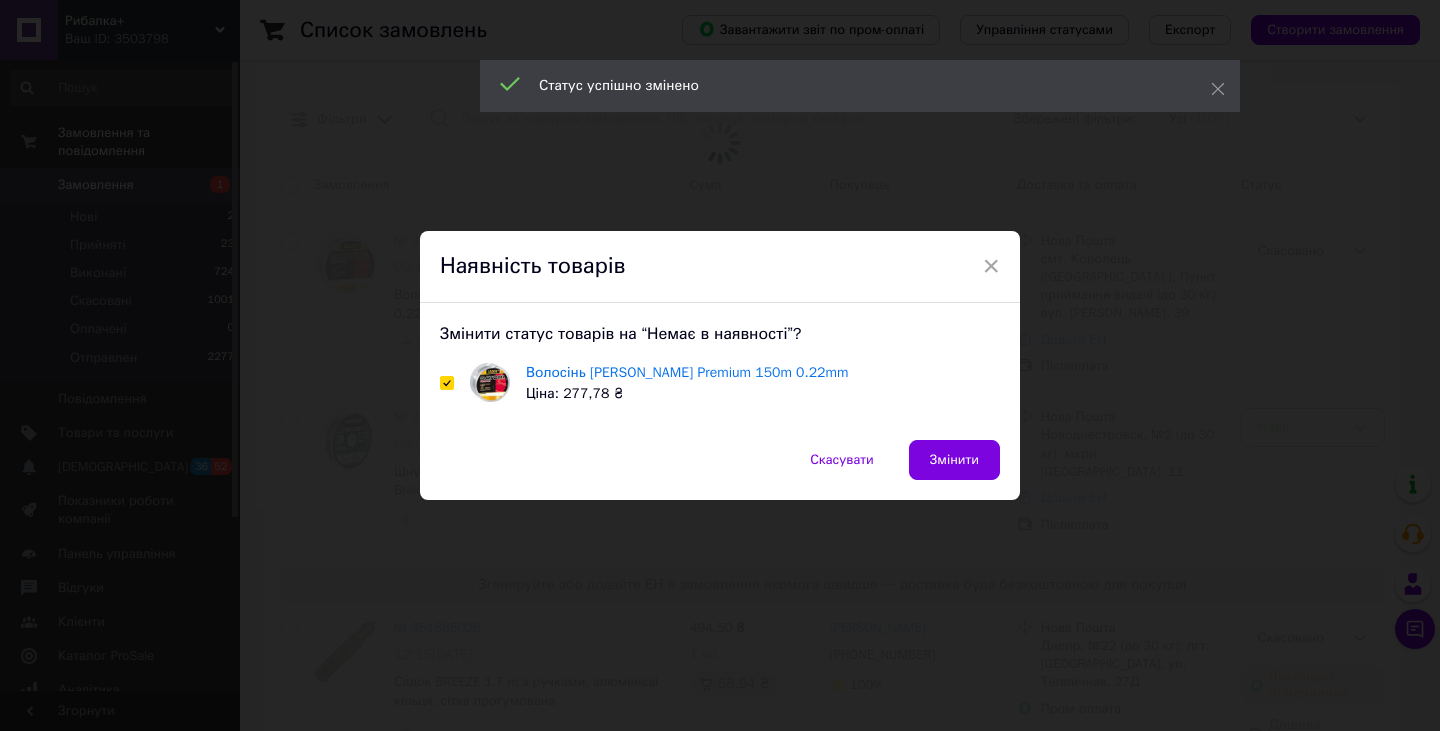 checkbox on "true" 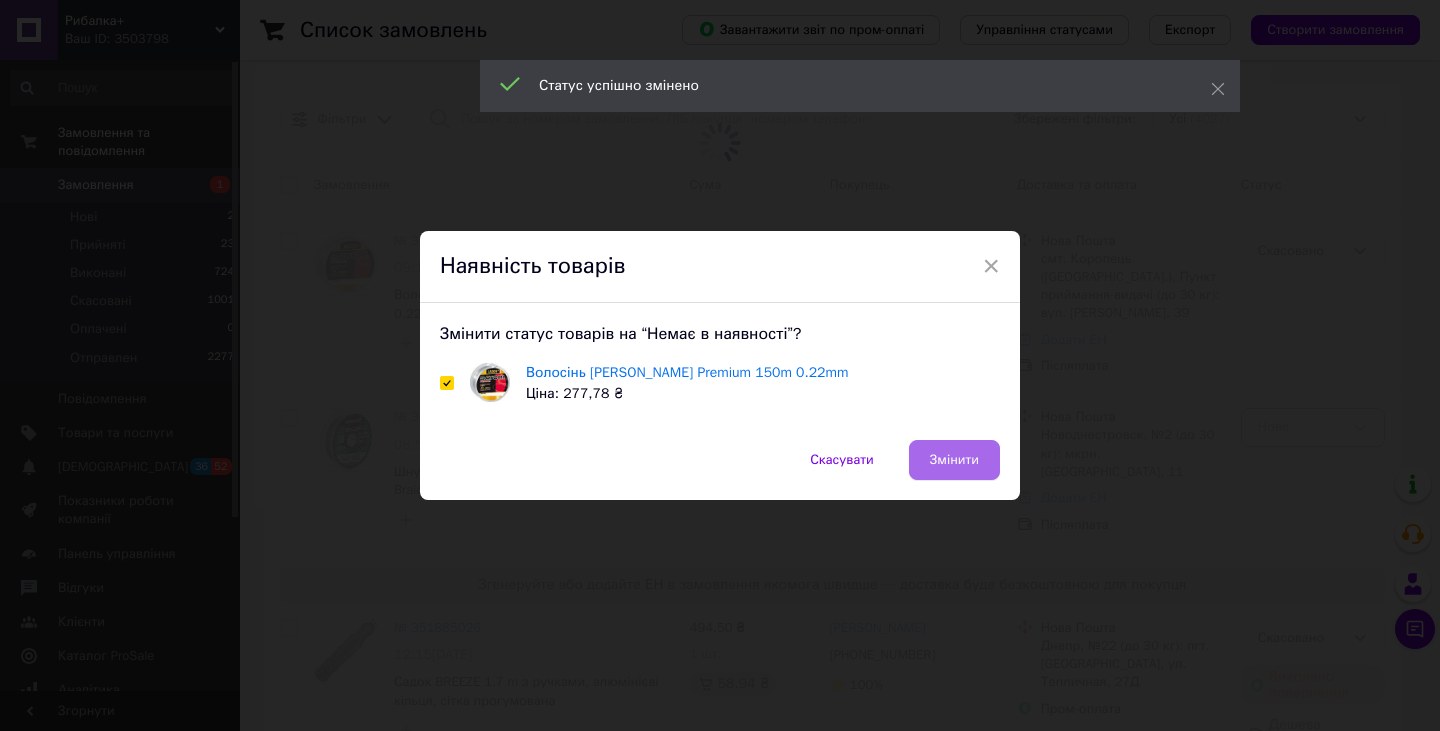 click on "Змінити" at bounding box center [954, 460] 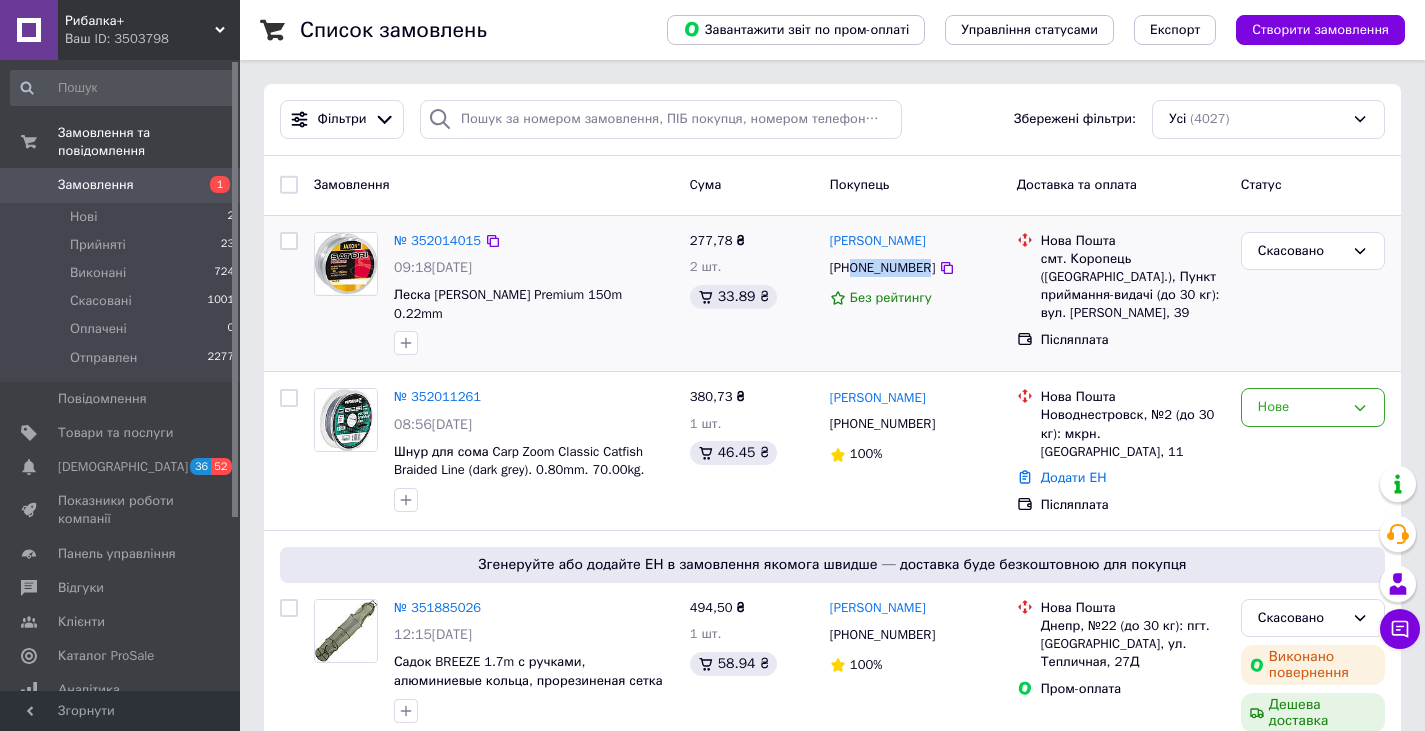 drag, startPoint x: 851, startPoint y: 270, endPoint x: 921, endPoint y: 272, distance: 70.028564 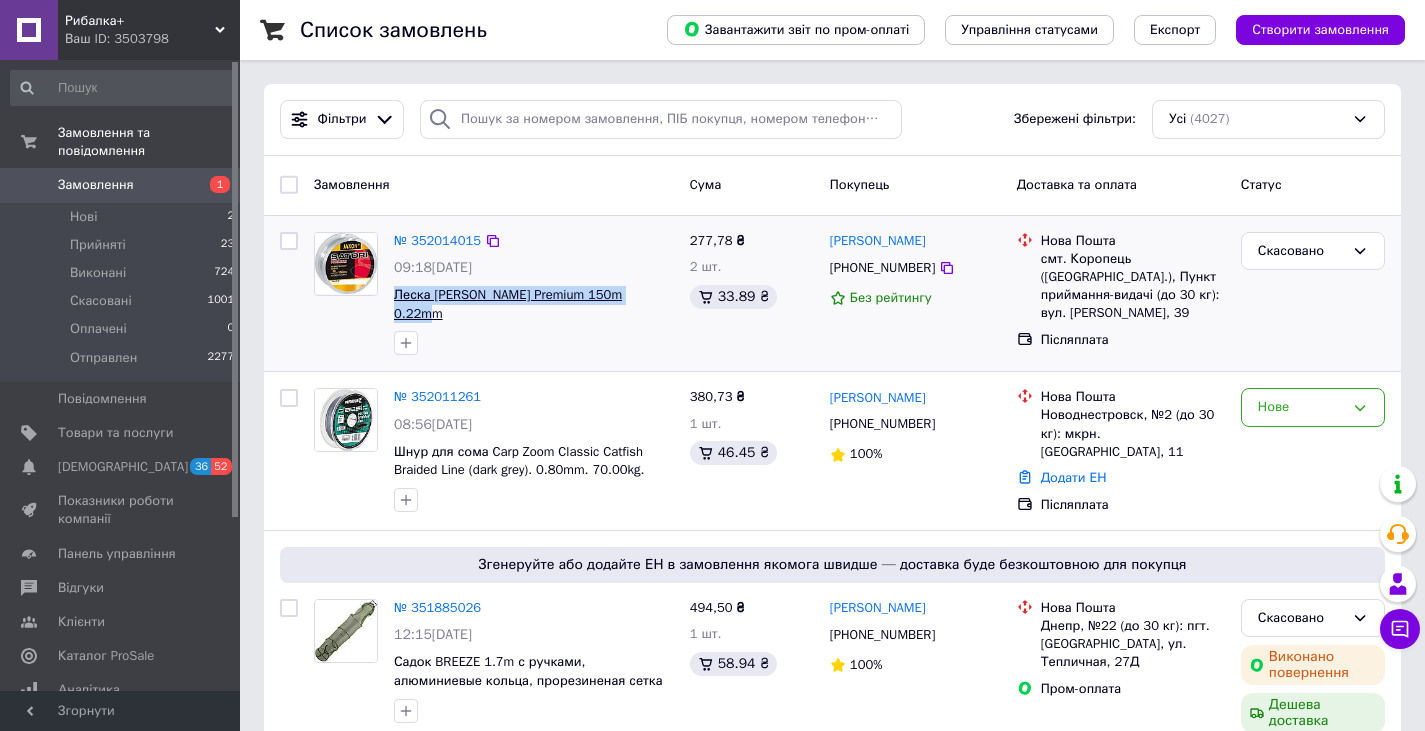 drag, startPoint x: 645, startPoint y: 301, endPoint x: 398, endPoint y: 297, distance: 247.03238 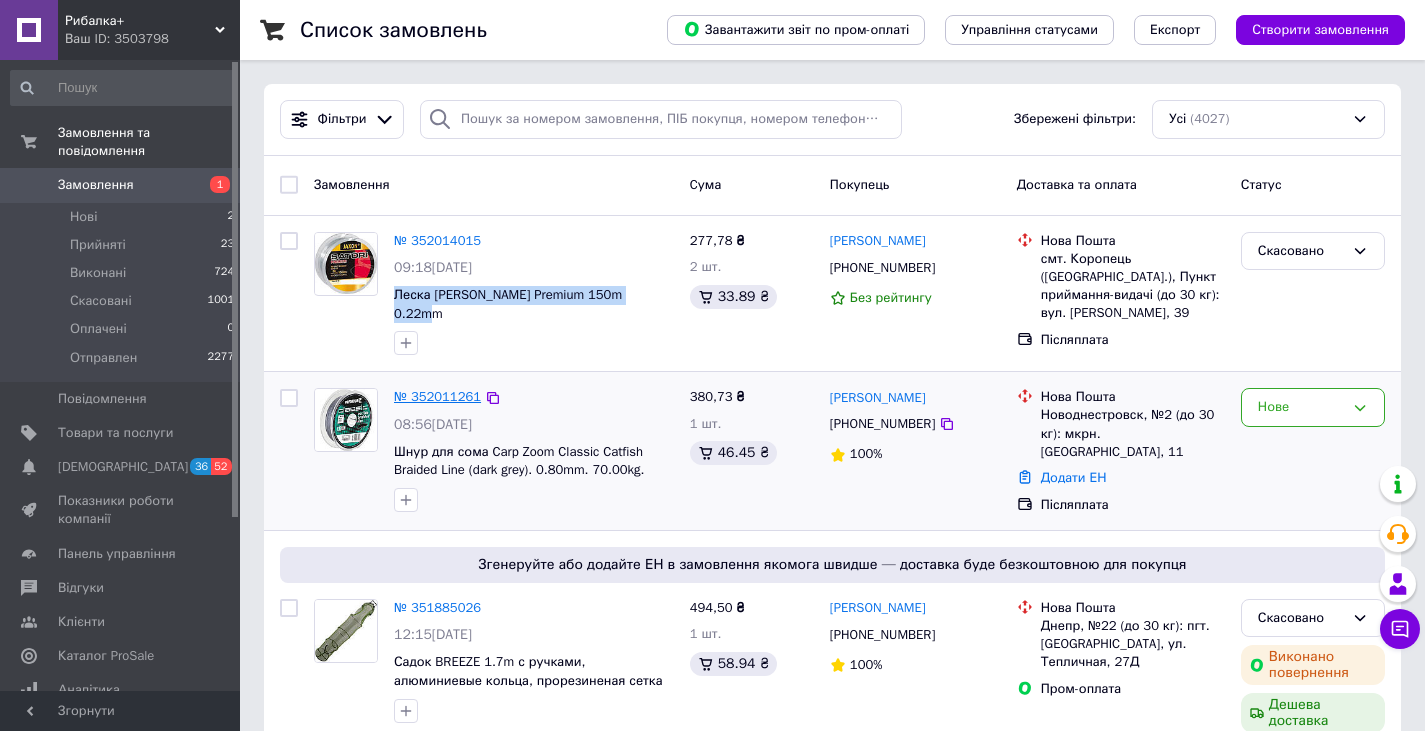click on "№ 352011261" at bounding box center (437, 396) 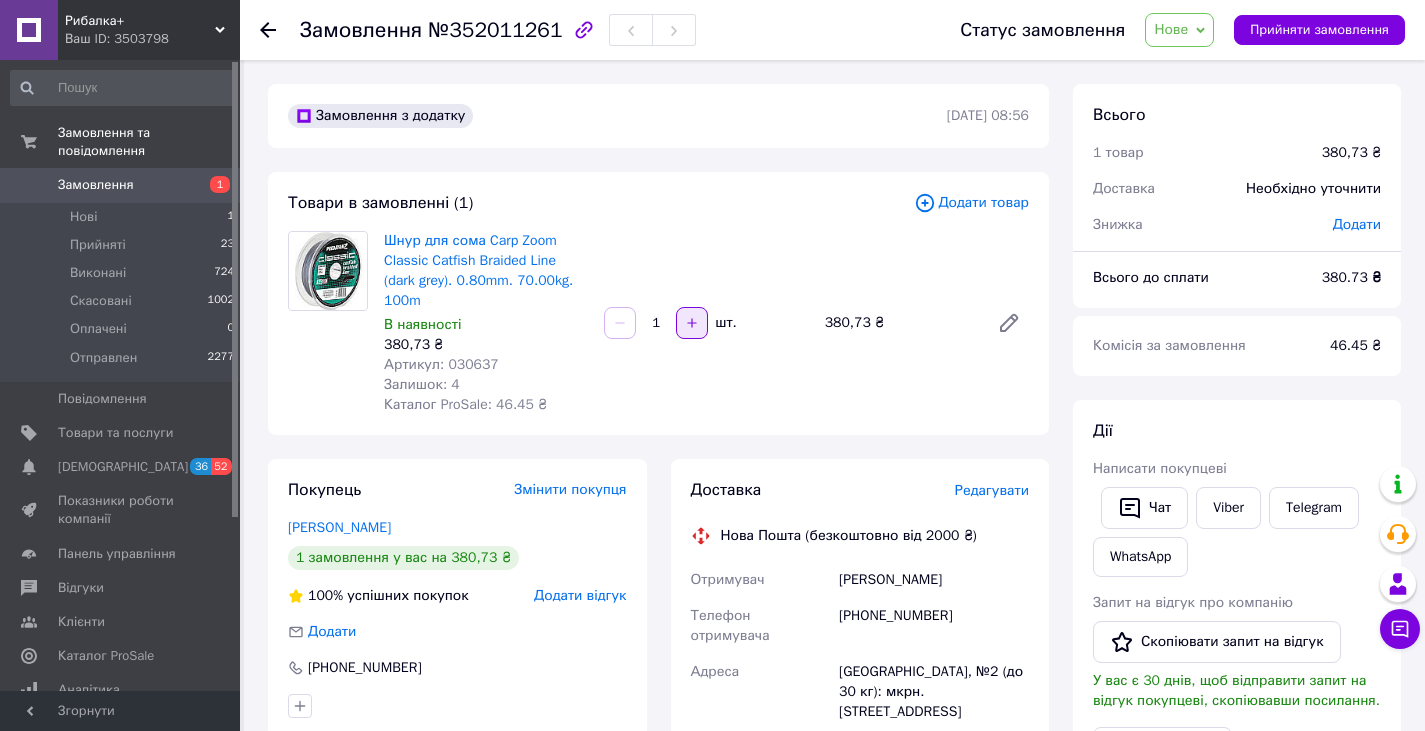 click 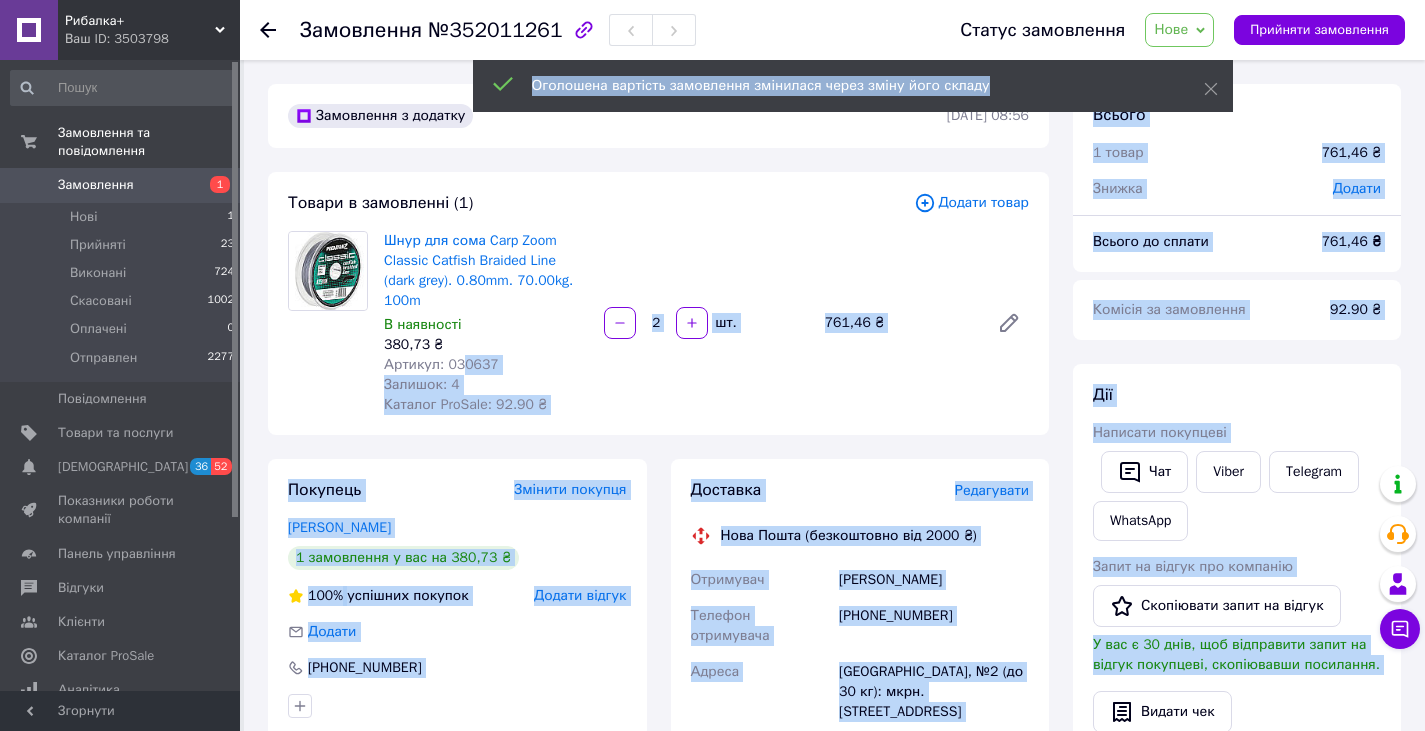 drag, startPoint x: 496, startPoint y: 345, endPoint x: 460, endPoint y: 341, distance: 36.221542 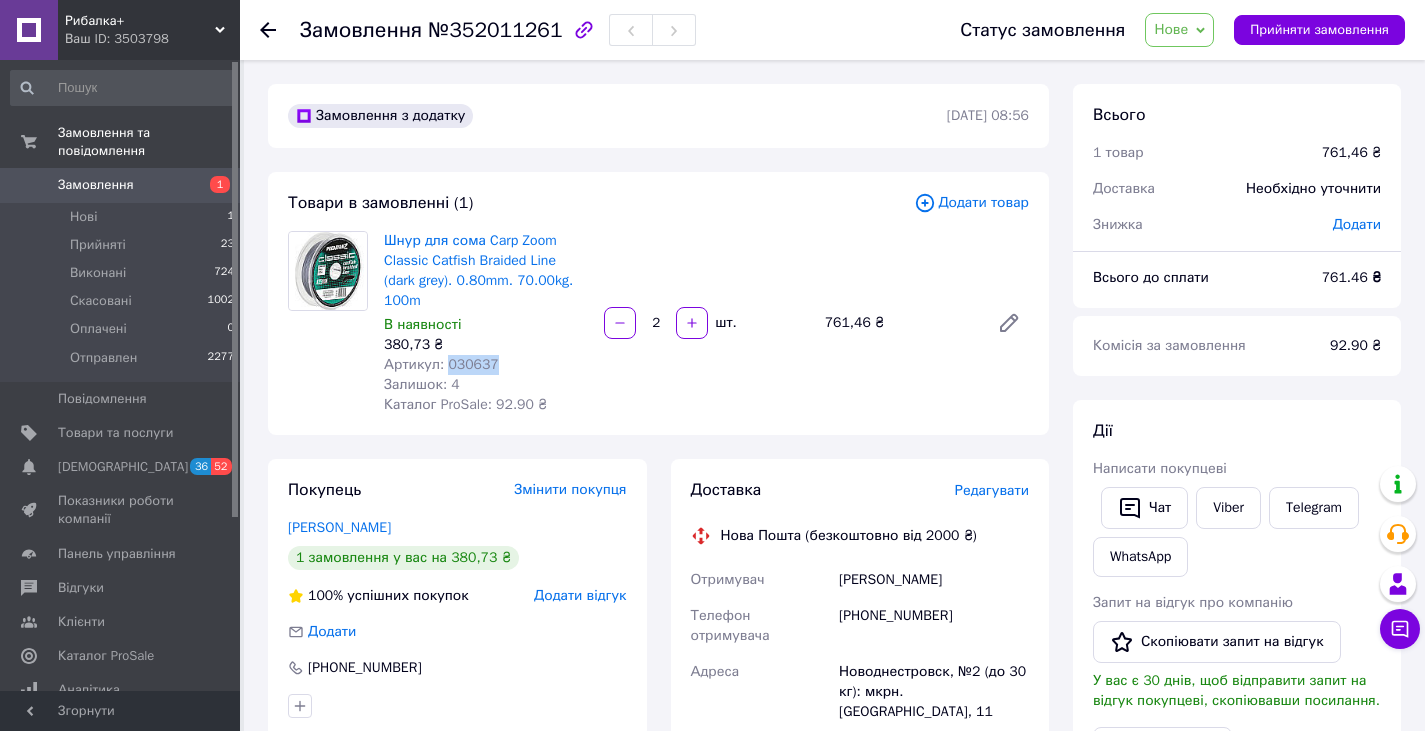 drag, startPoint x: 444, startPoint y: 340, endPoint x: 486, endPoint y: 338, distance: 42.047592 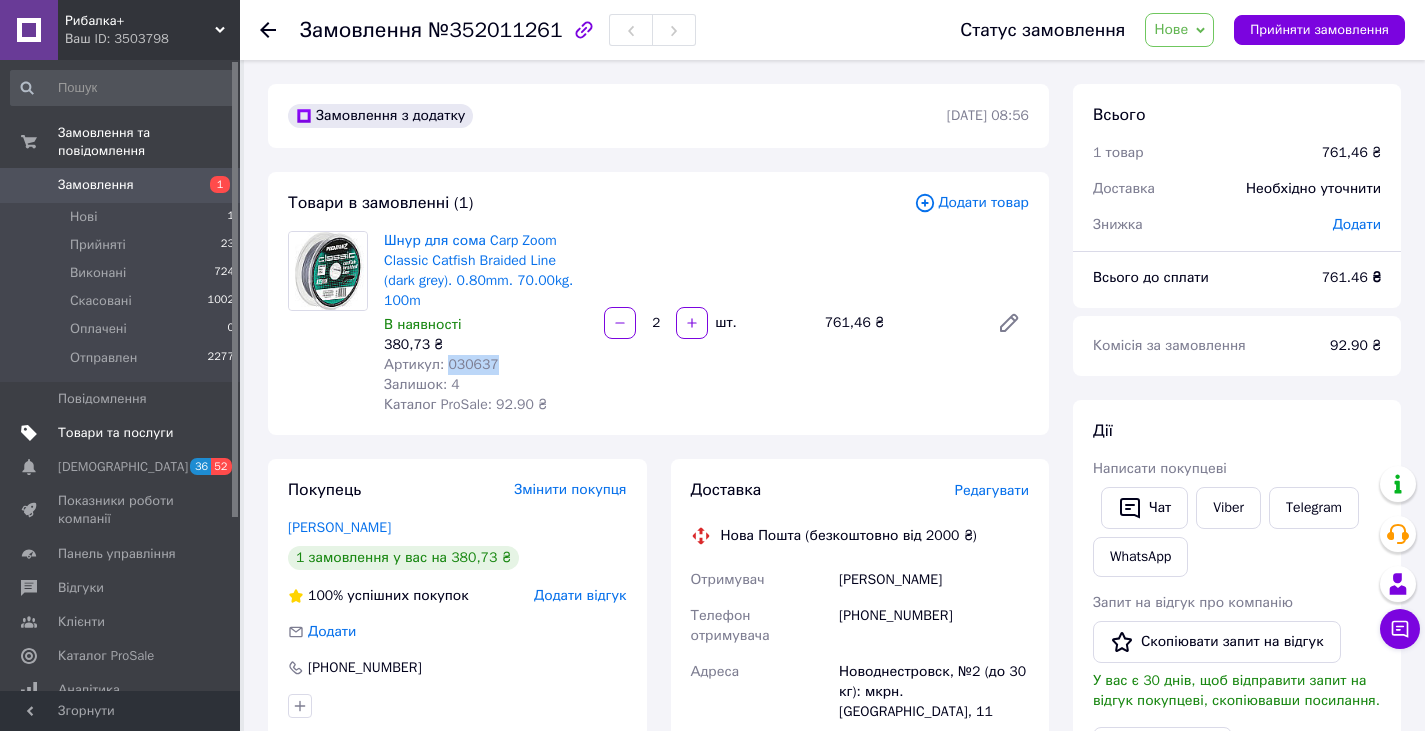 click on "Товари та послуги" at bounding box center [123, 433] 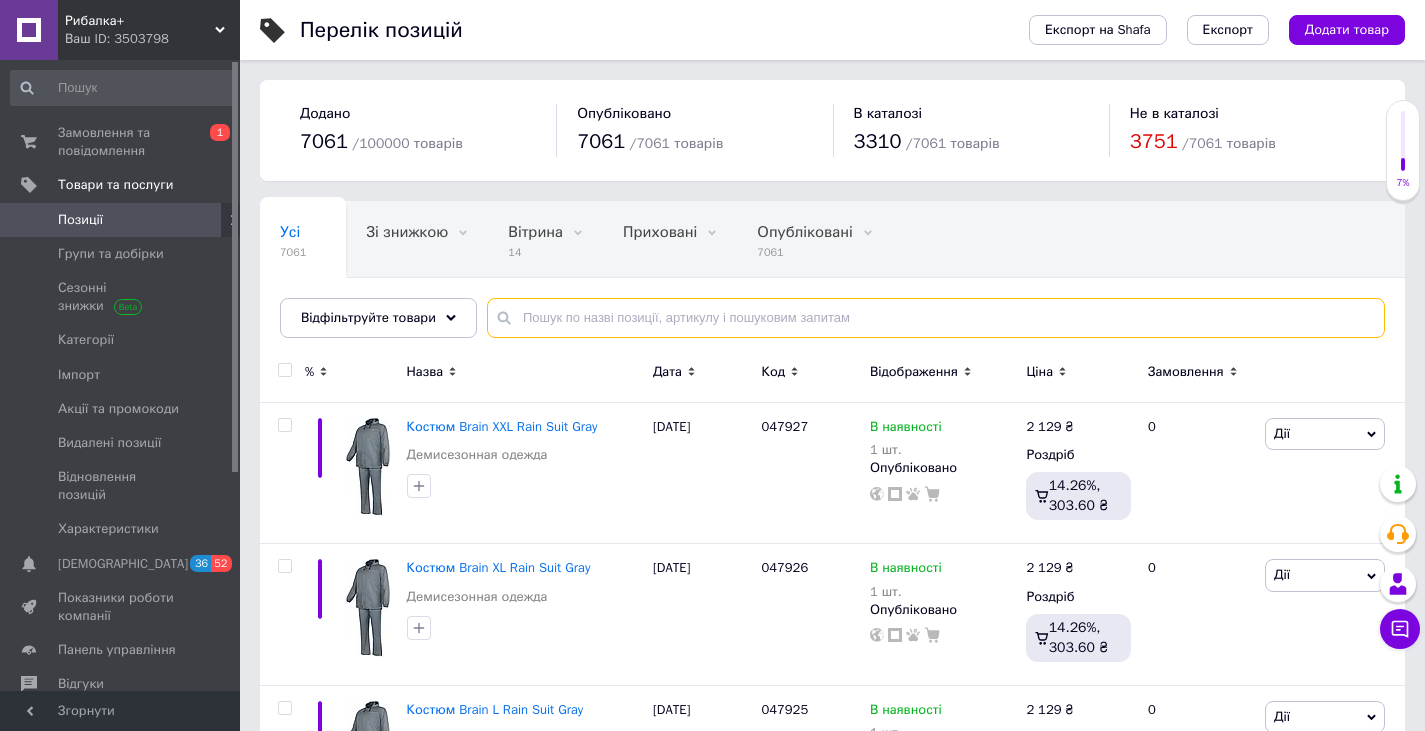 click at bounding box center [936, 318] 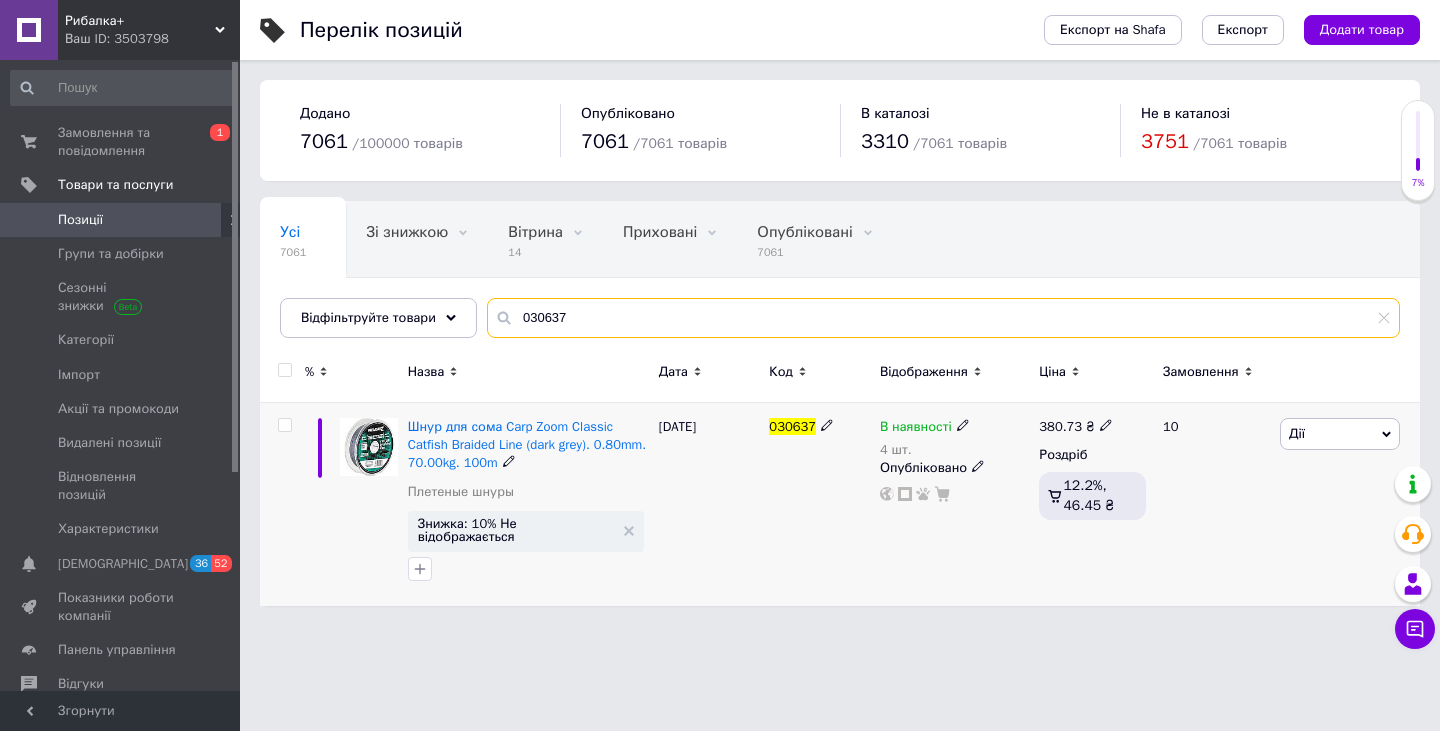 type on "030637" 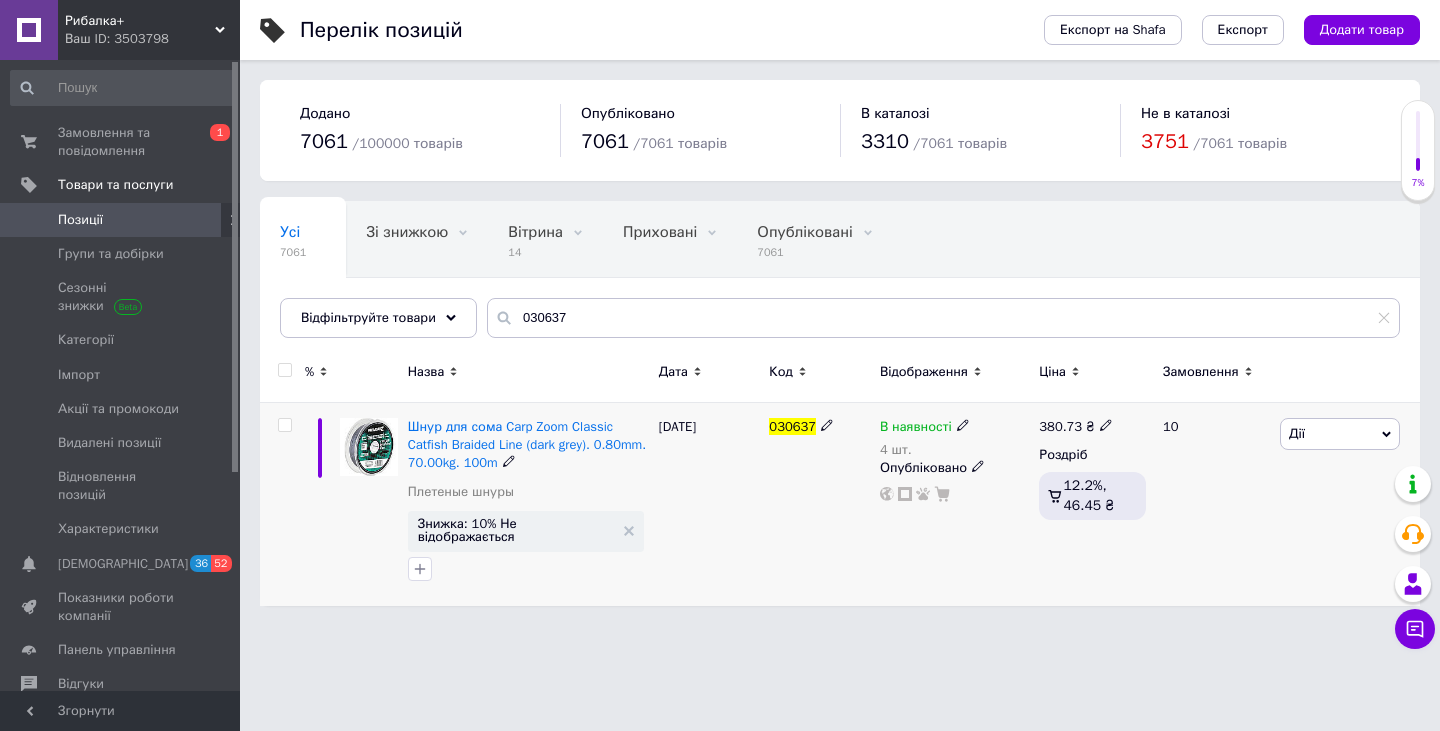 click 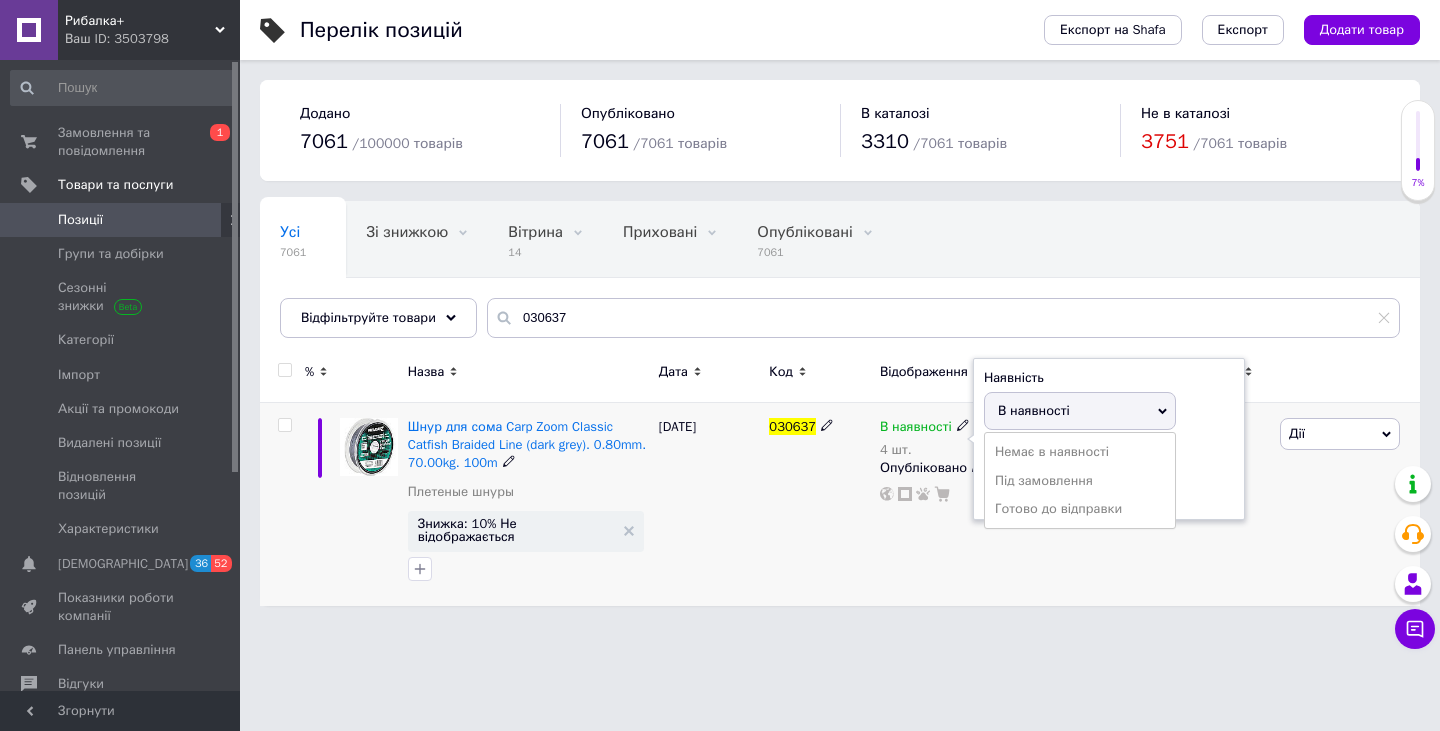 click on "В наявності" at bounding box center (1034, 410) 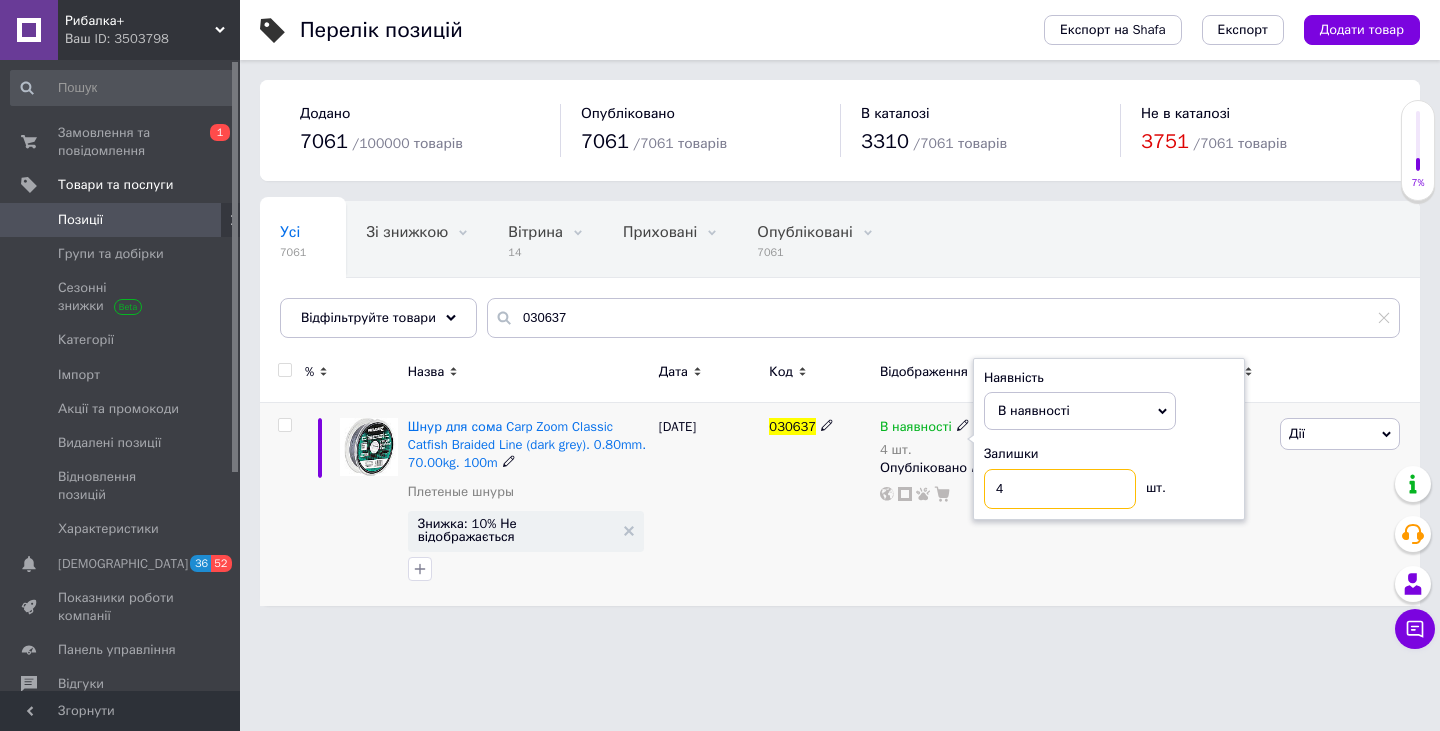 drag, startPoint x: 1010, startPoint y: 487, endPoint x: 988, endPoint y: 505, distance: 28.42534 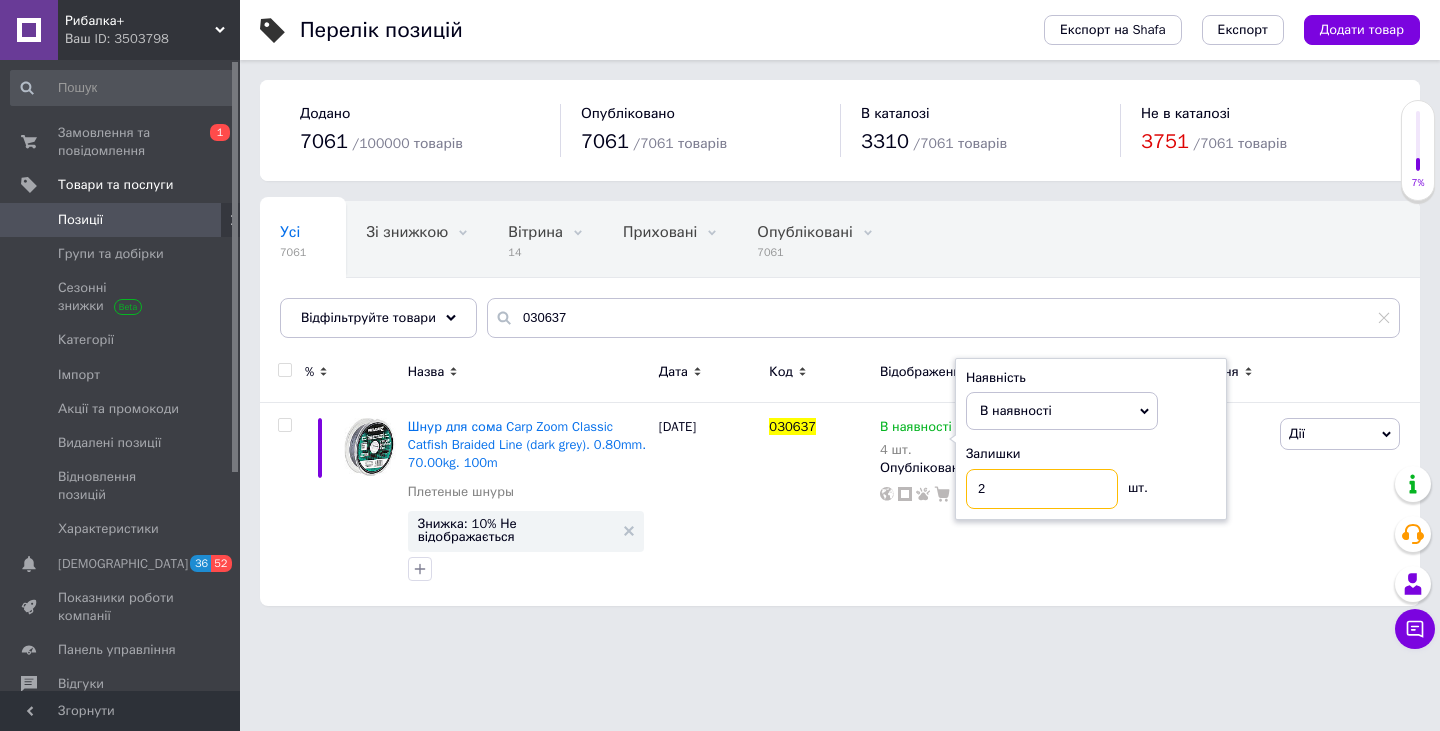 type on "2" 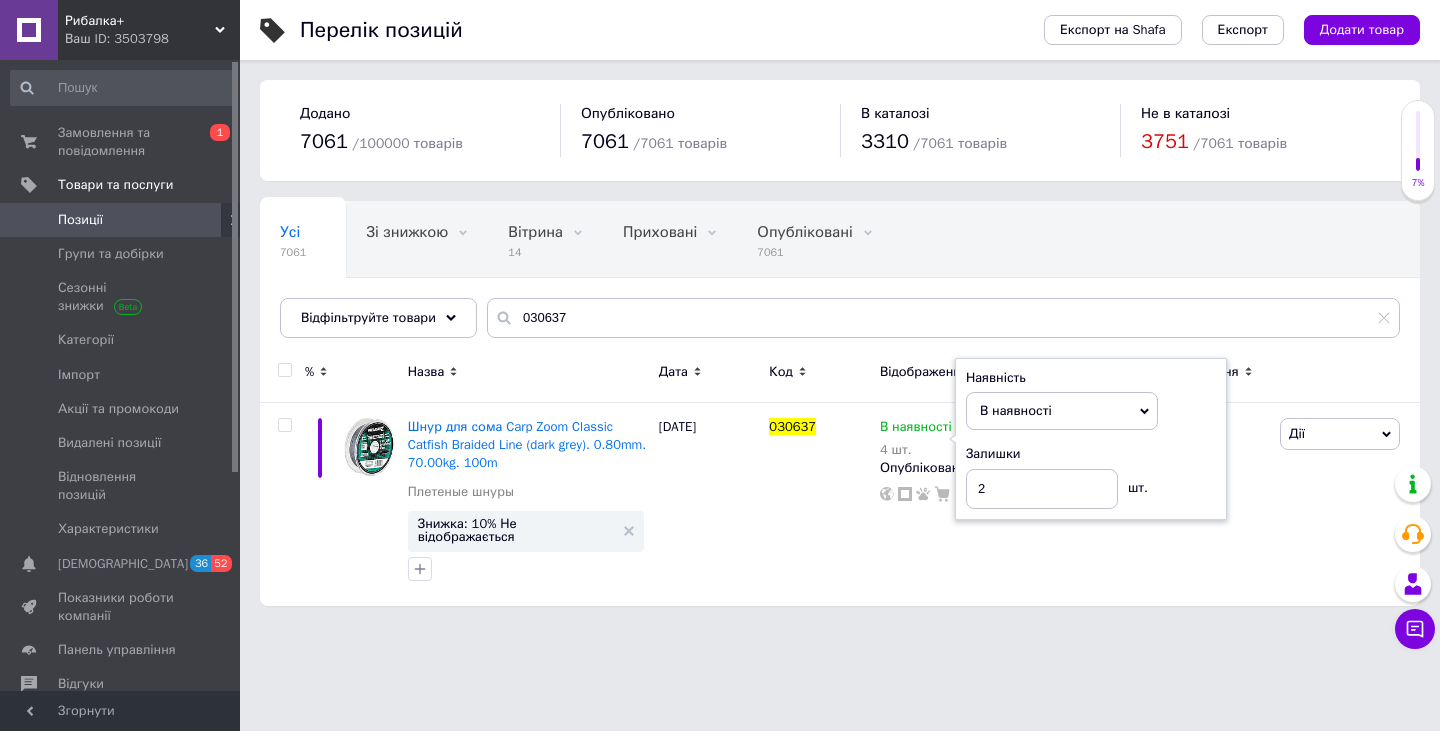 drag, startPoint x: 937, startPoint y: 673, endPoint x: 910, endPoint y: 674, distance: 27.018513 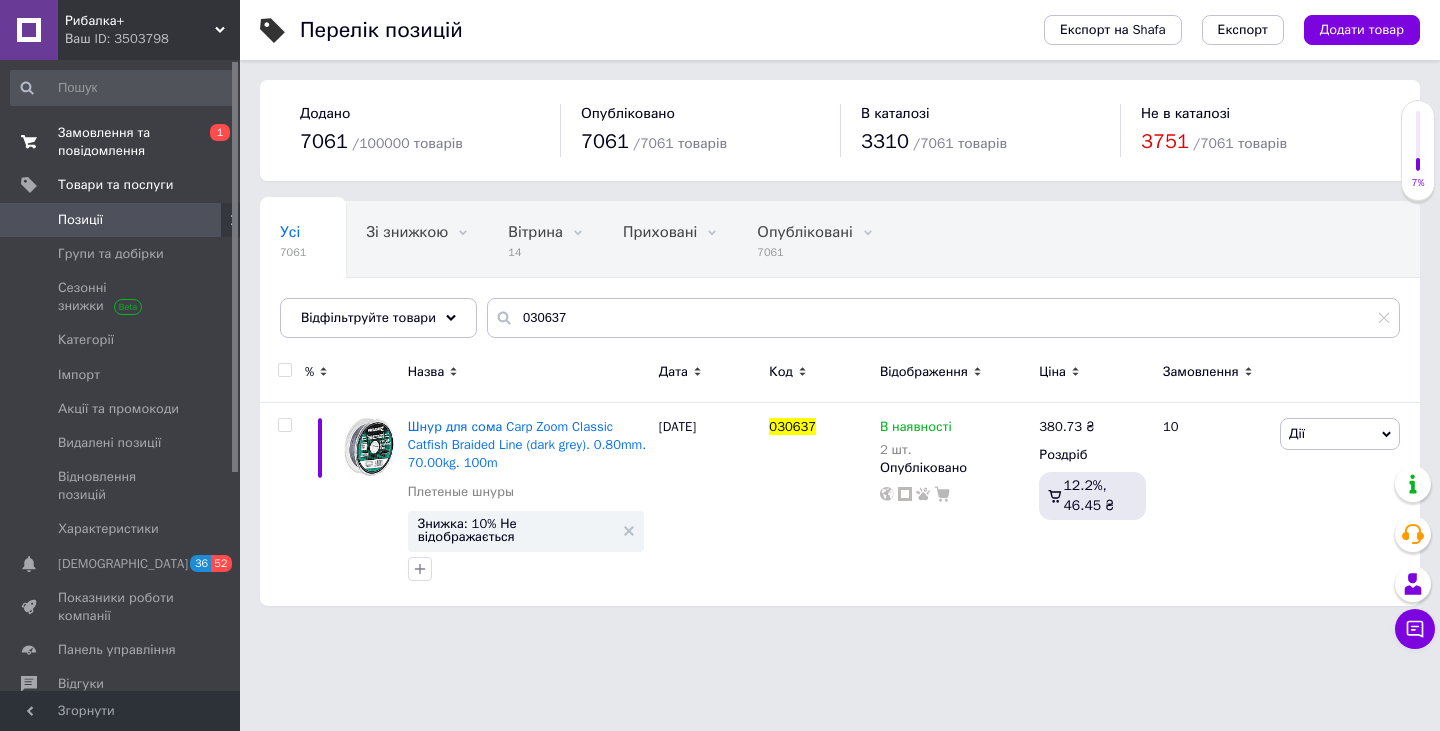 click on "Замовлення та повідомлення" at bounding box center (121, 142) 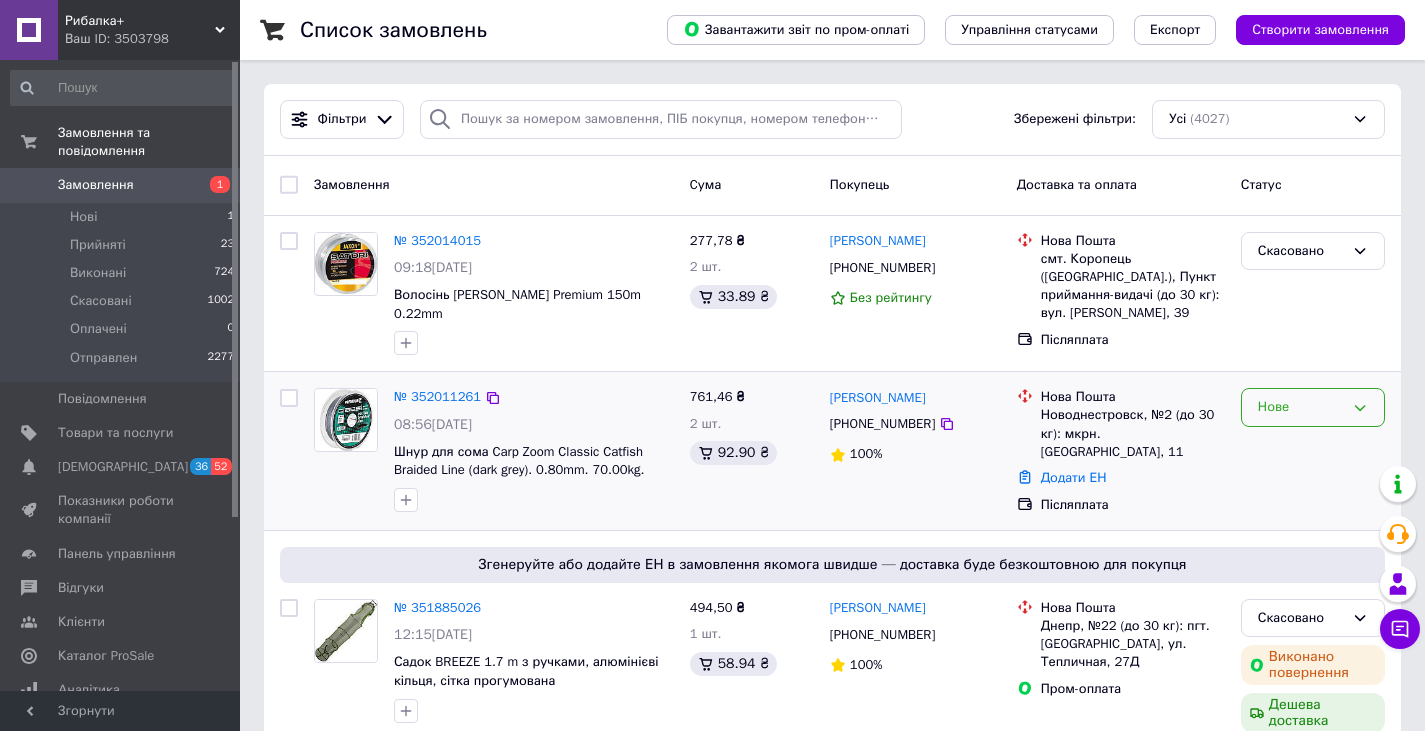 click on "Нове" at bounding box center (1301, 407) 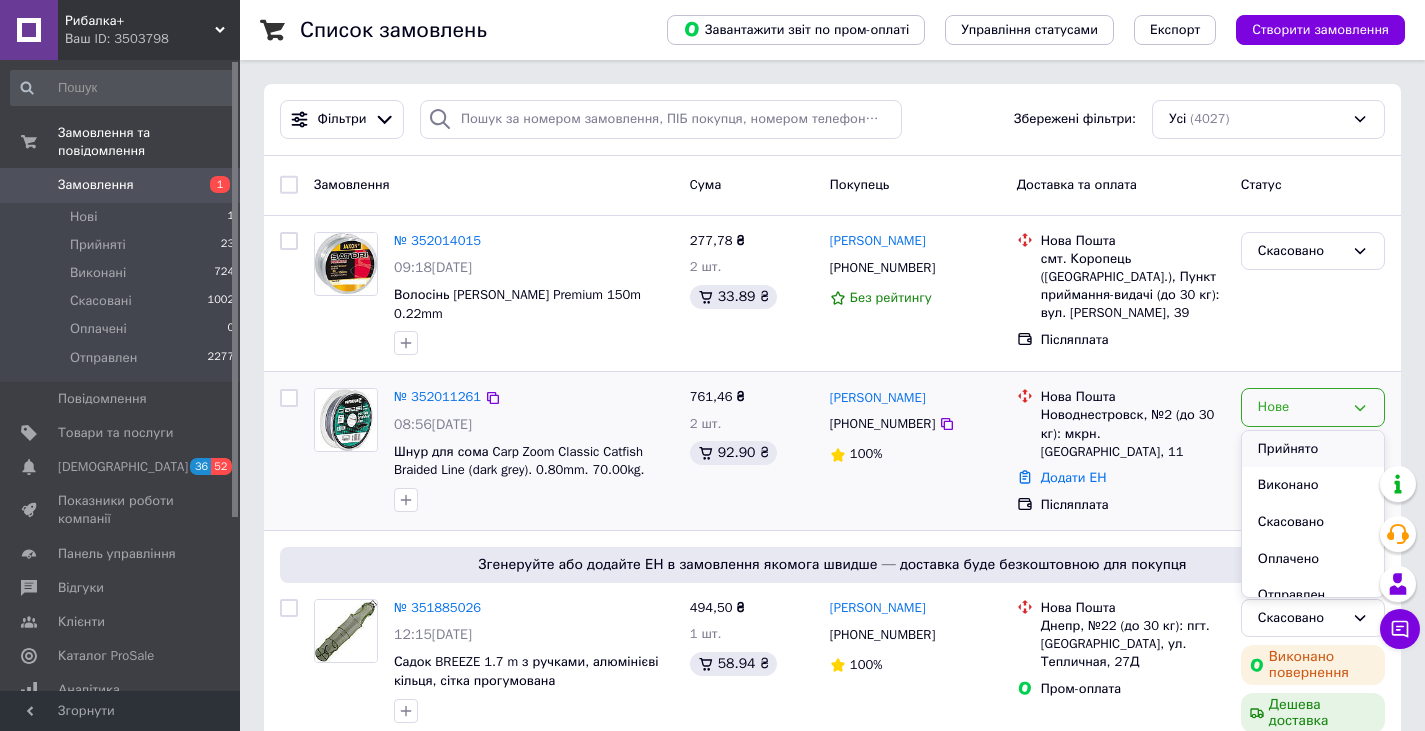 click on "Прийнято" at bounding box center [1313, 449] 